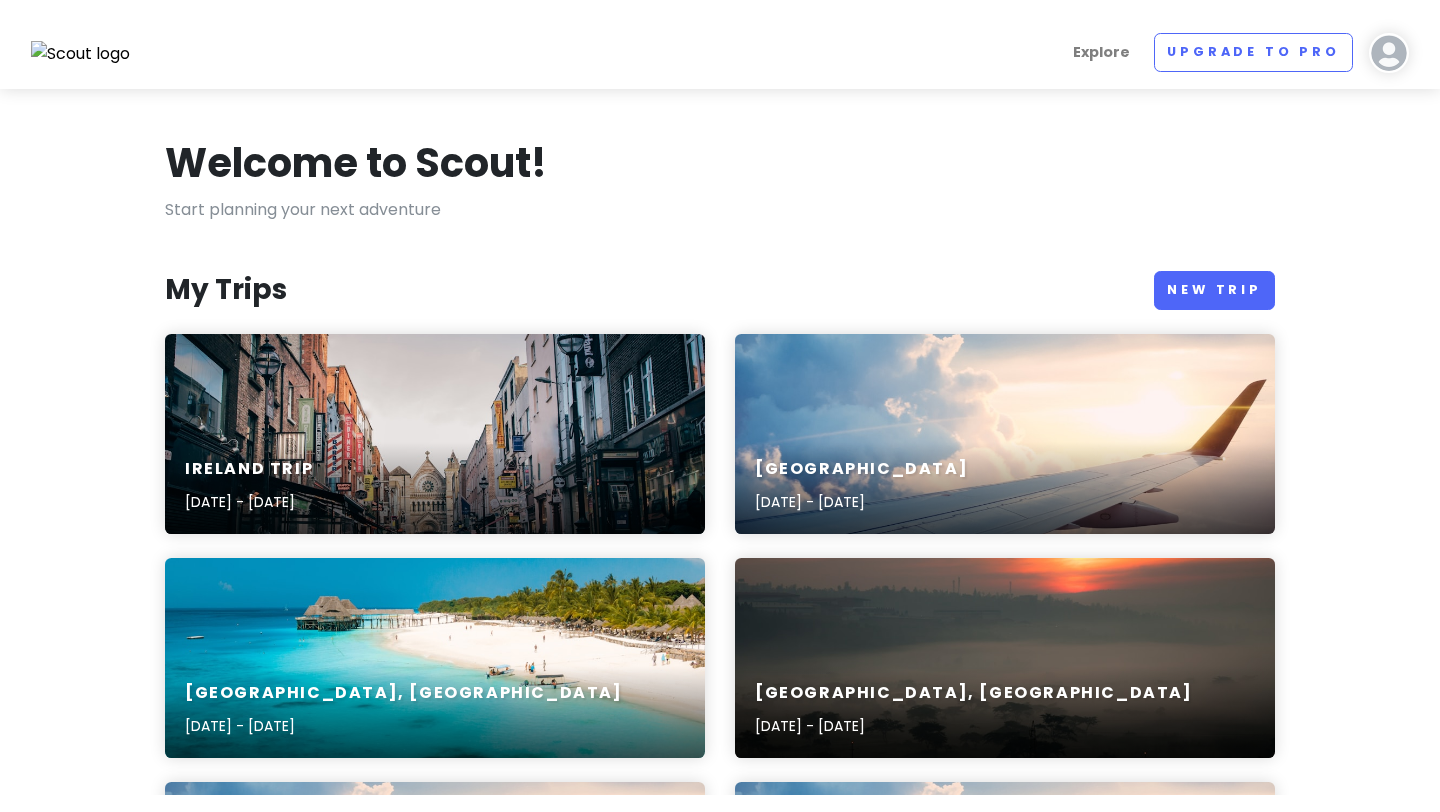 scroll, scrollTop: 0, scrollLeft: 0, axis: both 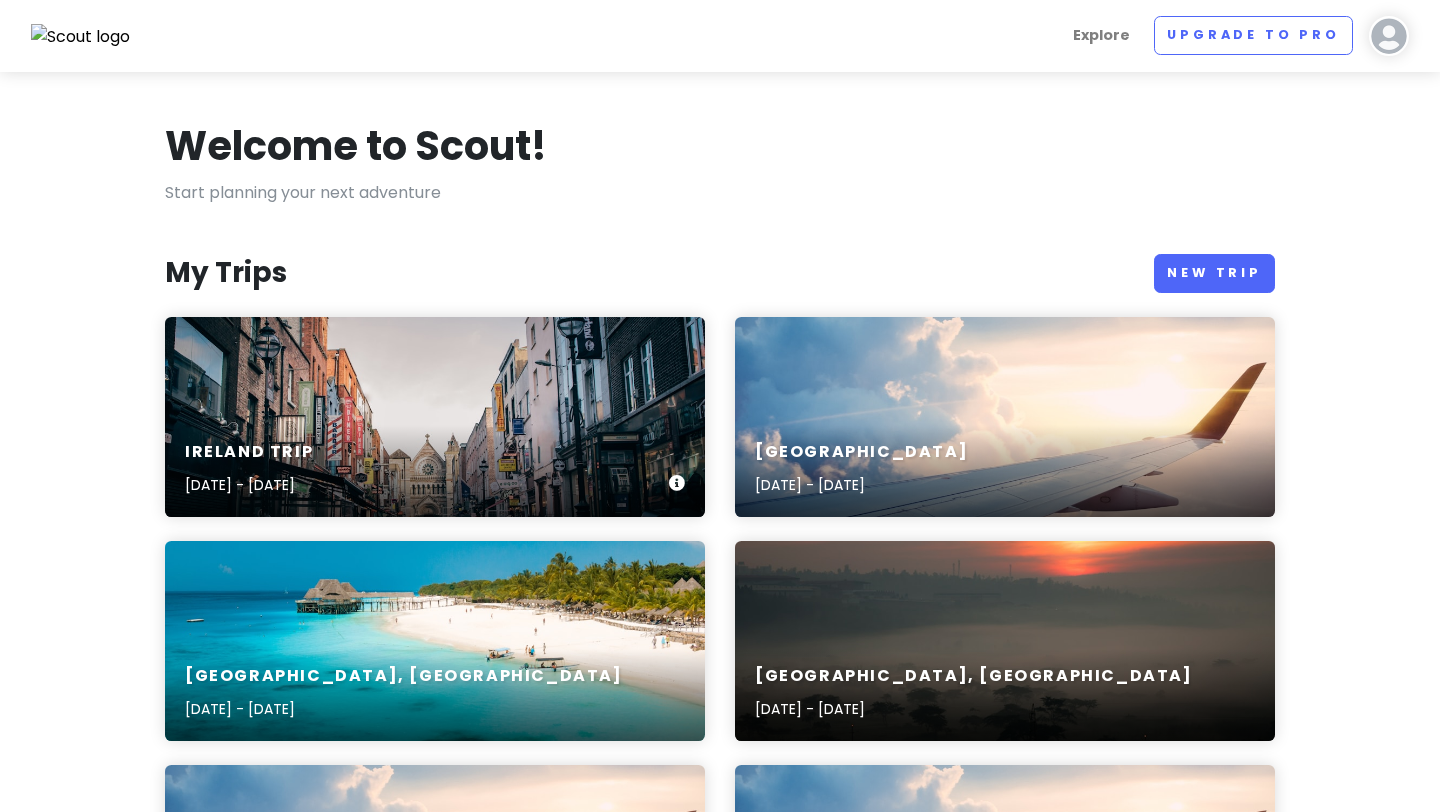 click on "Ireland Trip [DATE] - [DATE]" at bounding box center [435, 417] 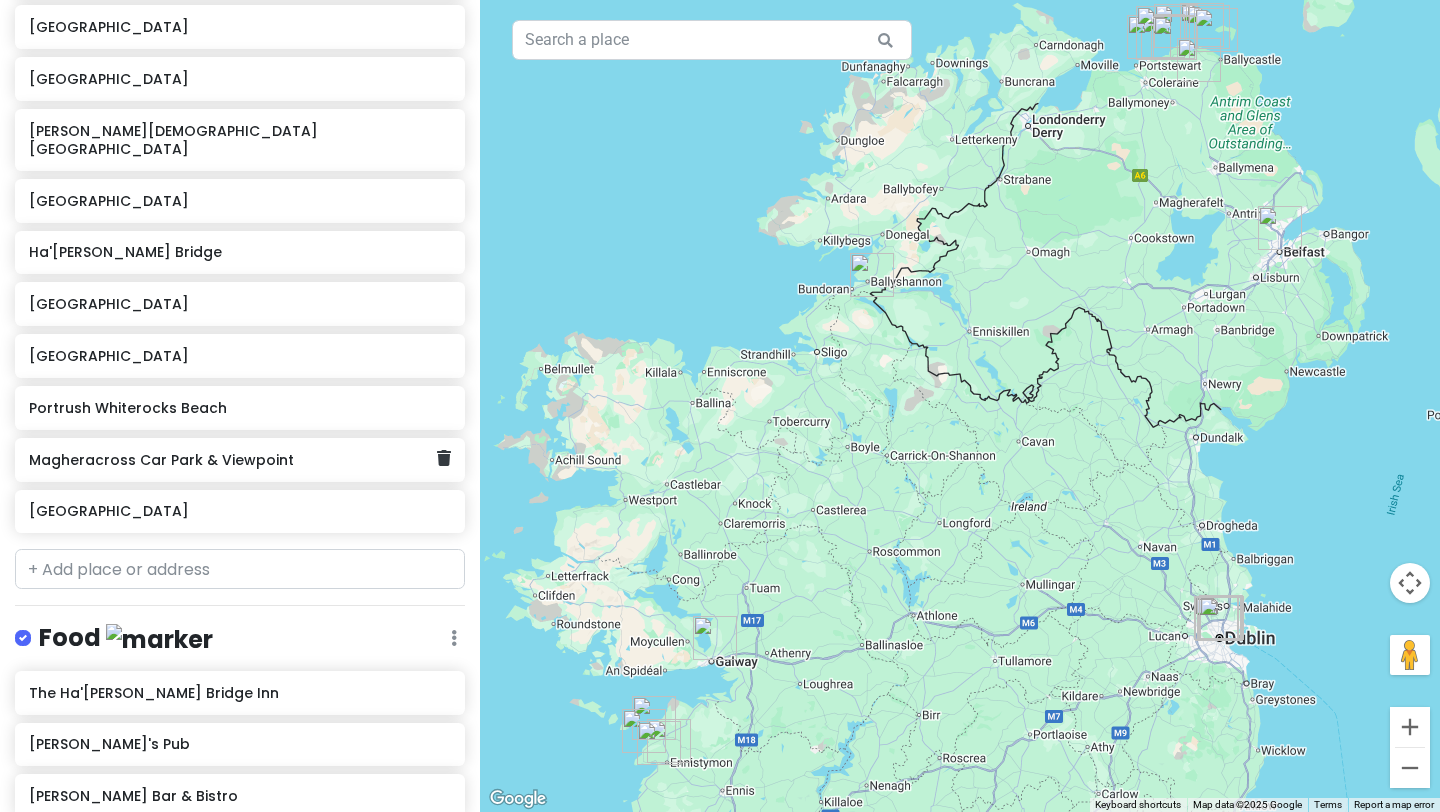scroll, scrollTop: 813, scrollLeft: 0, axis: vertical 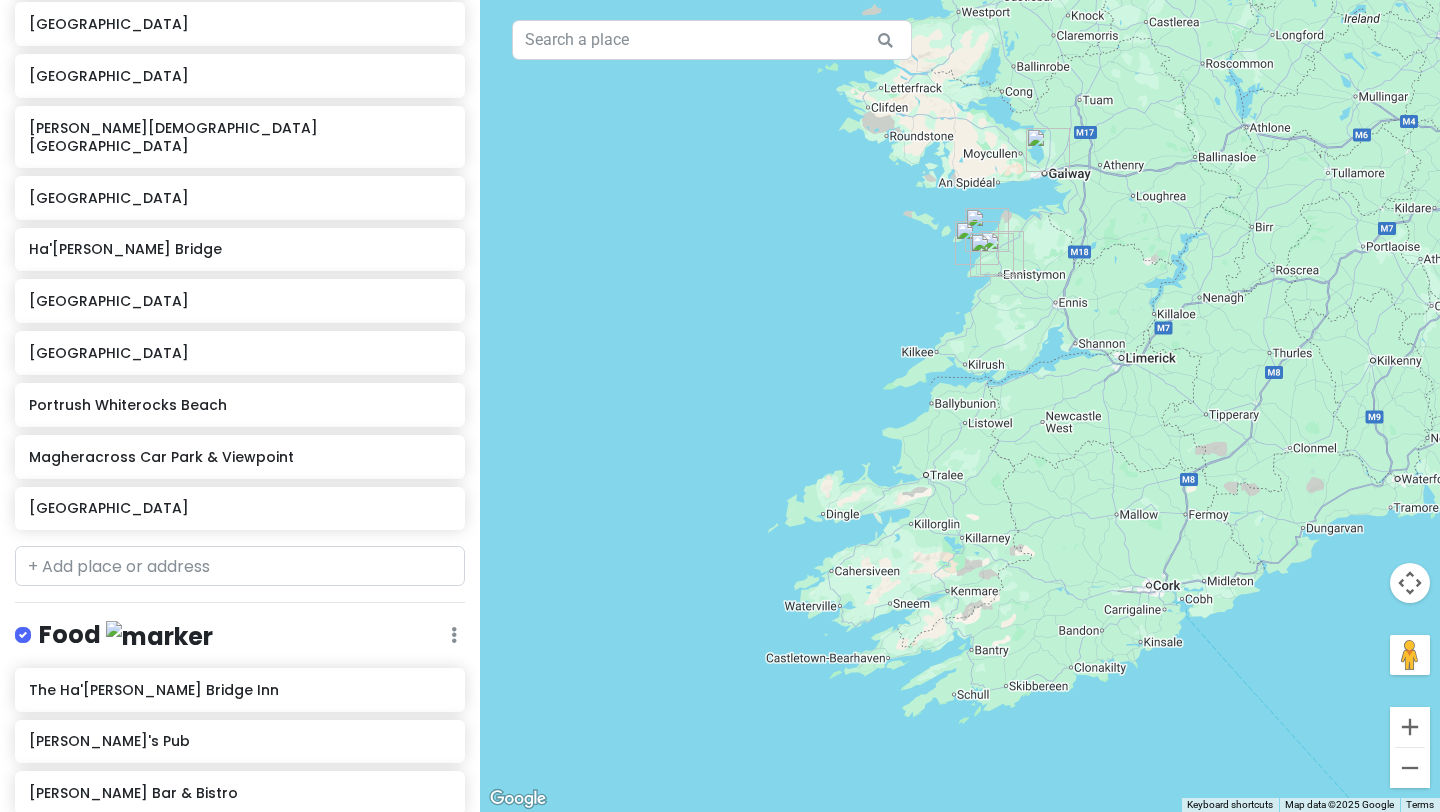 drag, startPoint x: 751, startPoint y: 534, endPoint x: 1083, endPoint y: 44, distance: 591.8818 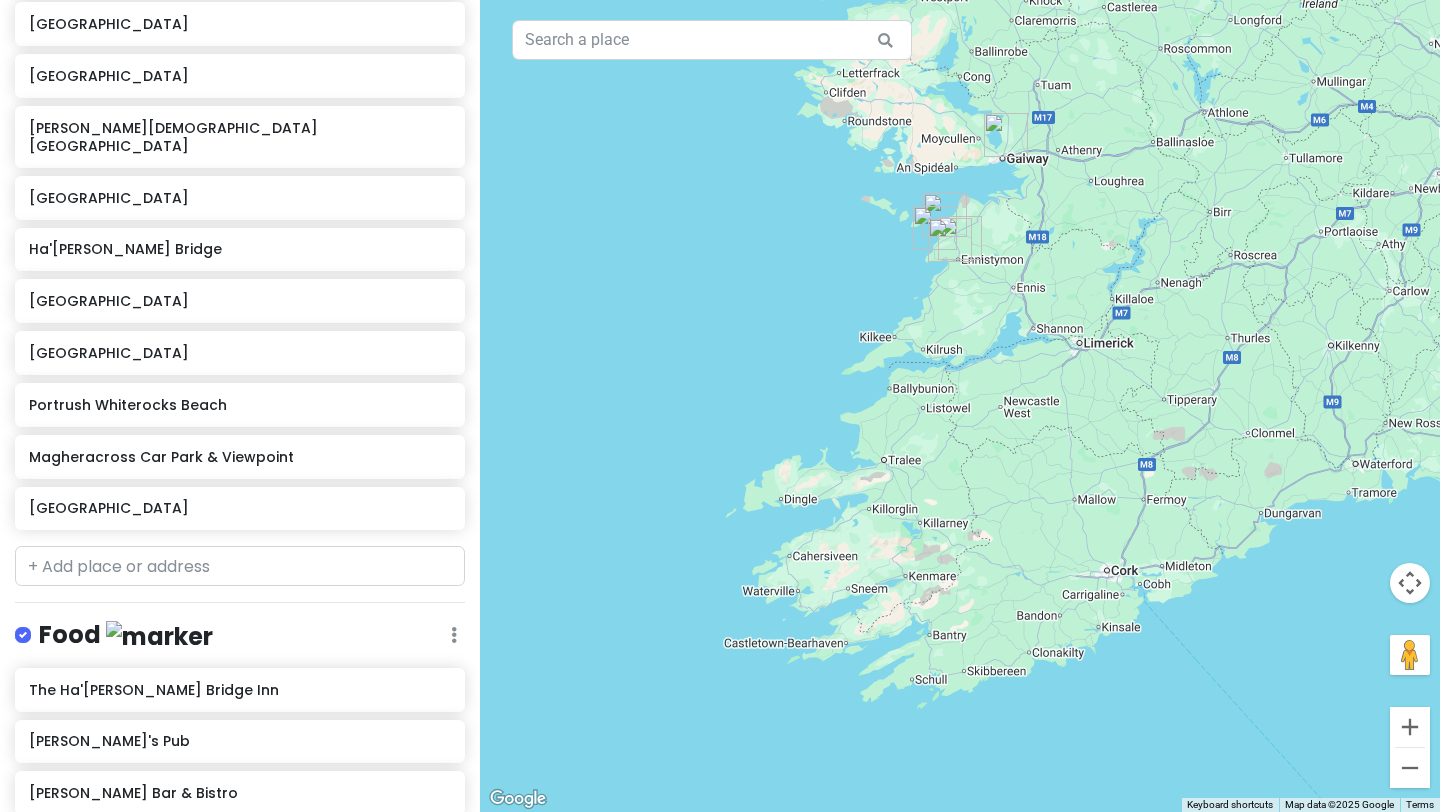 drag, startPoint x: 1092, startPoint y: 277, endPoint x: 1050, endPoint y: 262, distance: 44.598206 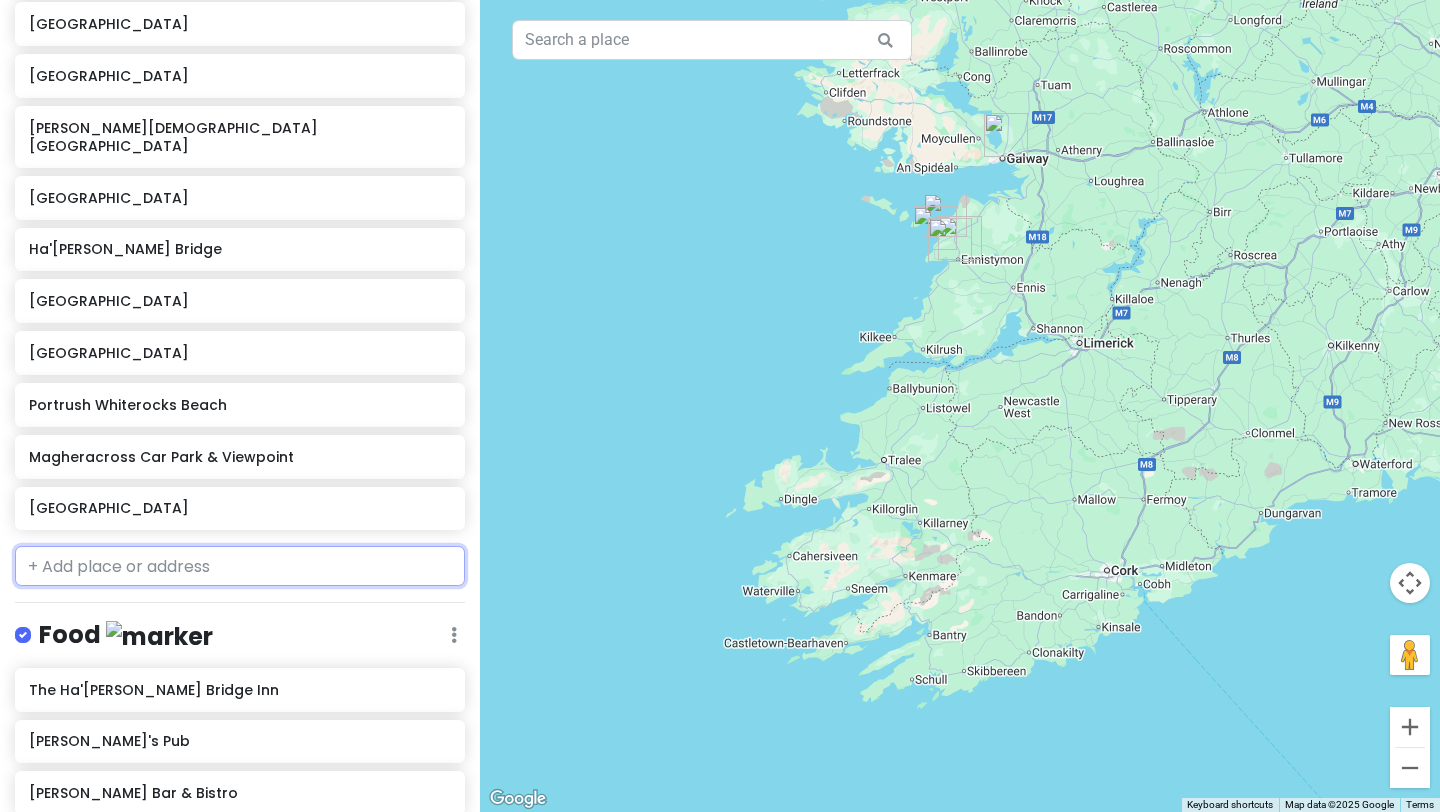 click at bounding box center [240, 566] 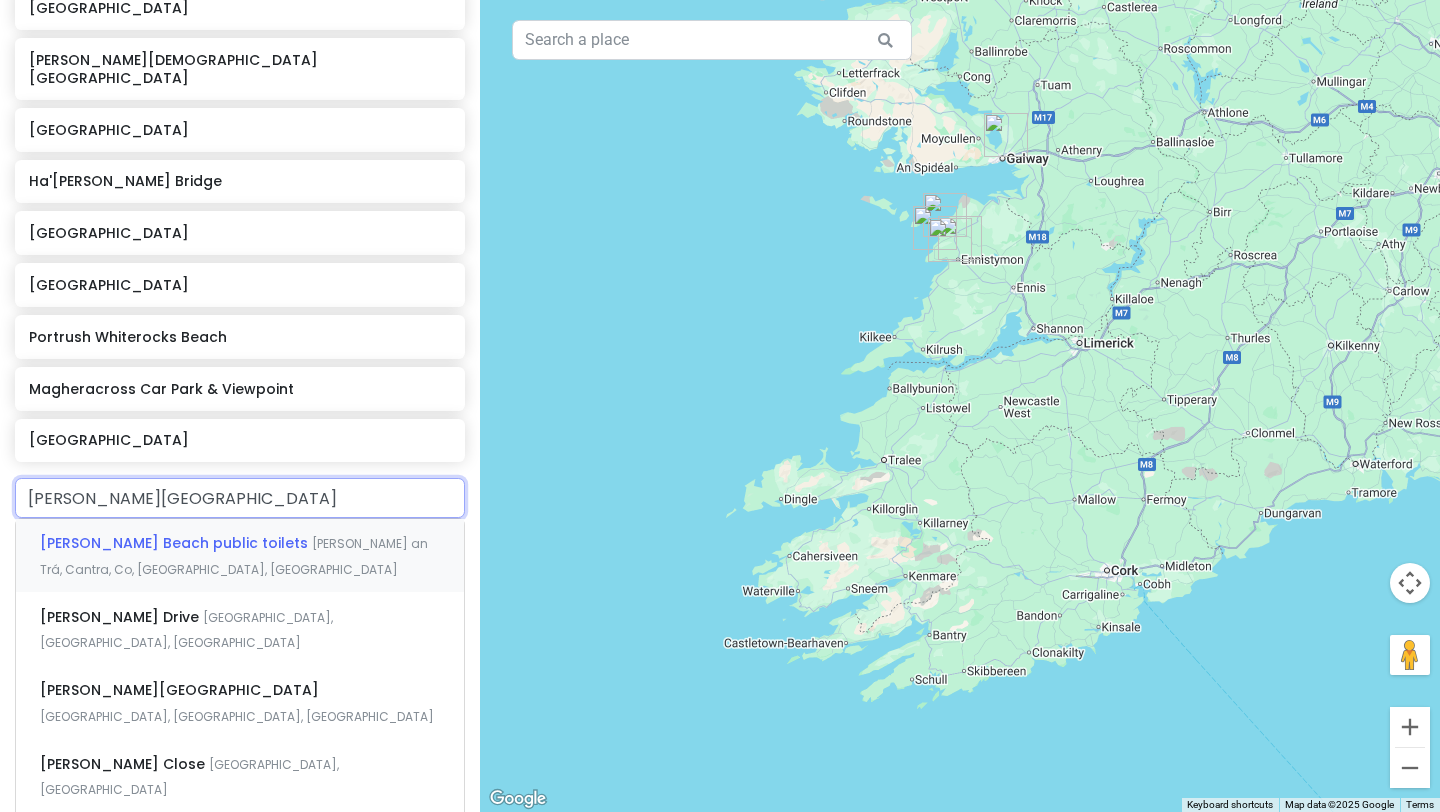 scroll, scrollTop: 886, scrollLeft: 0, axis: vertical 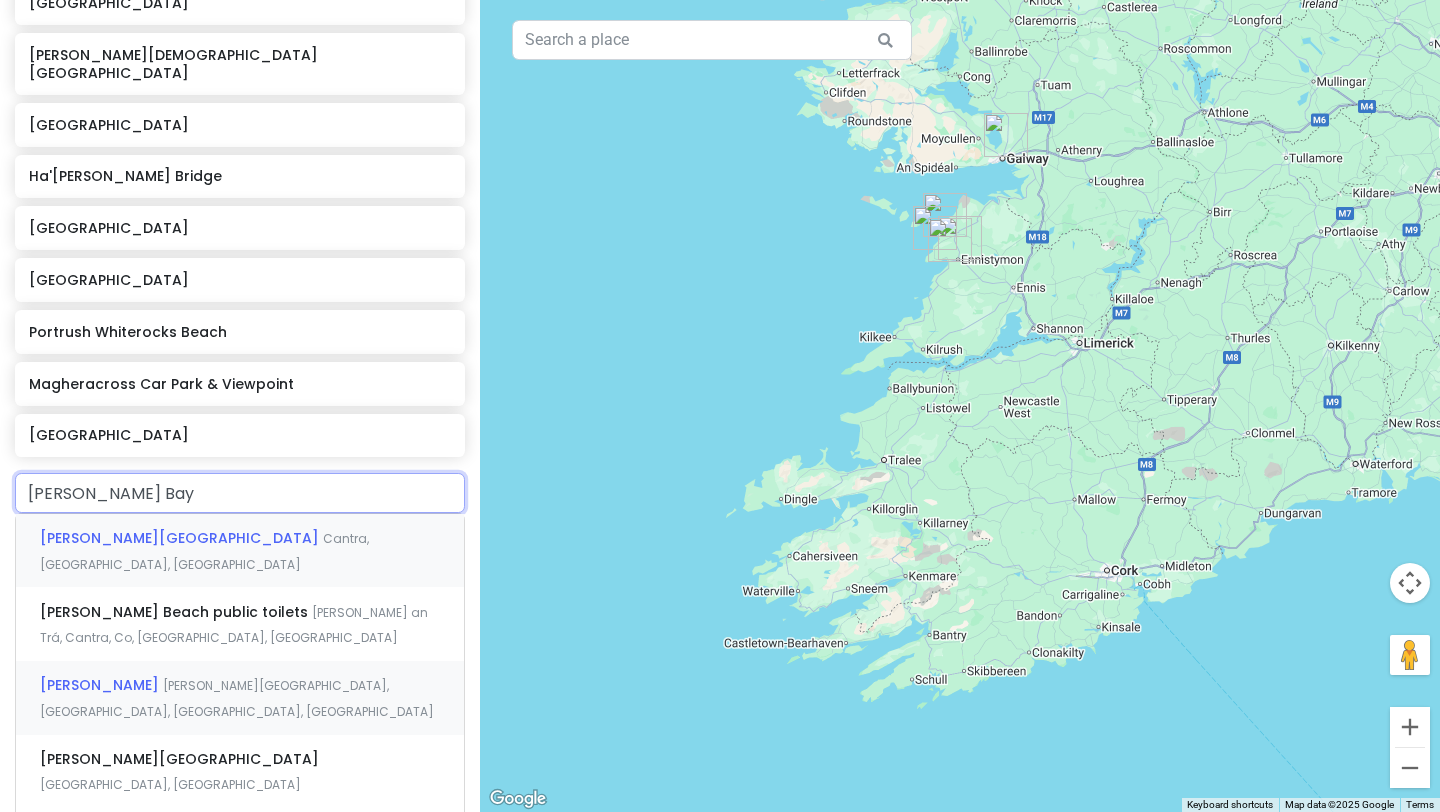type on "[PERSON_NAME] Bay" 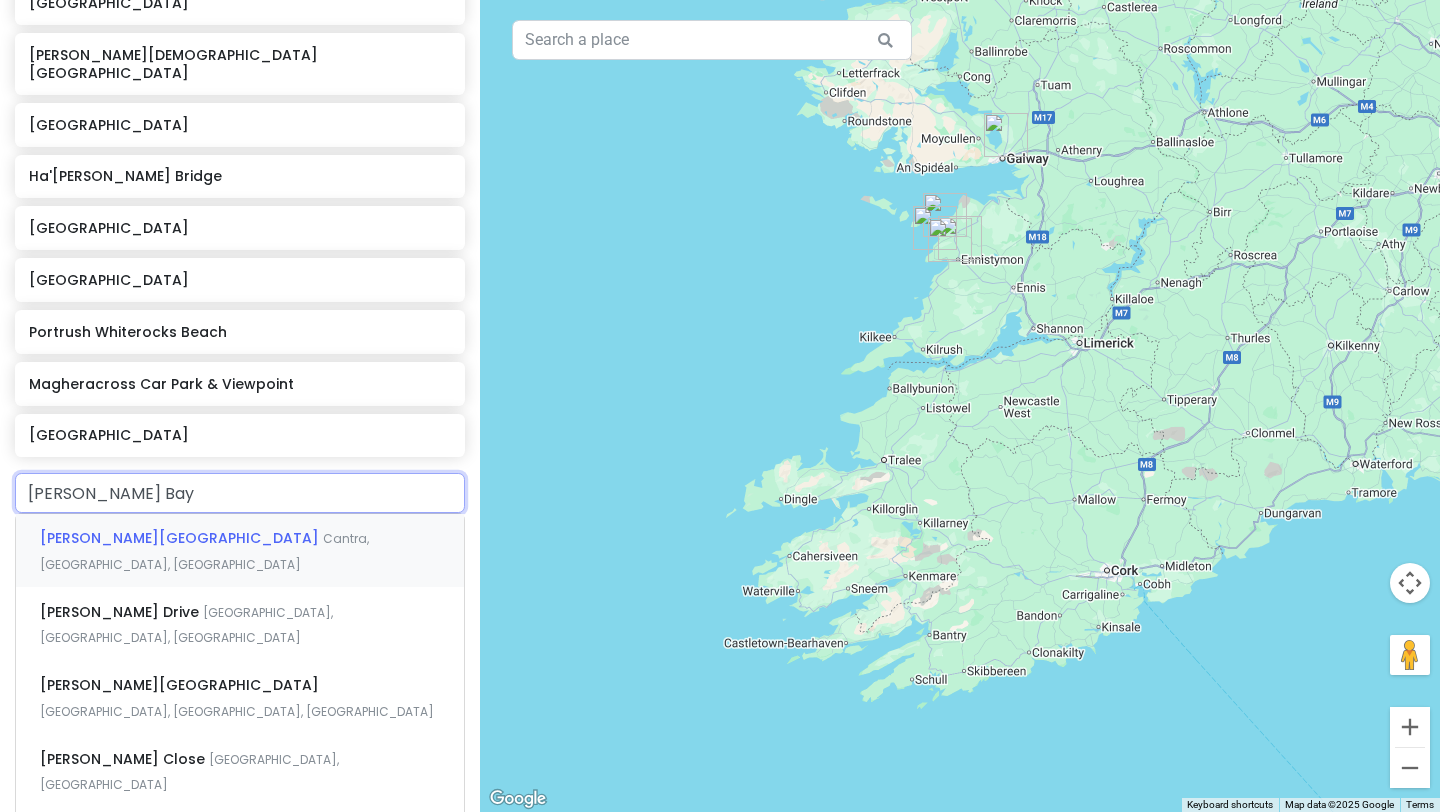 click on "[PERSON_NAME][GEOGRAPHIC_DATA]" at bounding box center (181, 538) 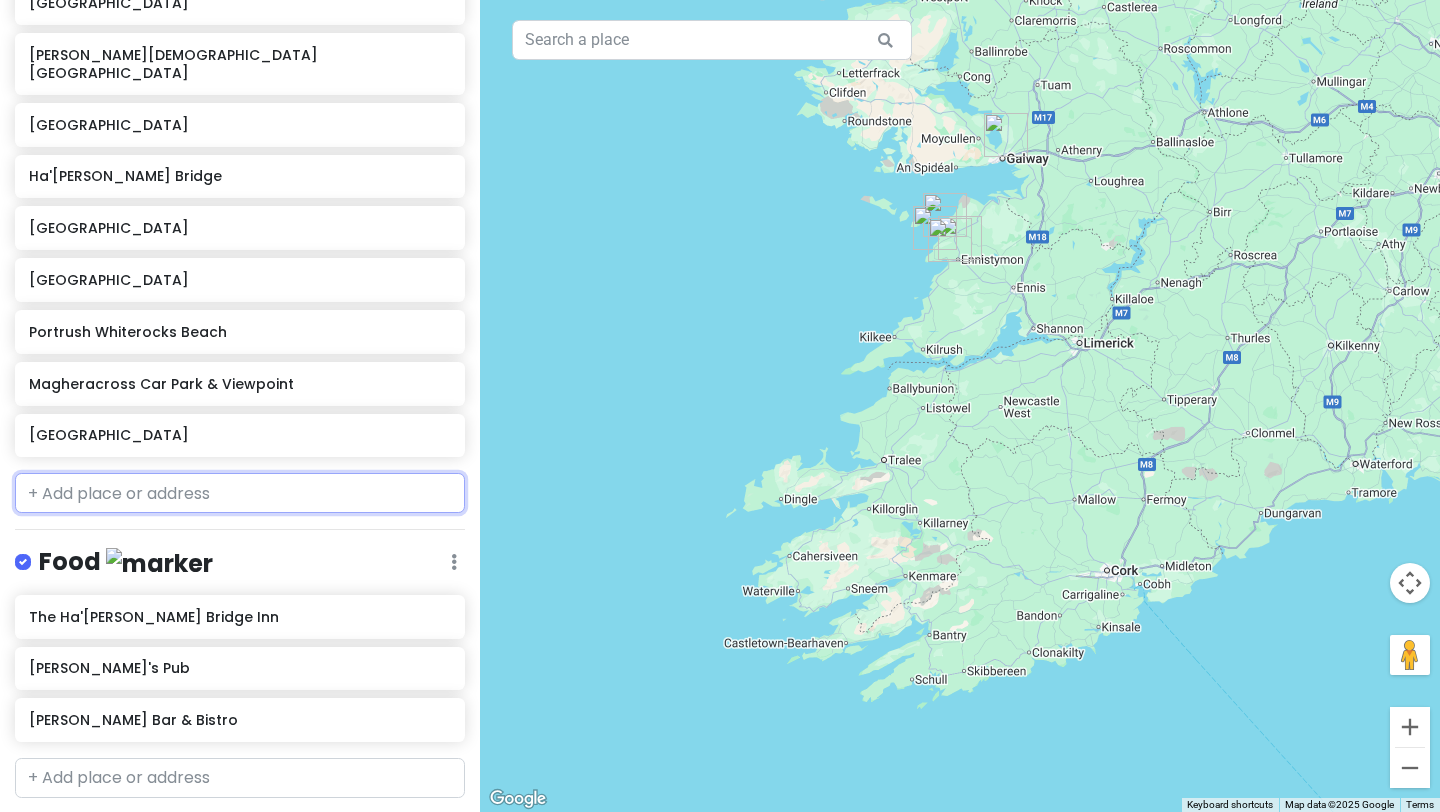 scroll, scrollTop: 938, scrollLeft: 0, axis: vertical 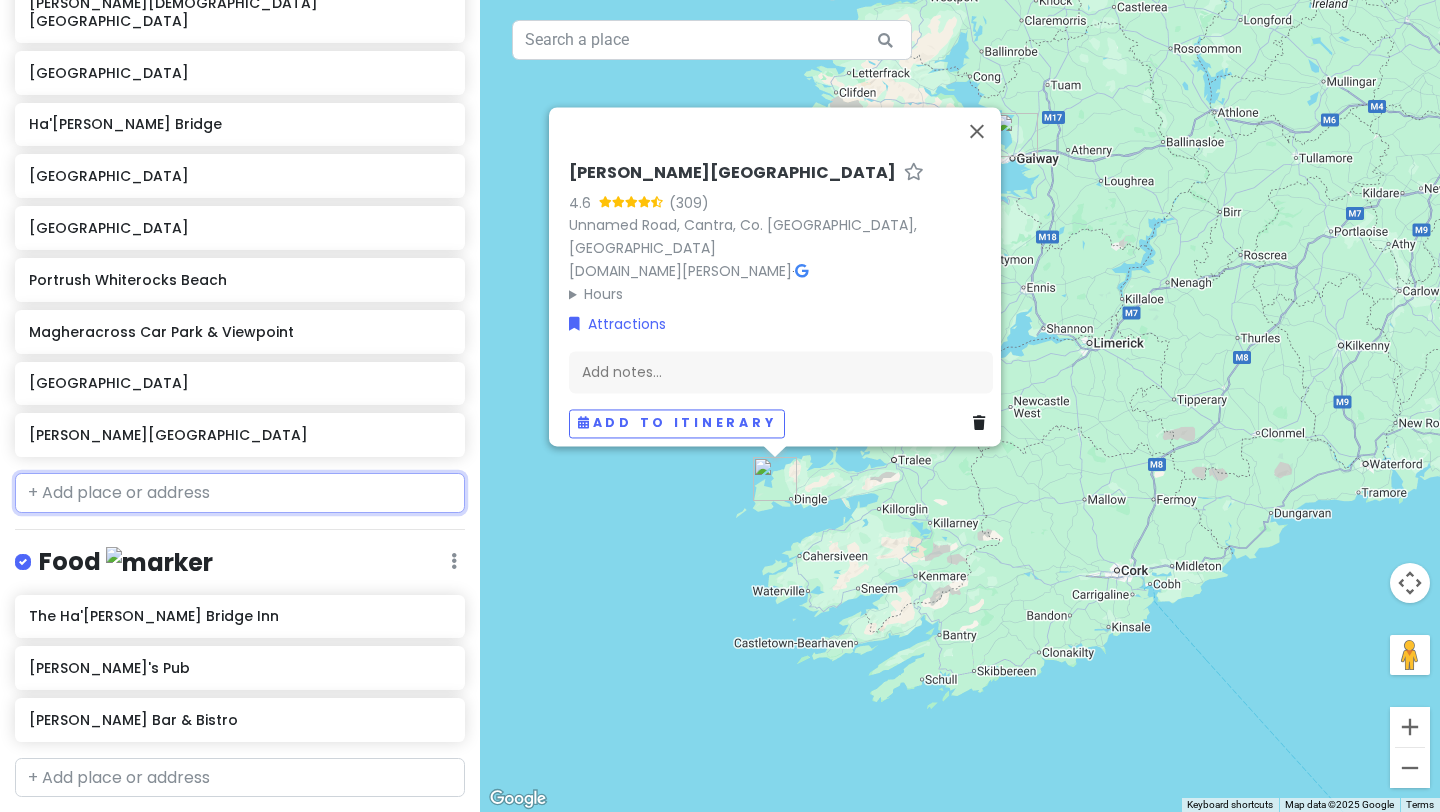 click at bounding box center [240, 493] 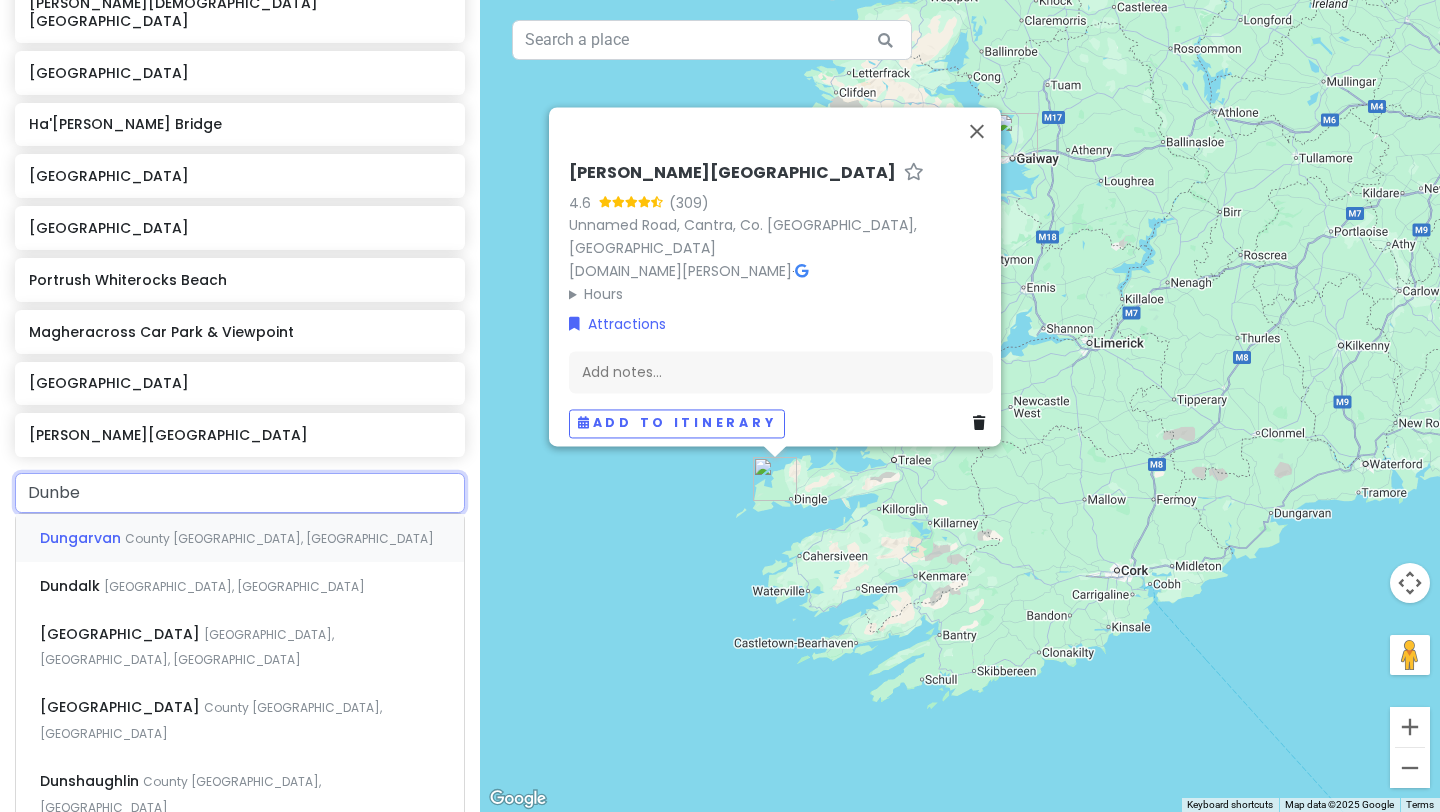 type on "Dunbeg" 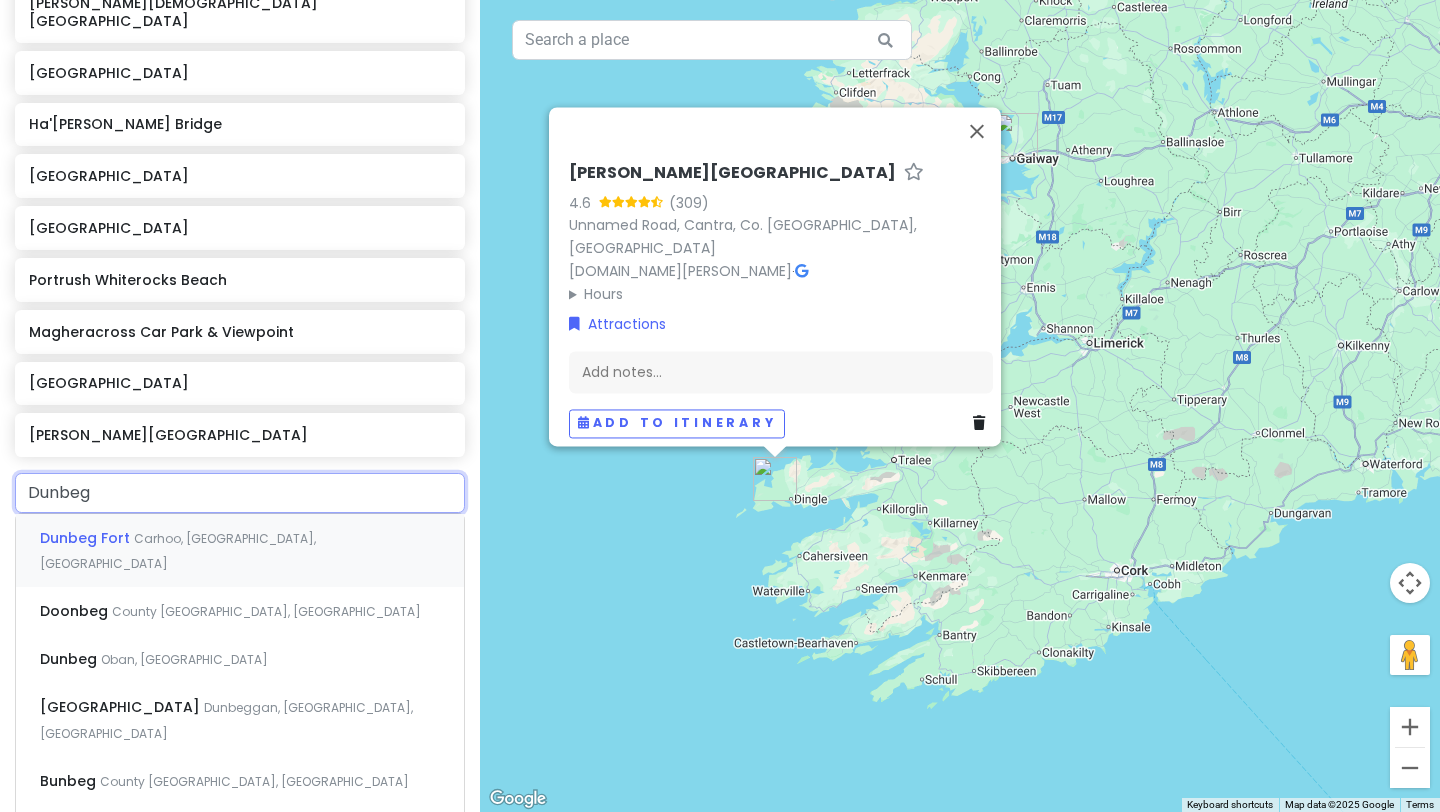 click on "Dunbeg Fort" at bounding box center (87, 538) 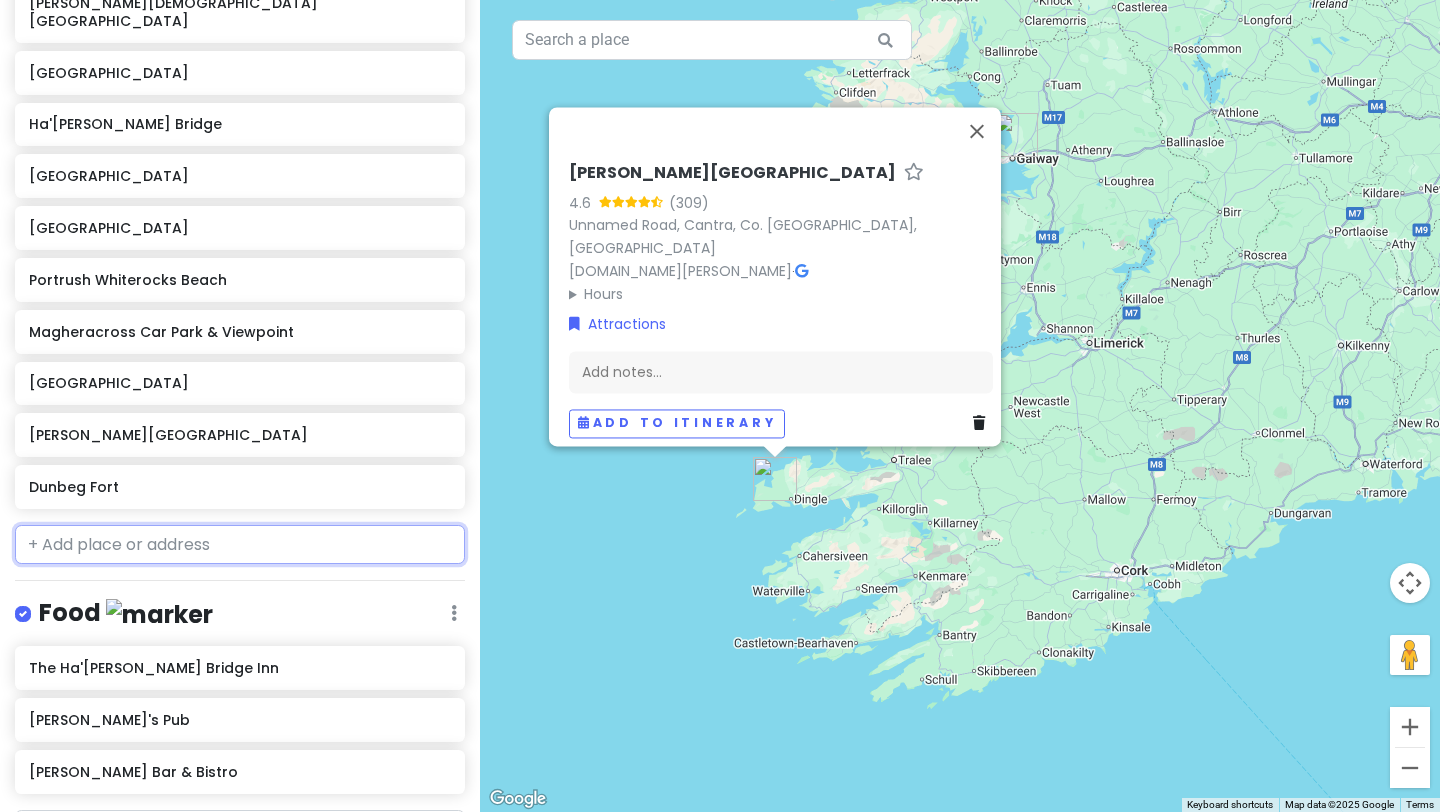 scroll, scrollTop: 989, scrollLeft: 0, axis: vertical 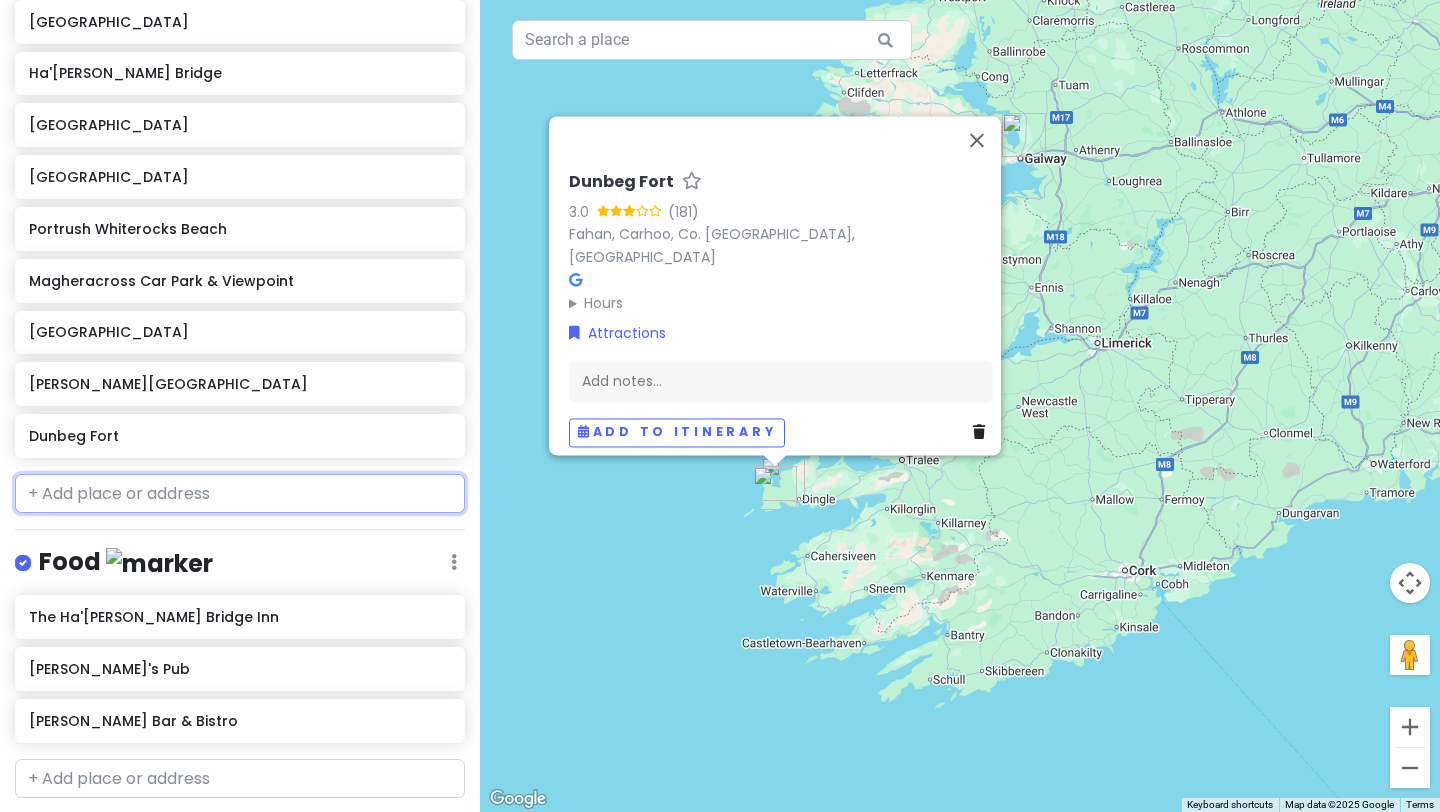 click at bounding box center [240, 494] 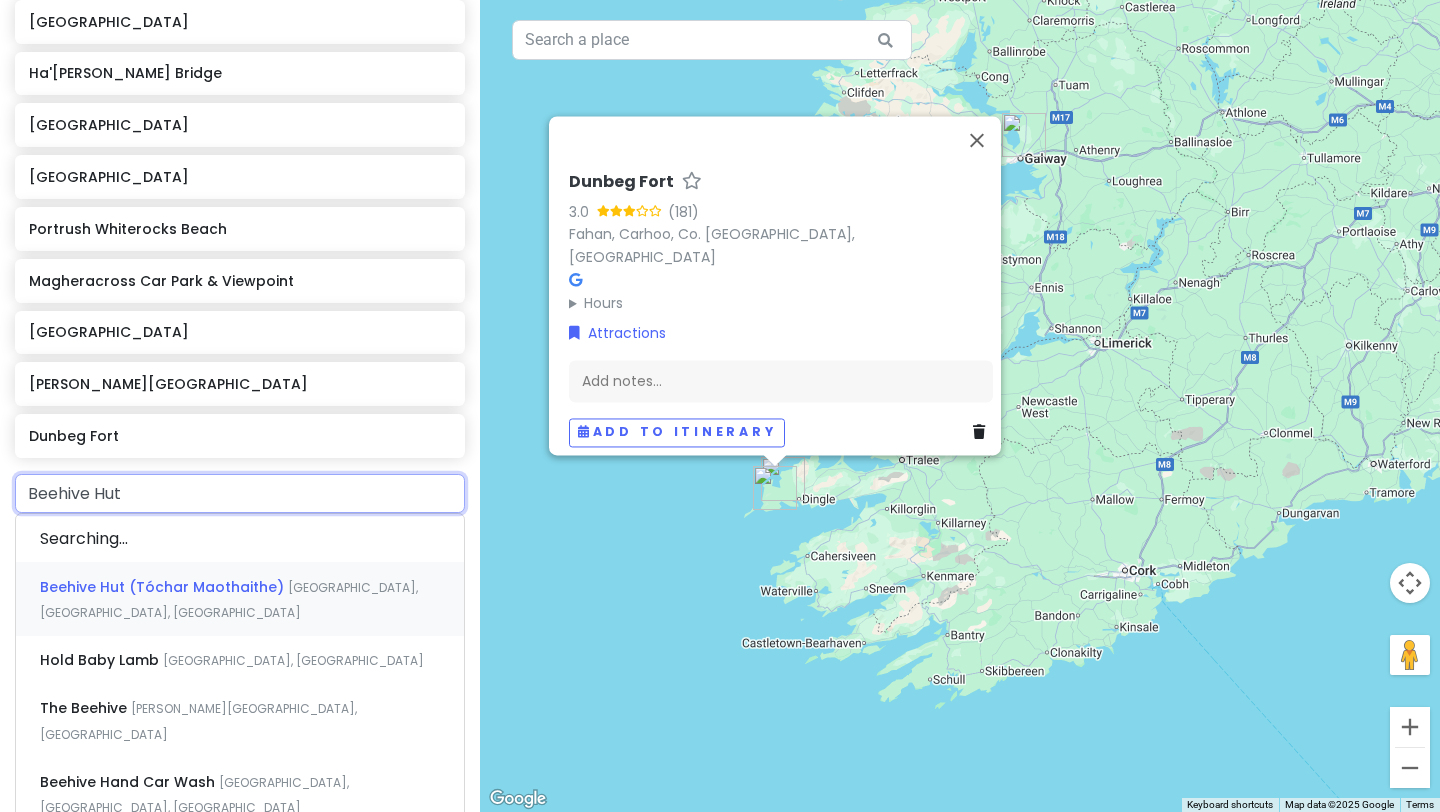 type on "Beehive Huts" 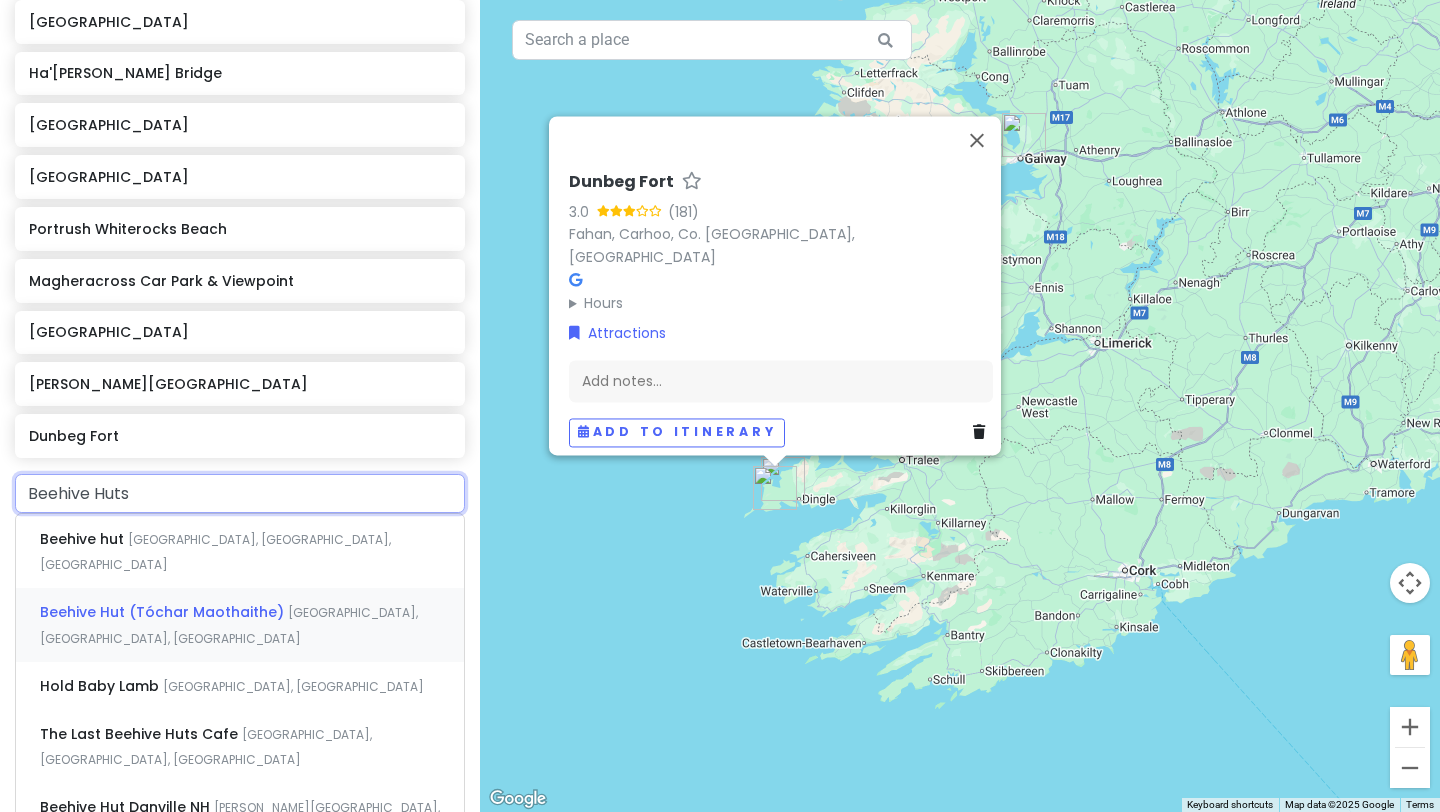 click on "Beehive Hut (Tóchar Maothaithe)" at bounding box center (84, 539) 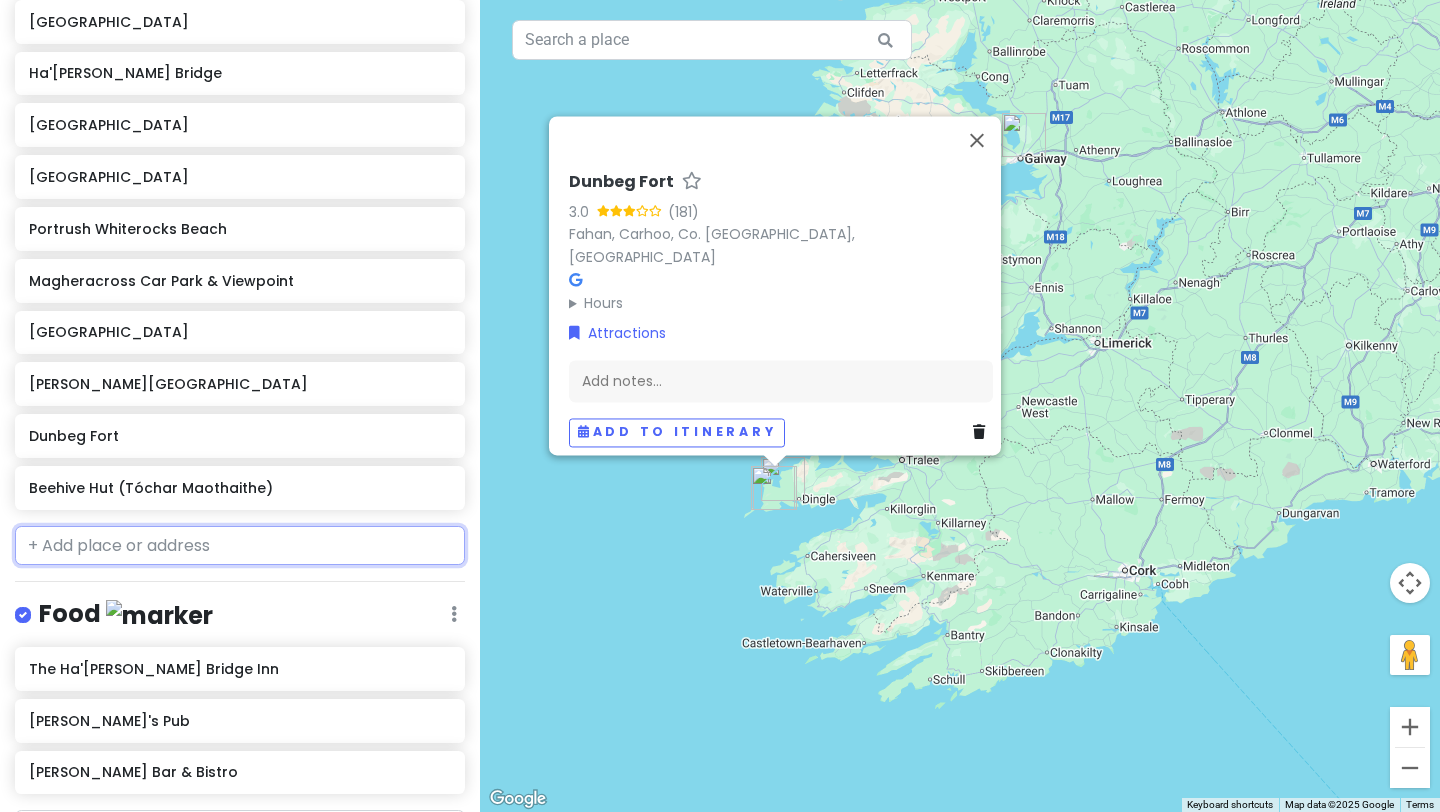 scroll, scrollTop: 1041, scrollLeft: 0, axis: vertical 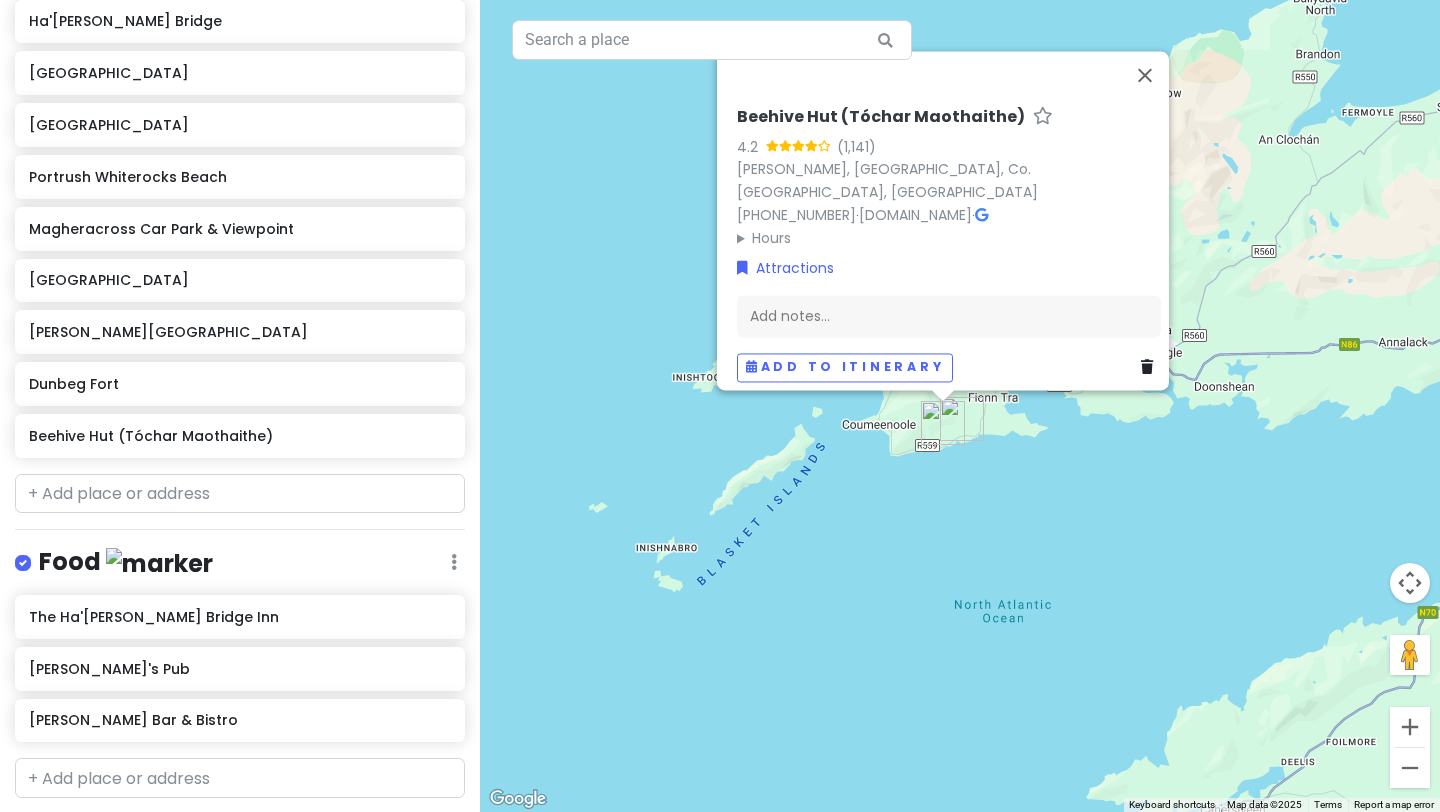 click on "Beehive Hut (Tóchar Maothaithe) 4.2        (1,141) [PERSON_NAME], [GEOGRAPHIC_DATA], Co. [GEOGRAPHIC_DATA], [GEOGRAPHIC_DATA] [PHONE_NUMBER]   ·   [DOMAIN_NAME]   ·   Hours [DATE]  Open 24 hours [DATE]  Open 24 hours [DATE]  Open 24 hours [DATE]  Open 24 hours [DATE]  Open 24 hours [DATE]  Open 24 hours [DATE]  Open 24 hours Attractions Add notes...  Add to itinerary" at bounding box center [960, 406] 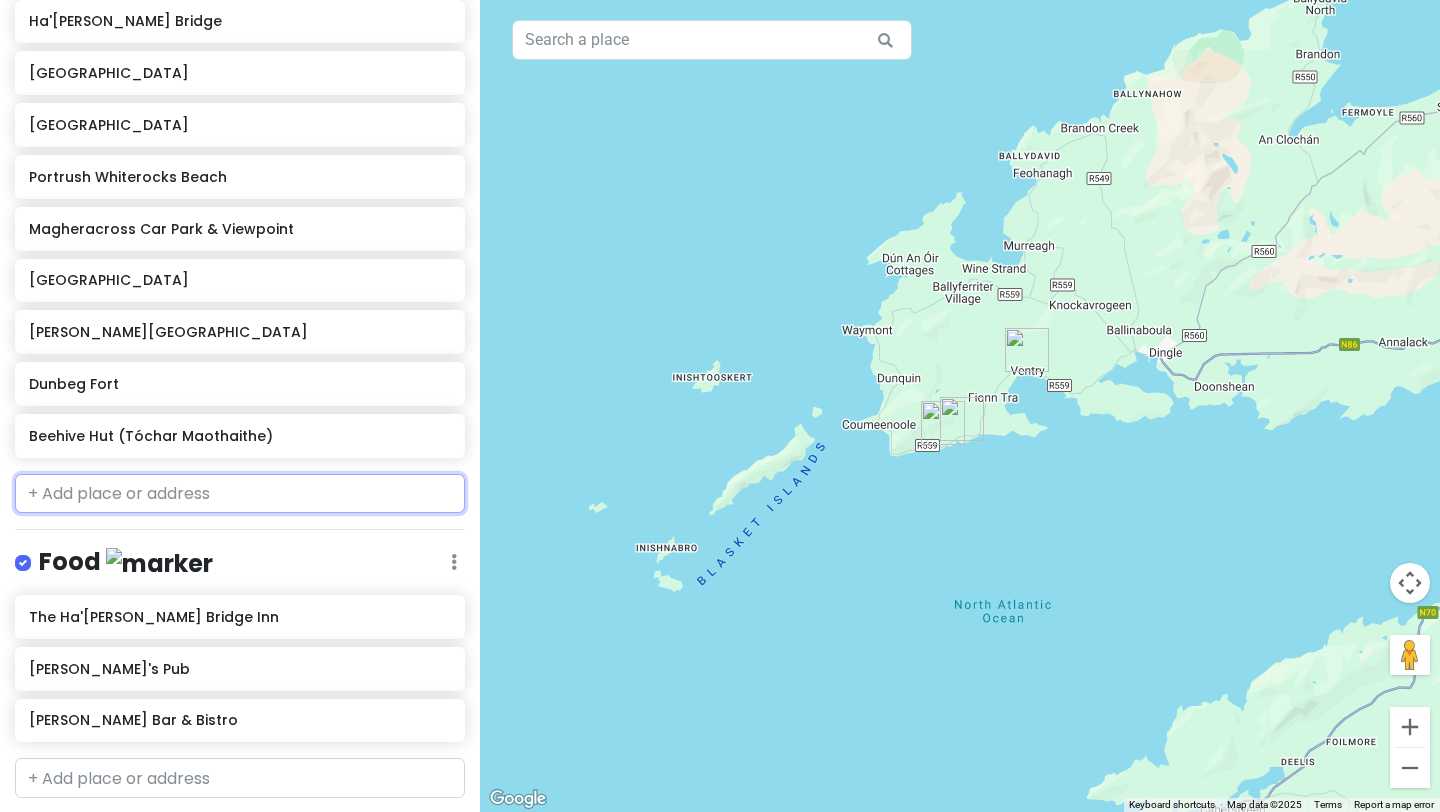 click at bounding box center [240, 494] 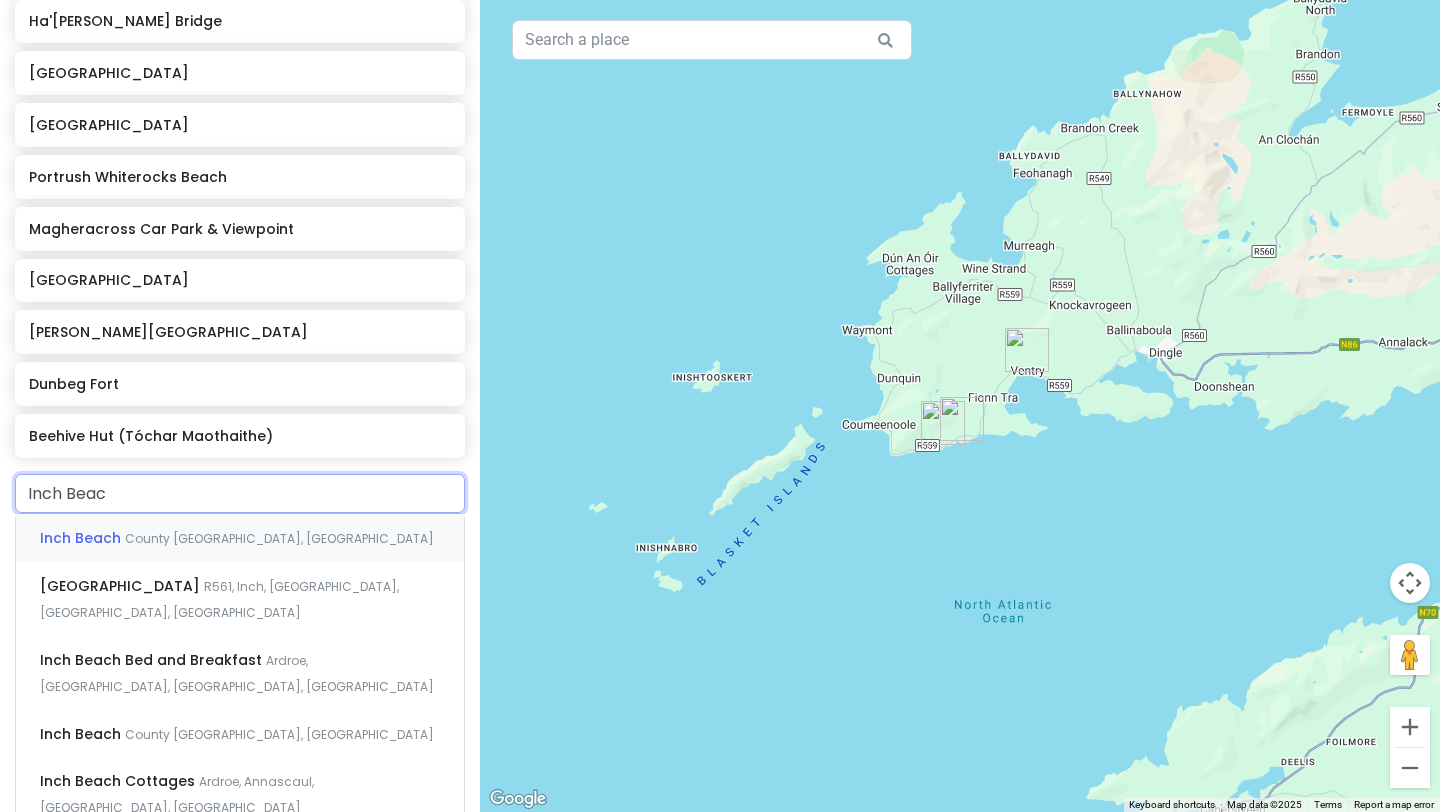 type on "Inch Beach" 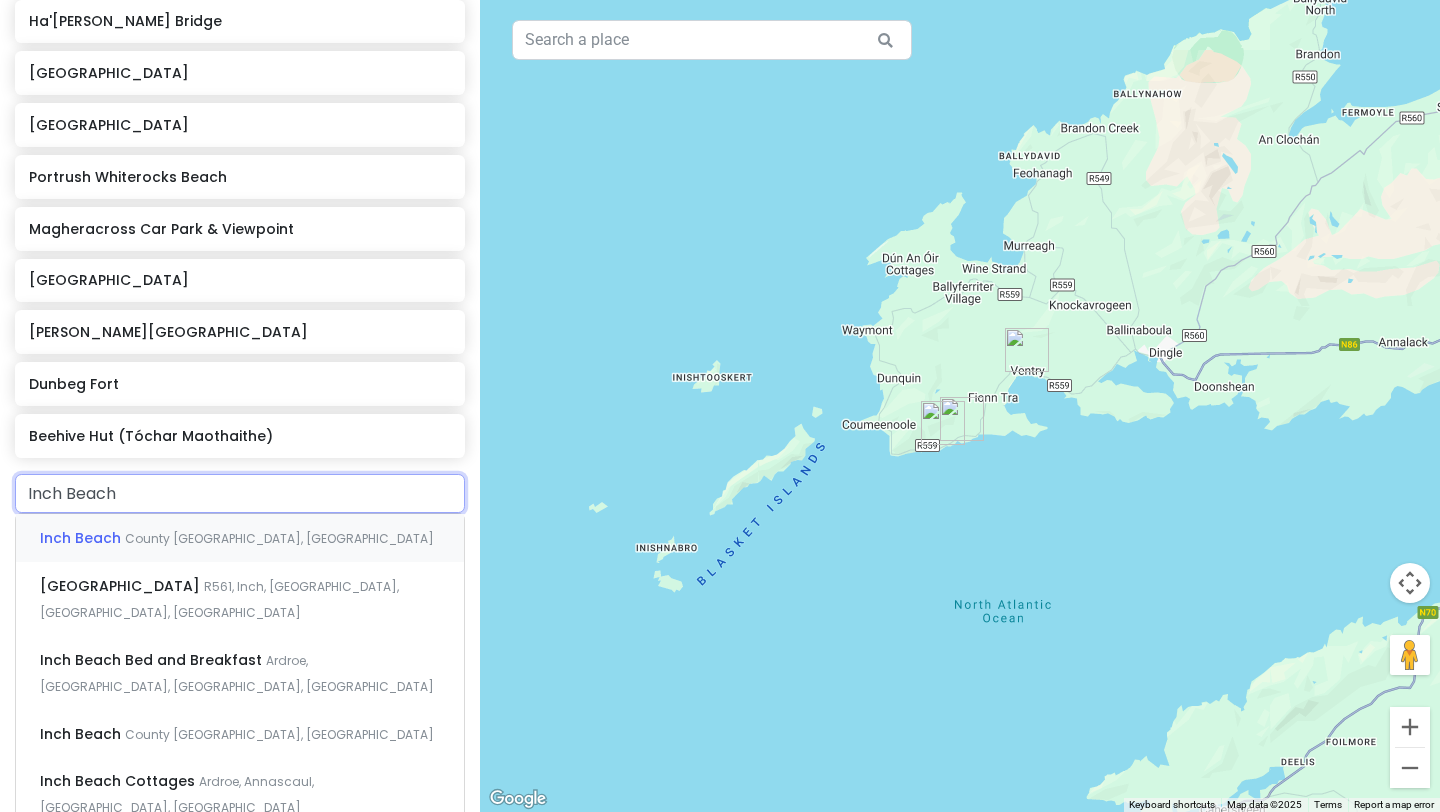 click on "Inch Beach" at bounding box center [82, 538] 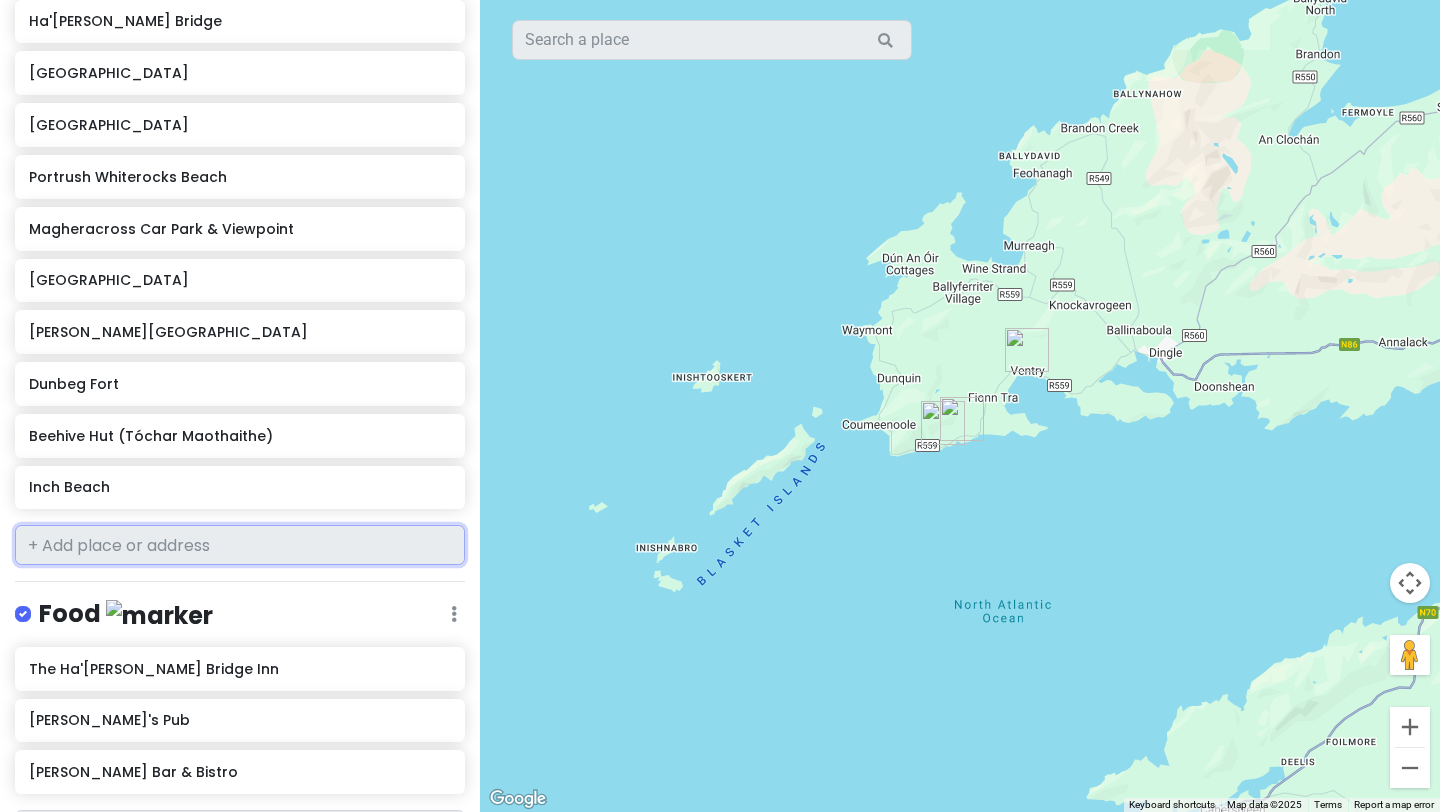 scroll, scrollTop: 1093, scrollLeft: 0, axis: vertical 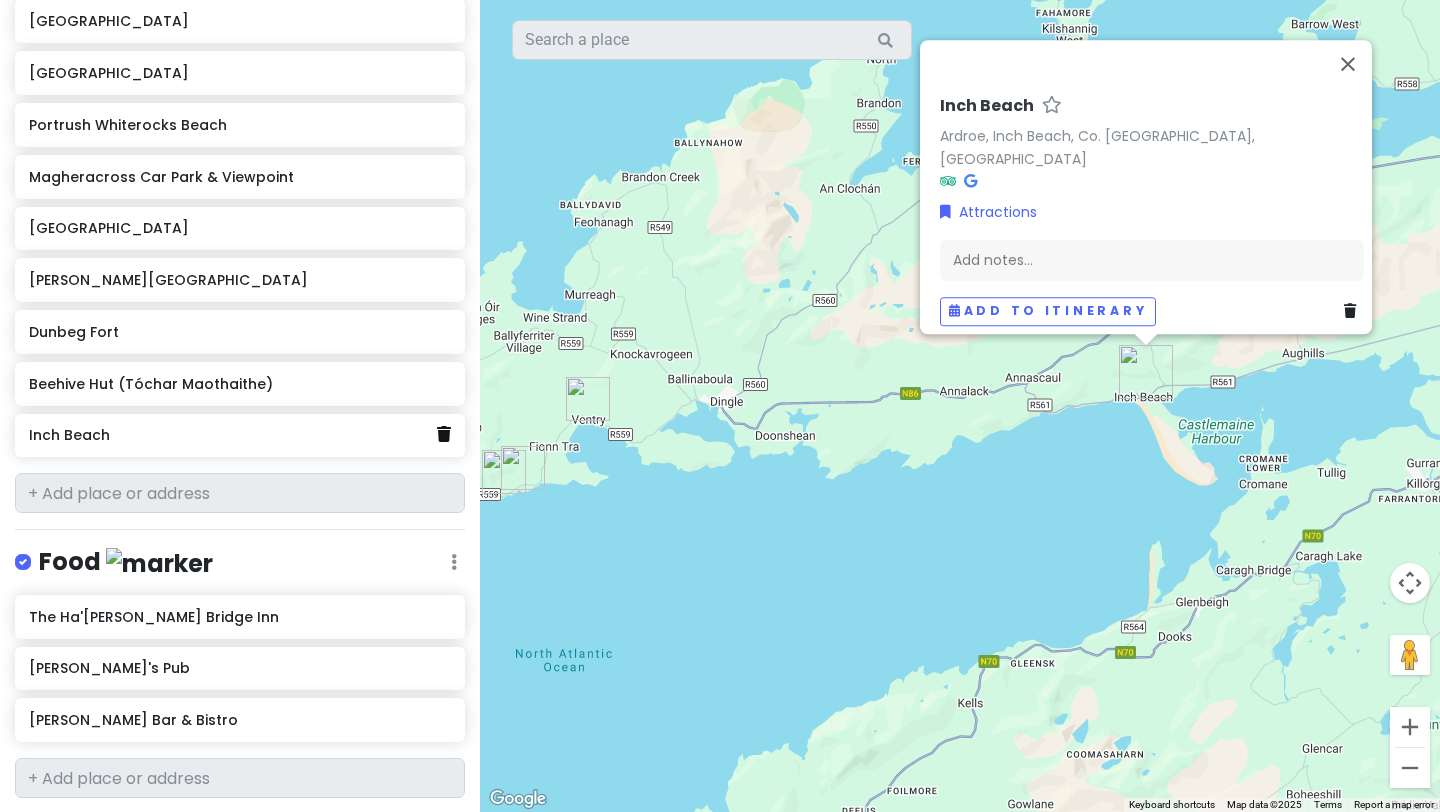 click at bounding box center [444, 434] 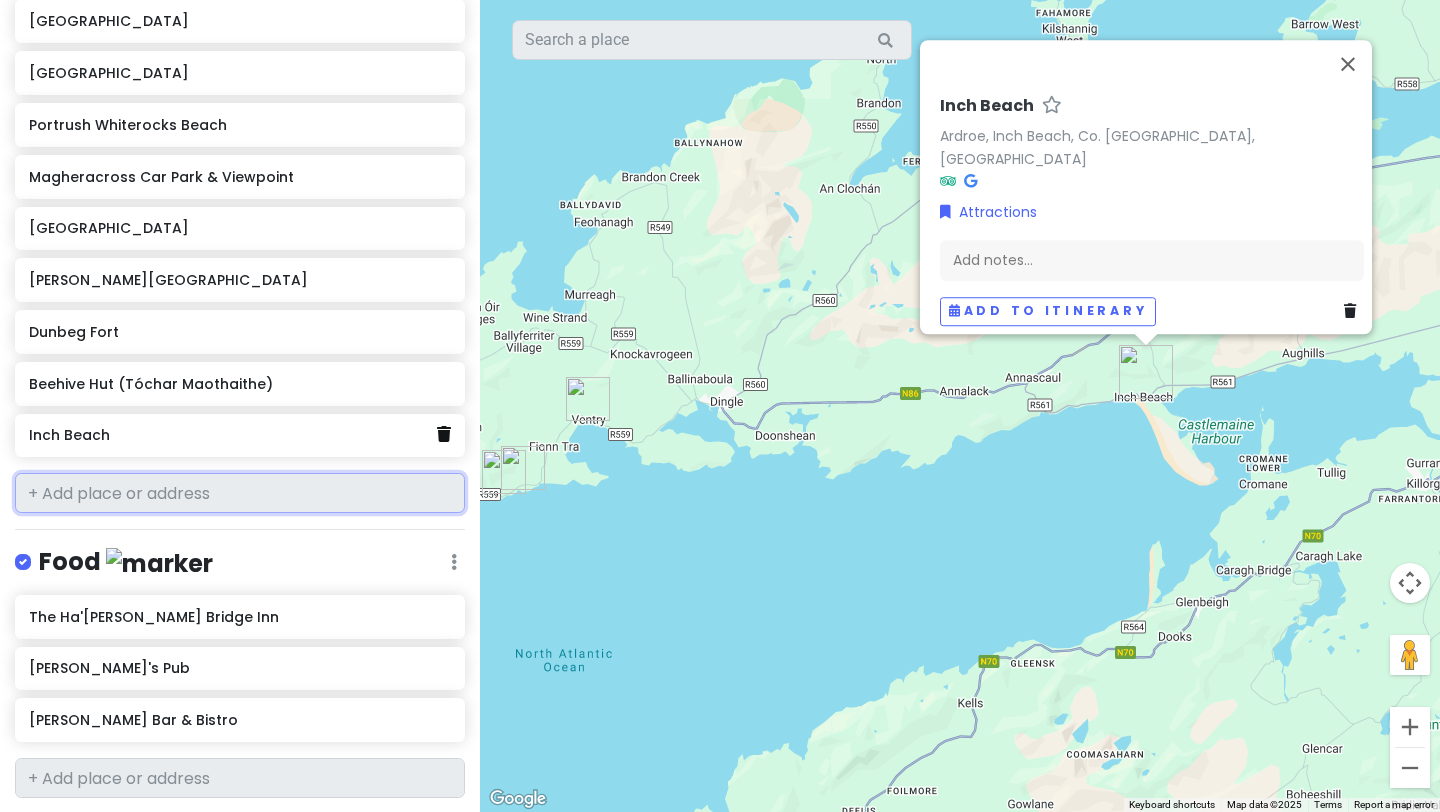 scroll, scrollTop: 1041, scrollLeft: 0, axis: vertical 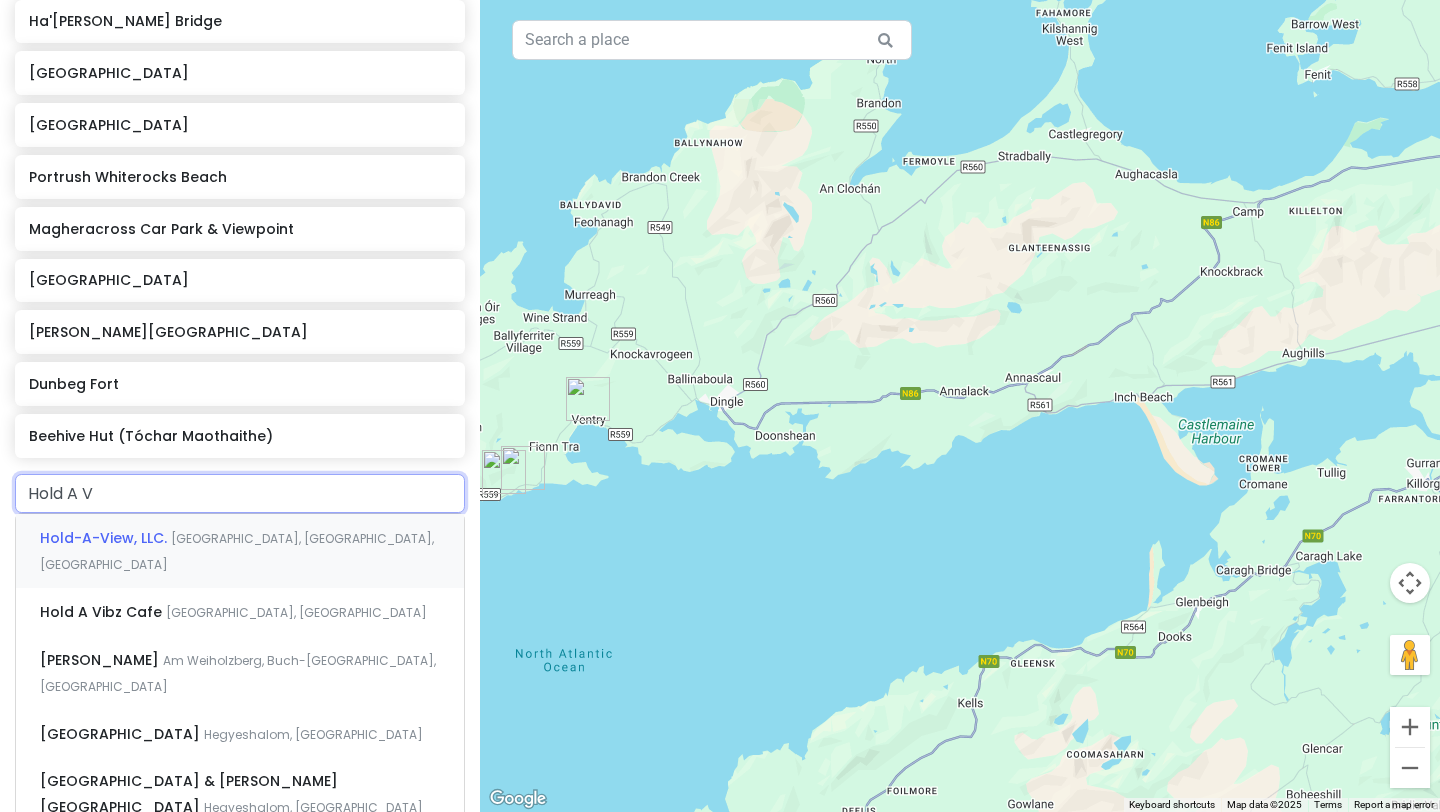 type on "Hold A" 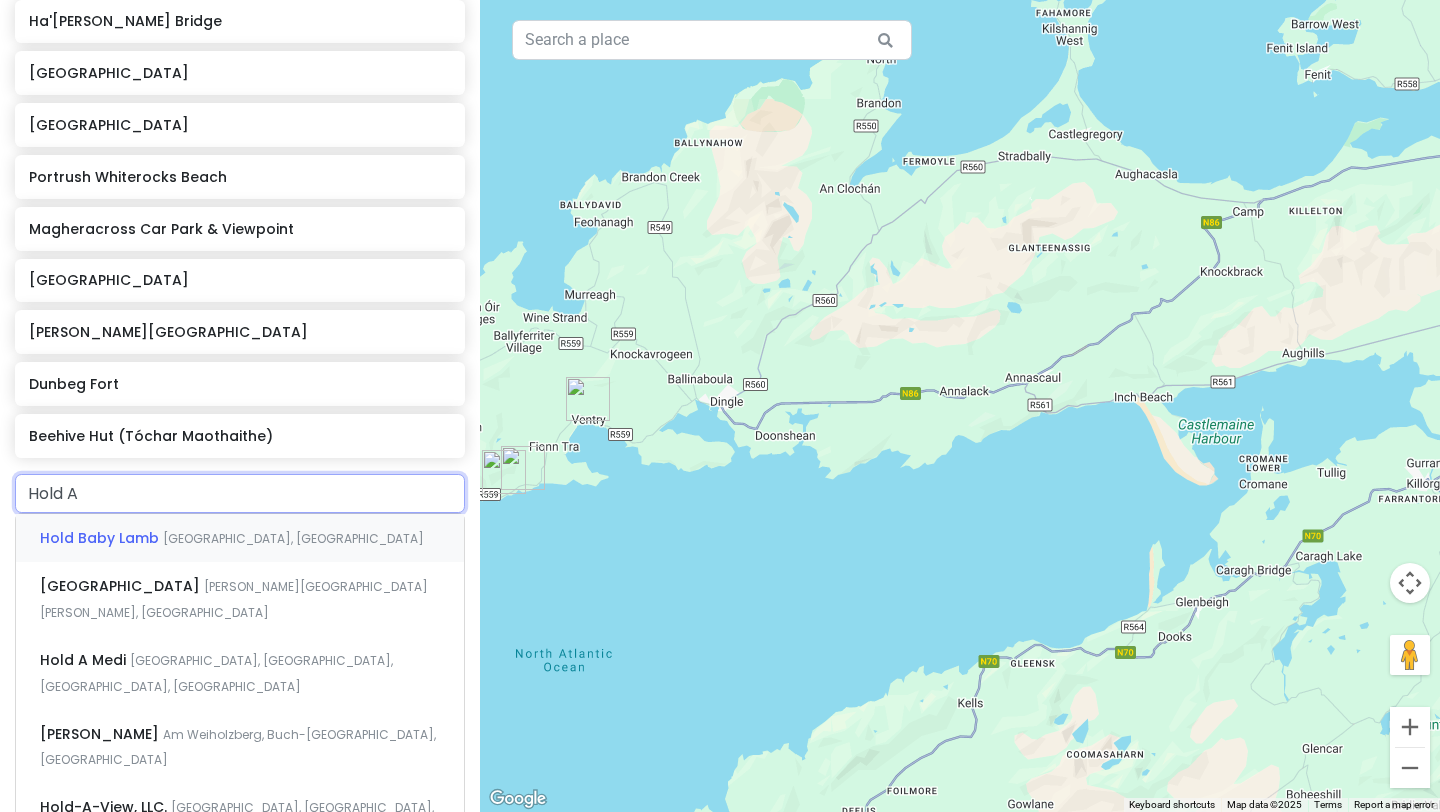 click on "Hold Baby Lamb" at bounding box center [101, 538] 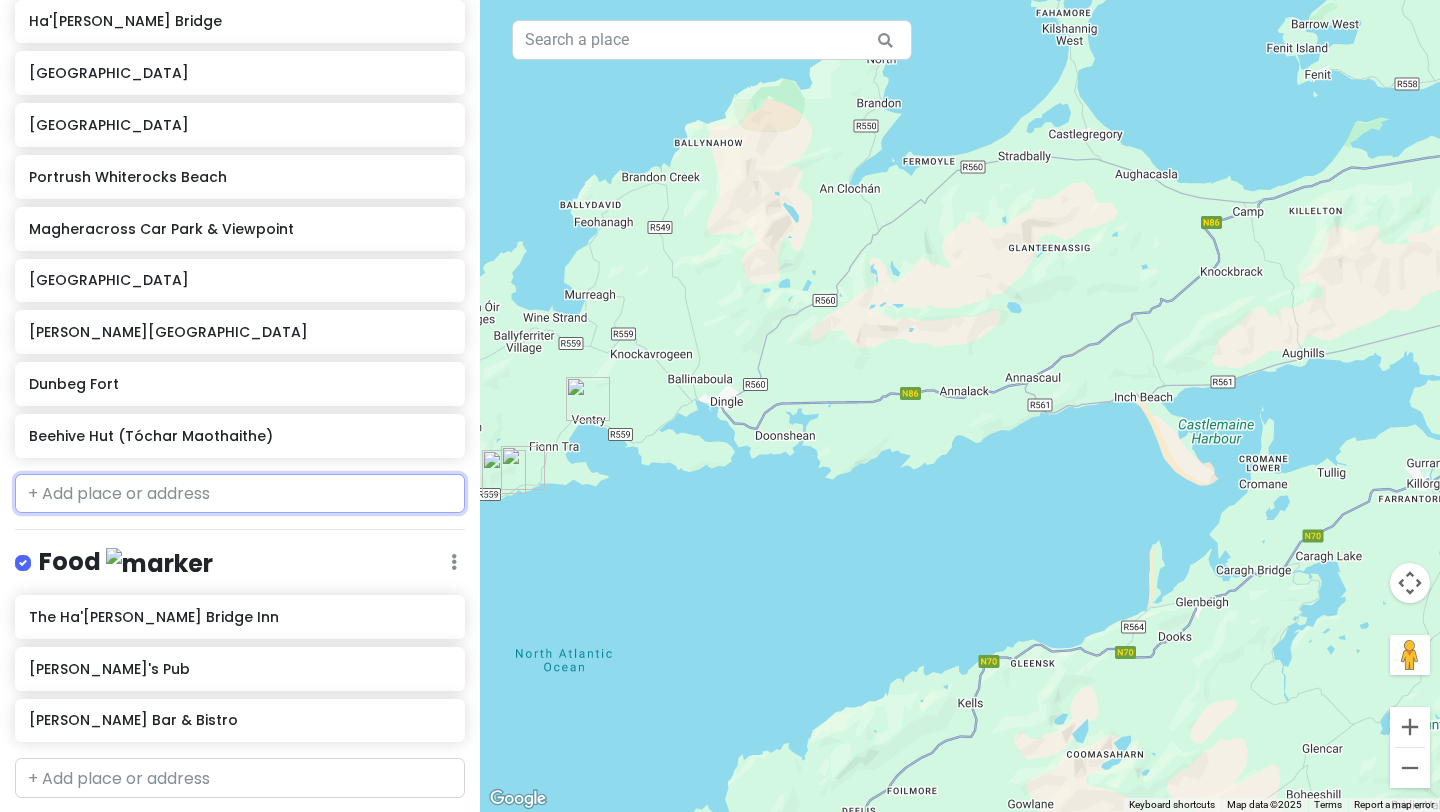scroll, scrollTop: 1093, scrollLeft: 0, axis: vertical 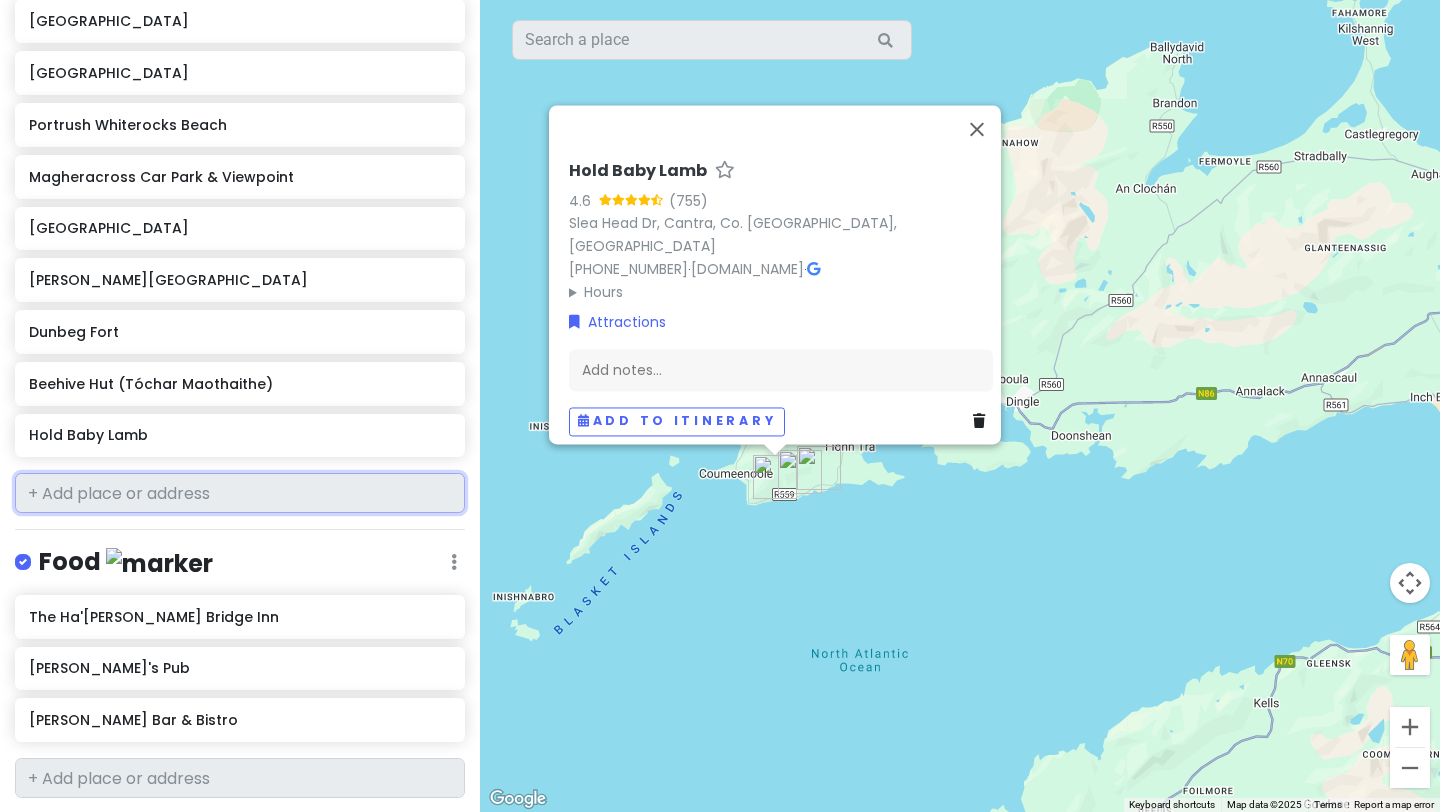 click at bounding box center (240, 493) 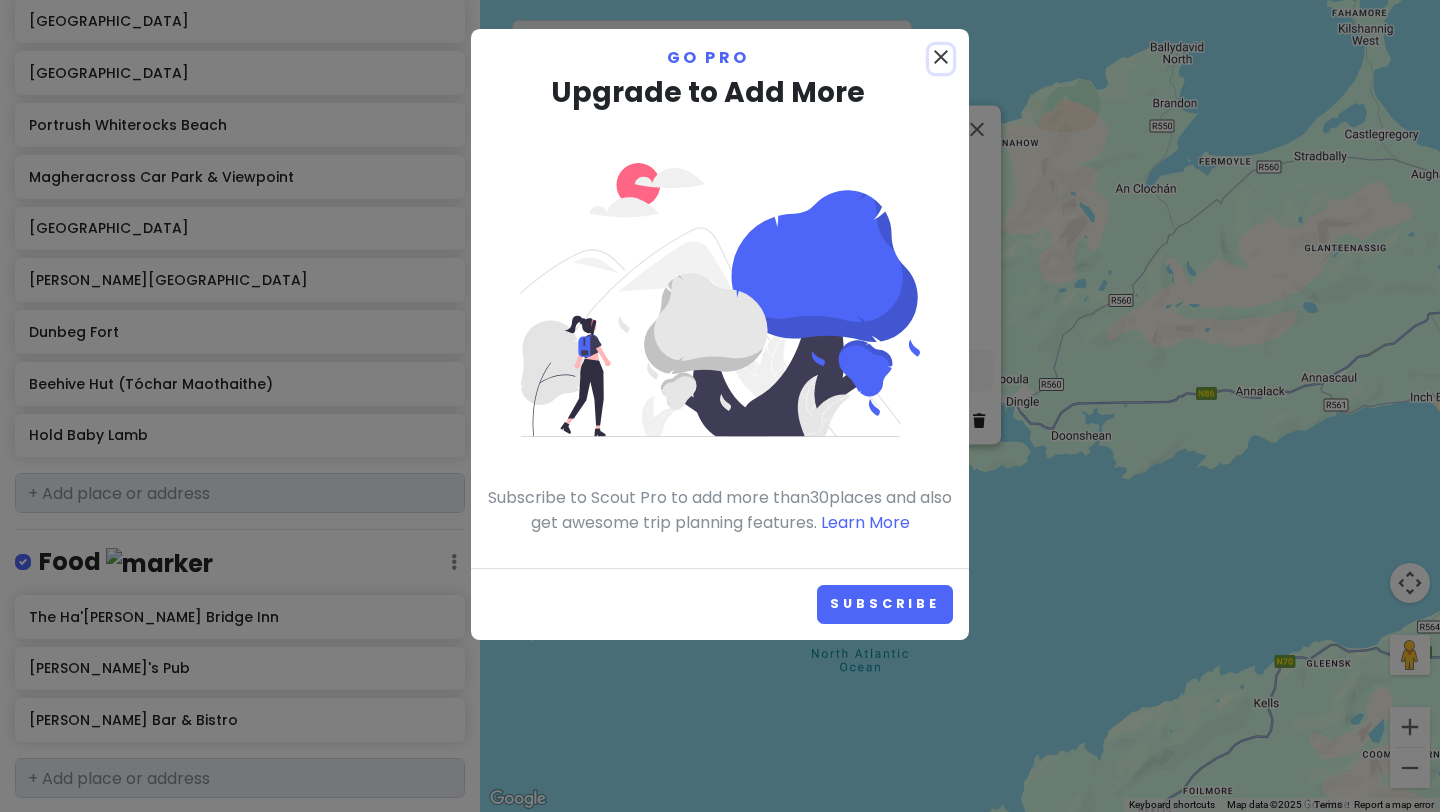 click on "close" at bounding box center [941, 57] 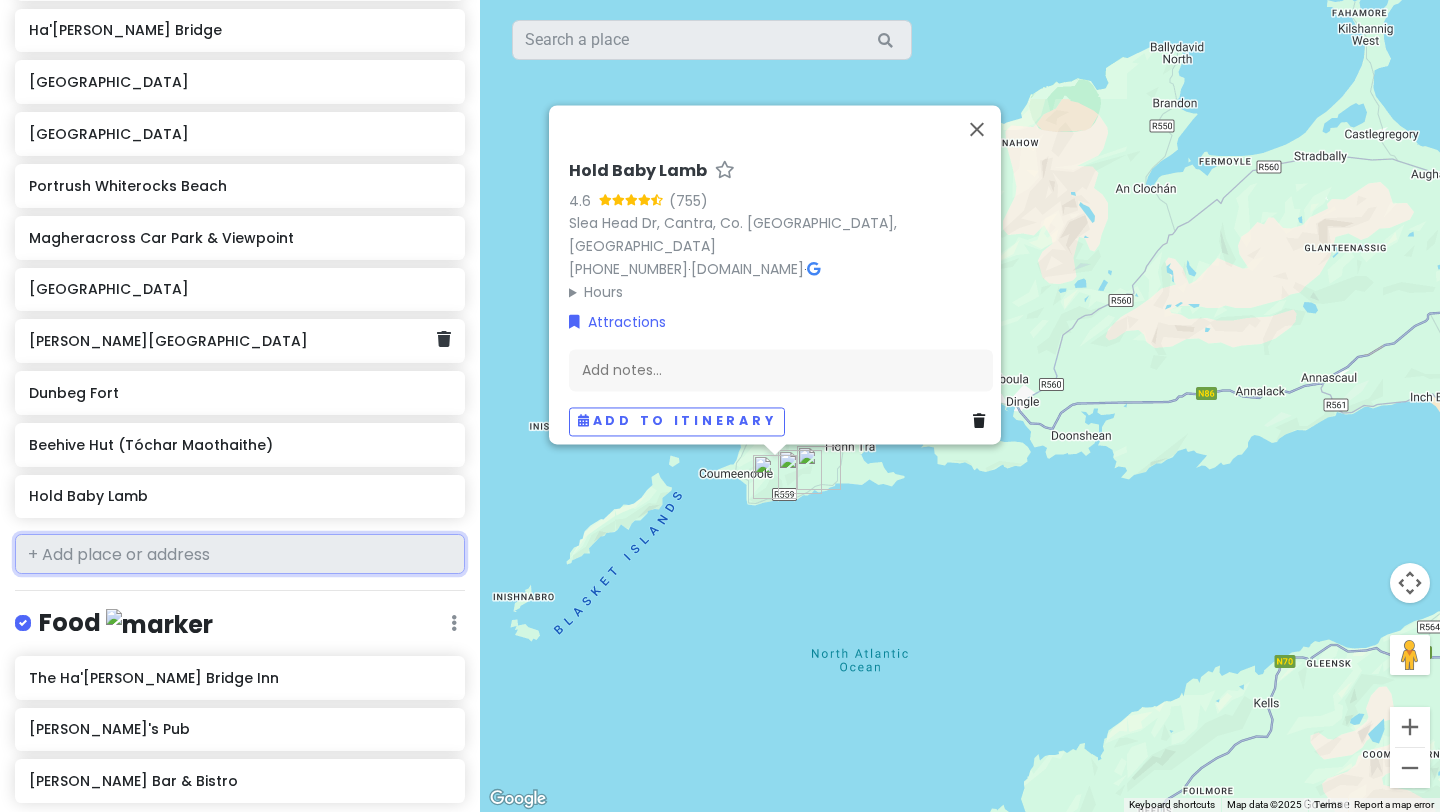 scroll, scrollTop: 1028, scrollLeft: 0, axis: vertical 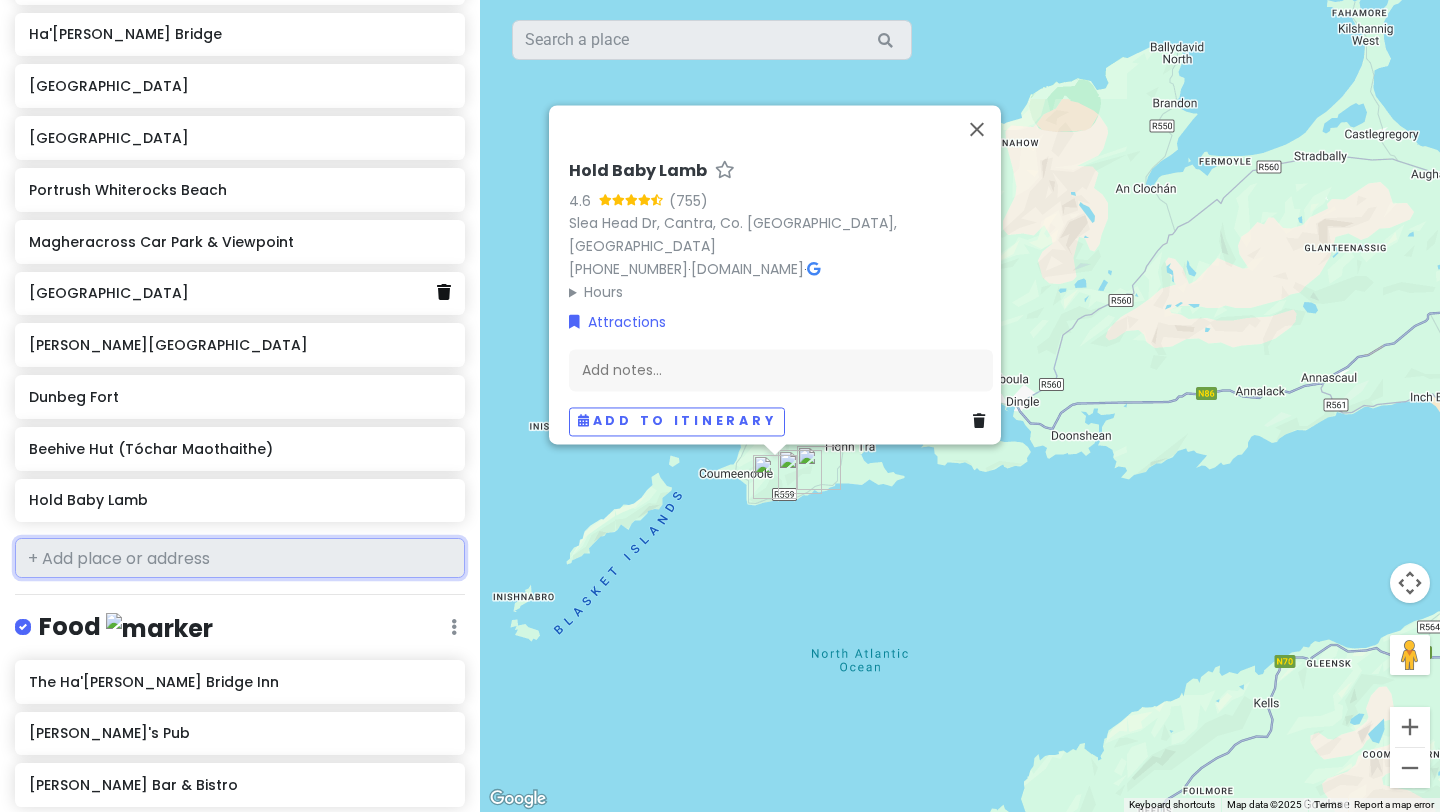 click at bounding box center [444, 292] 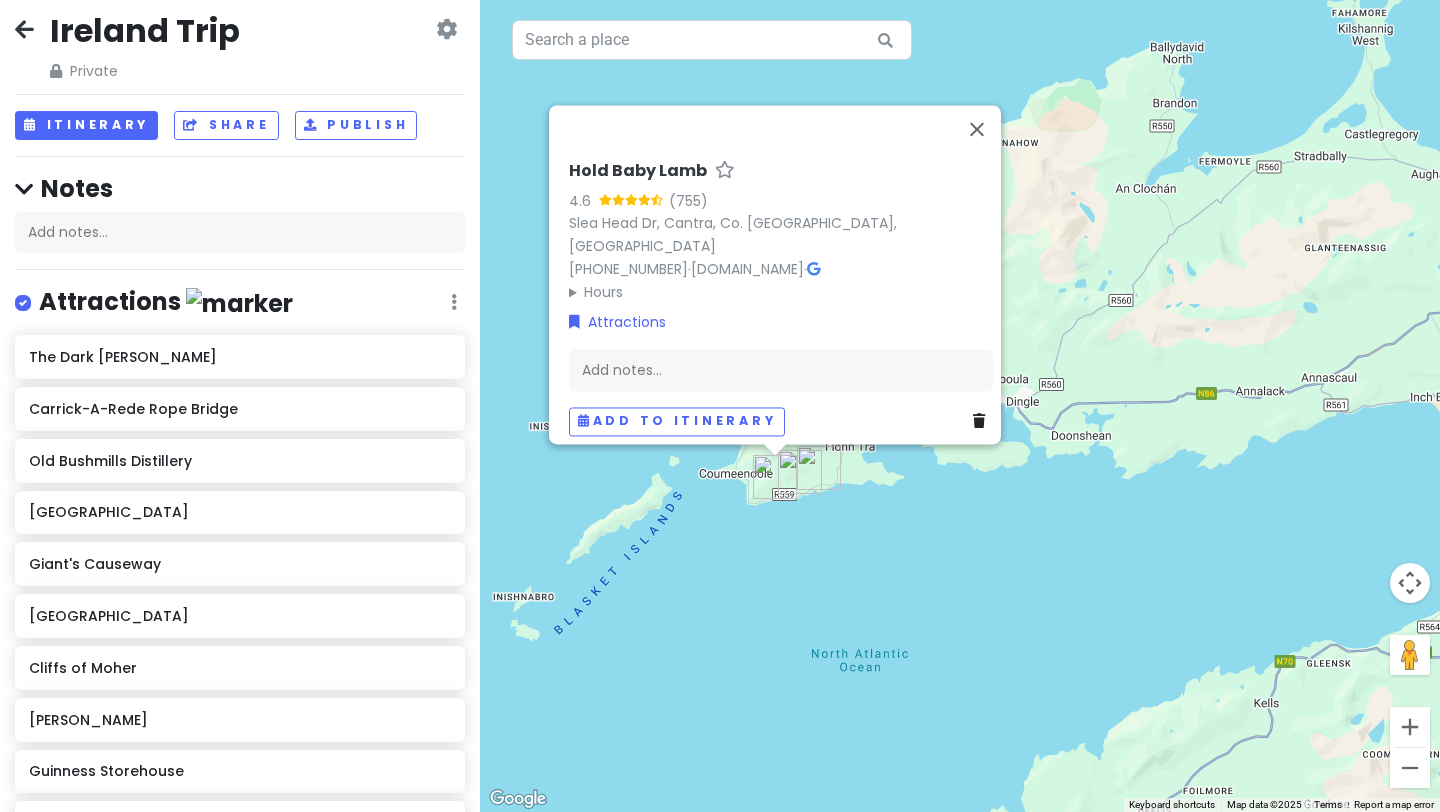 scroll, scrollTop: 0, scrollLeft: 0, axis: both 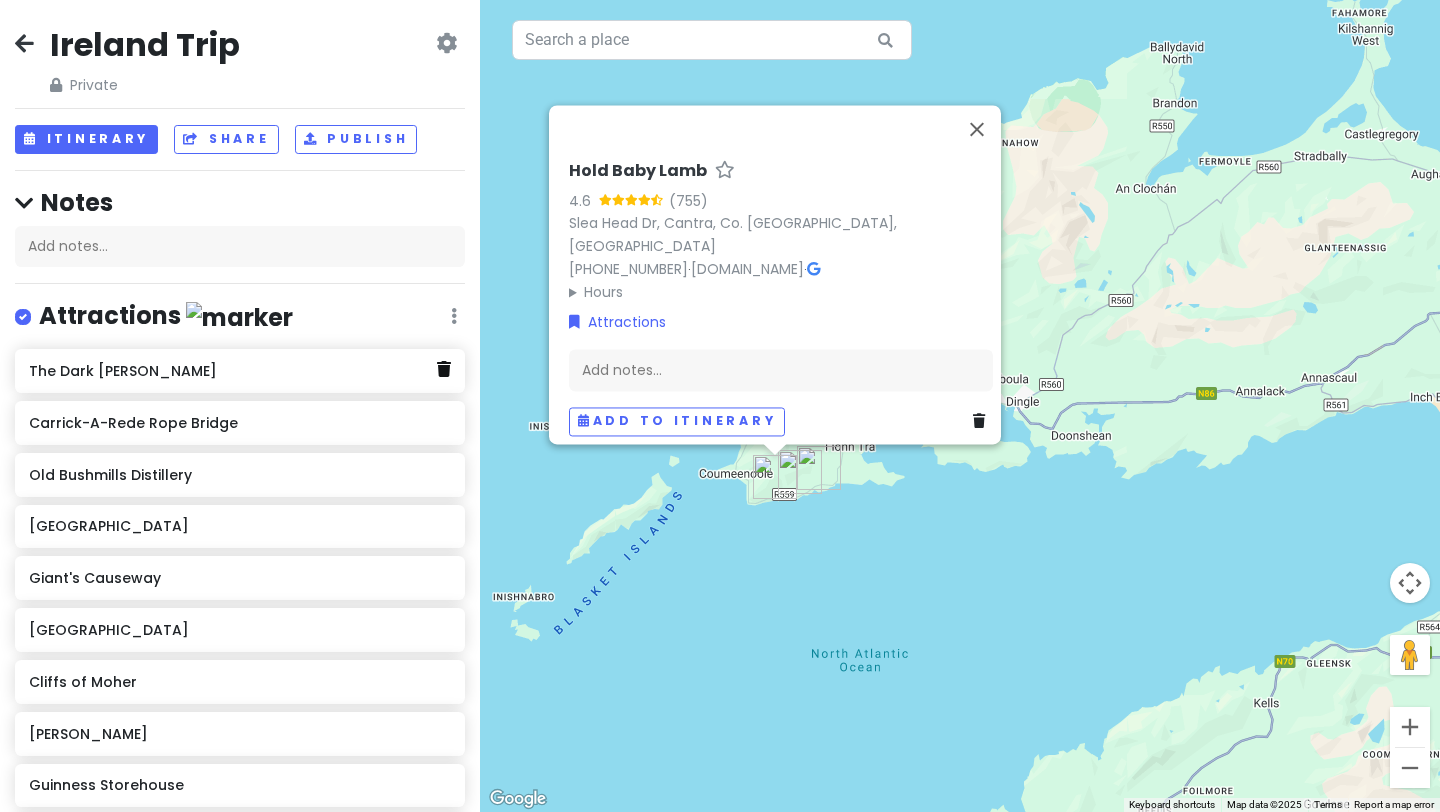 click at bounding box center (444, 369) 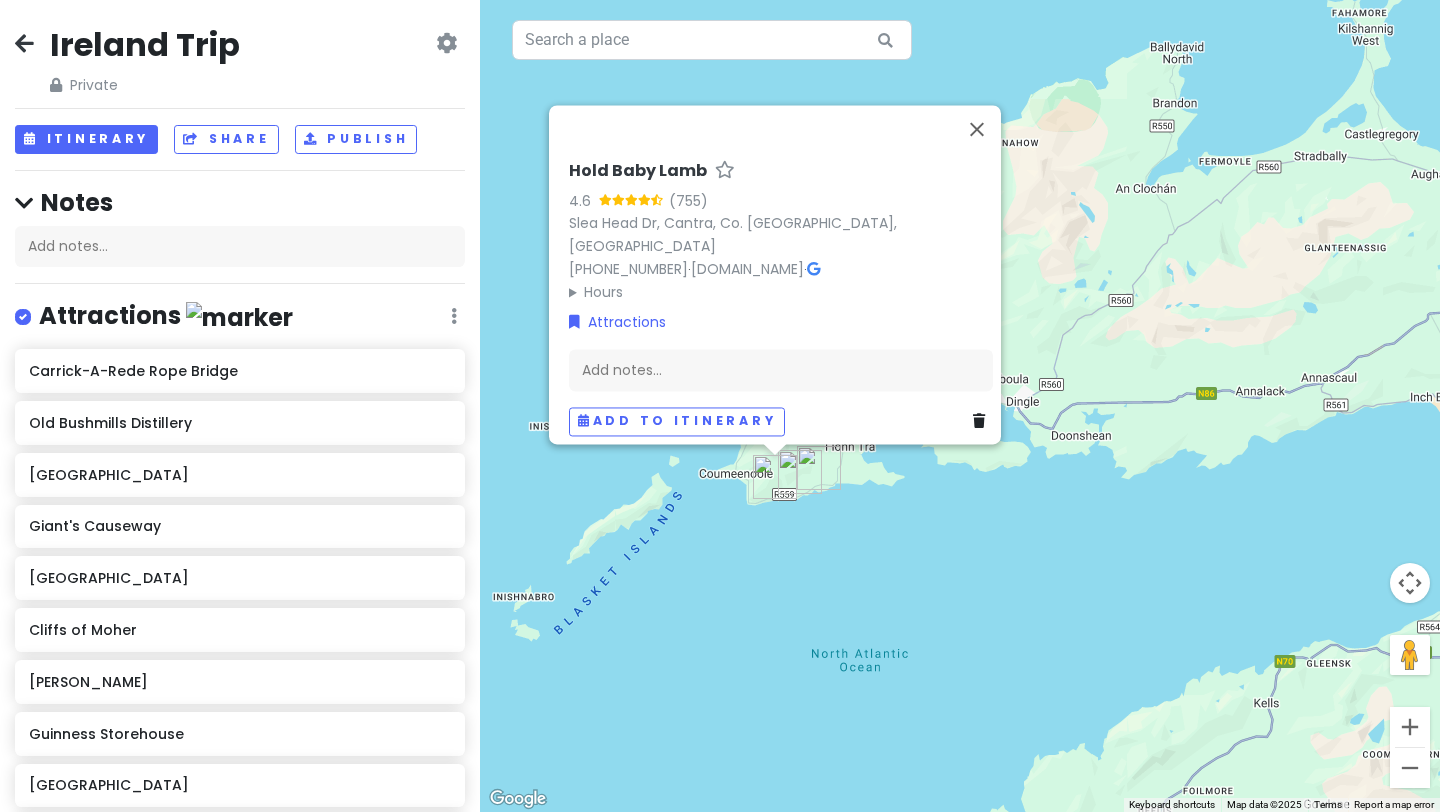 click on "Carrick-A-Rede Rope Bridge" at bounding box center [239, 371] 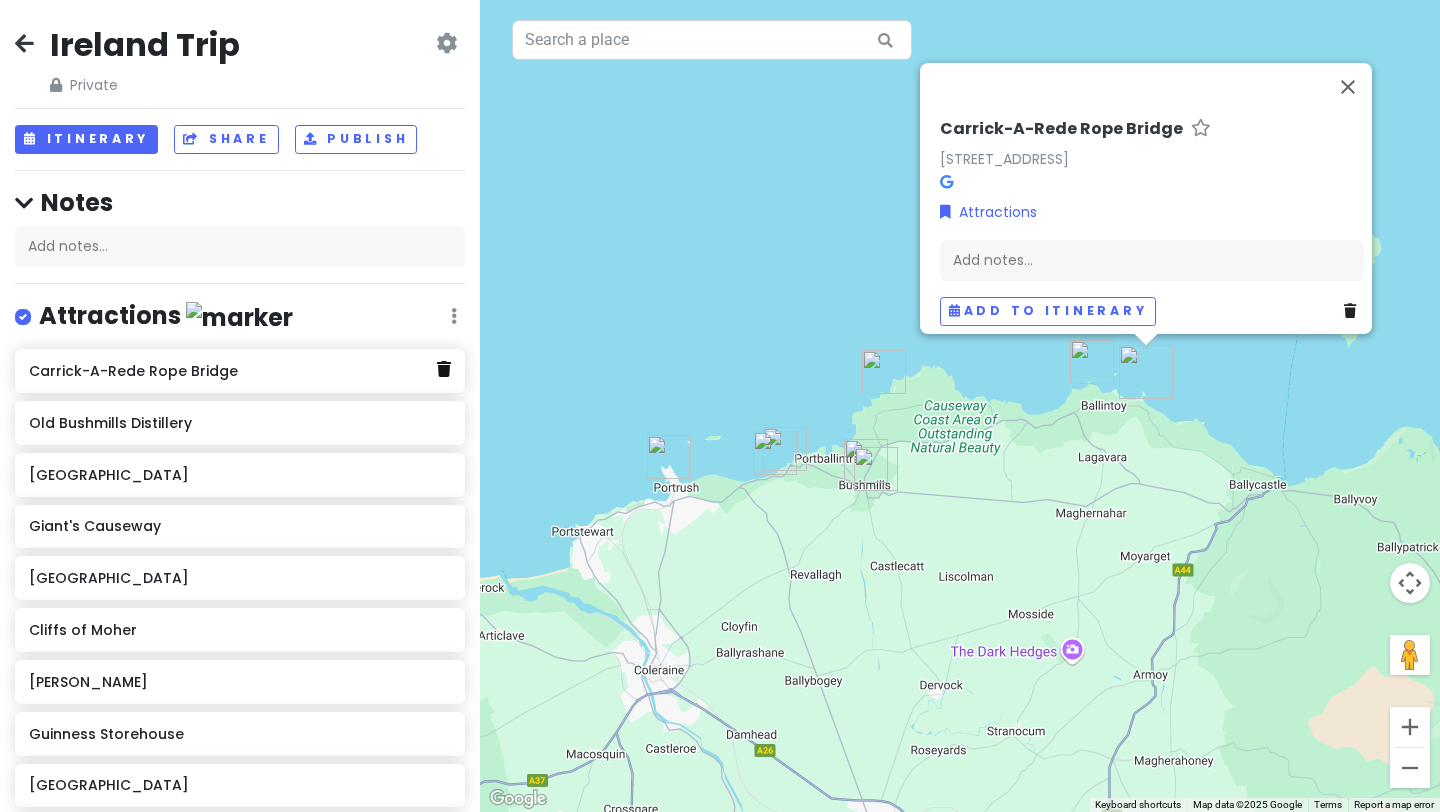 click at bounding box center (444, 369) 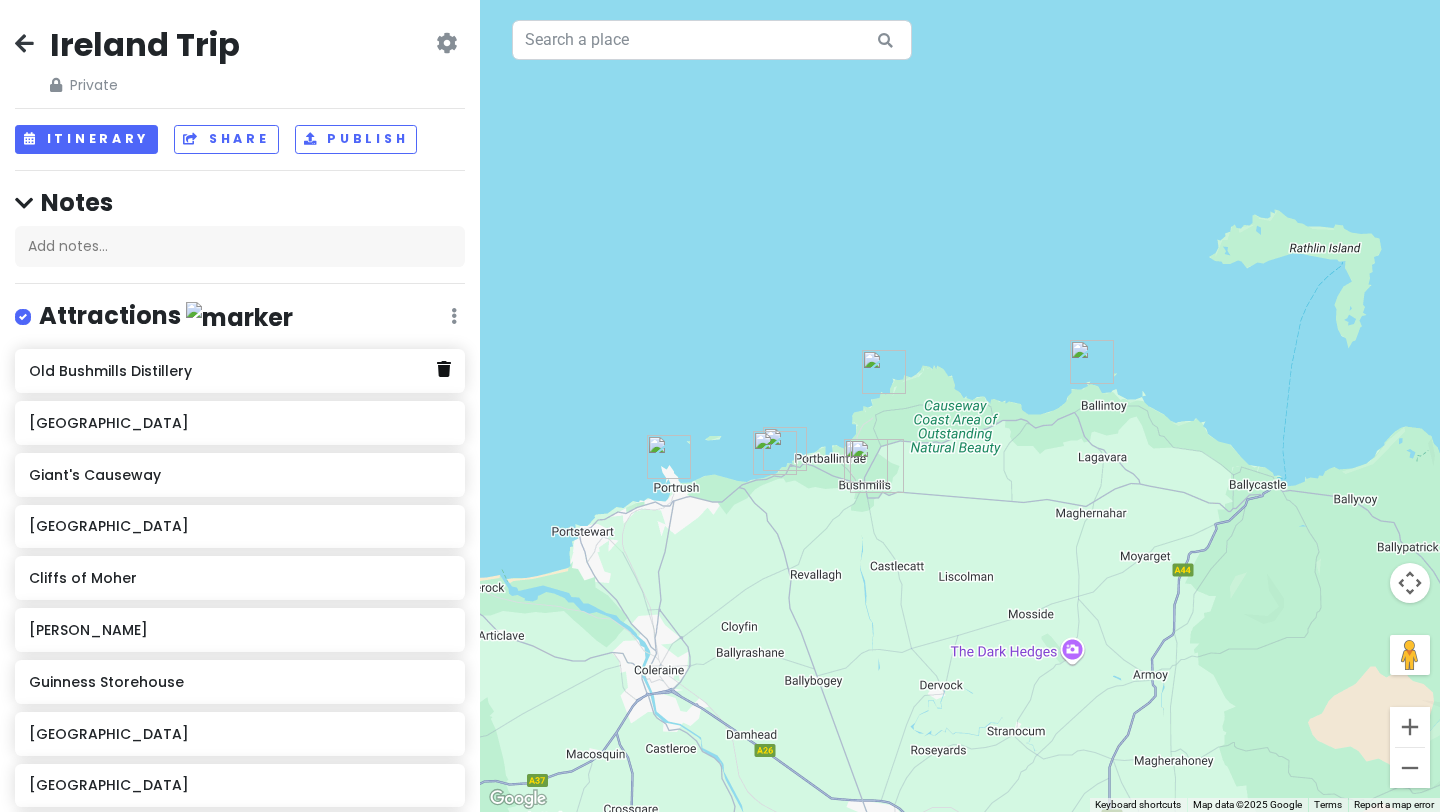 click at bounding box center [444, 369] 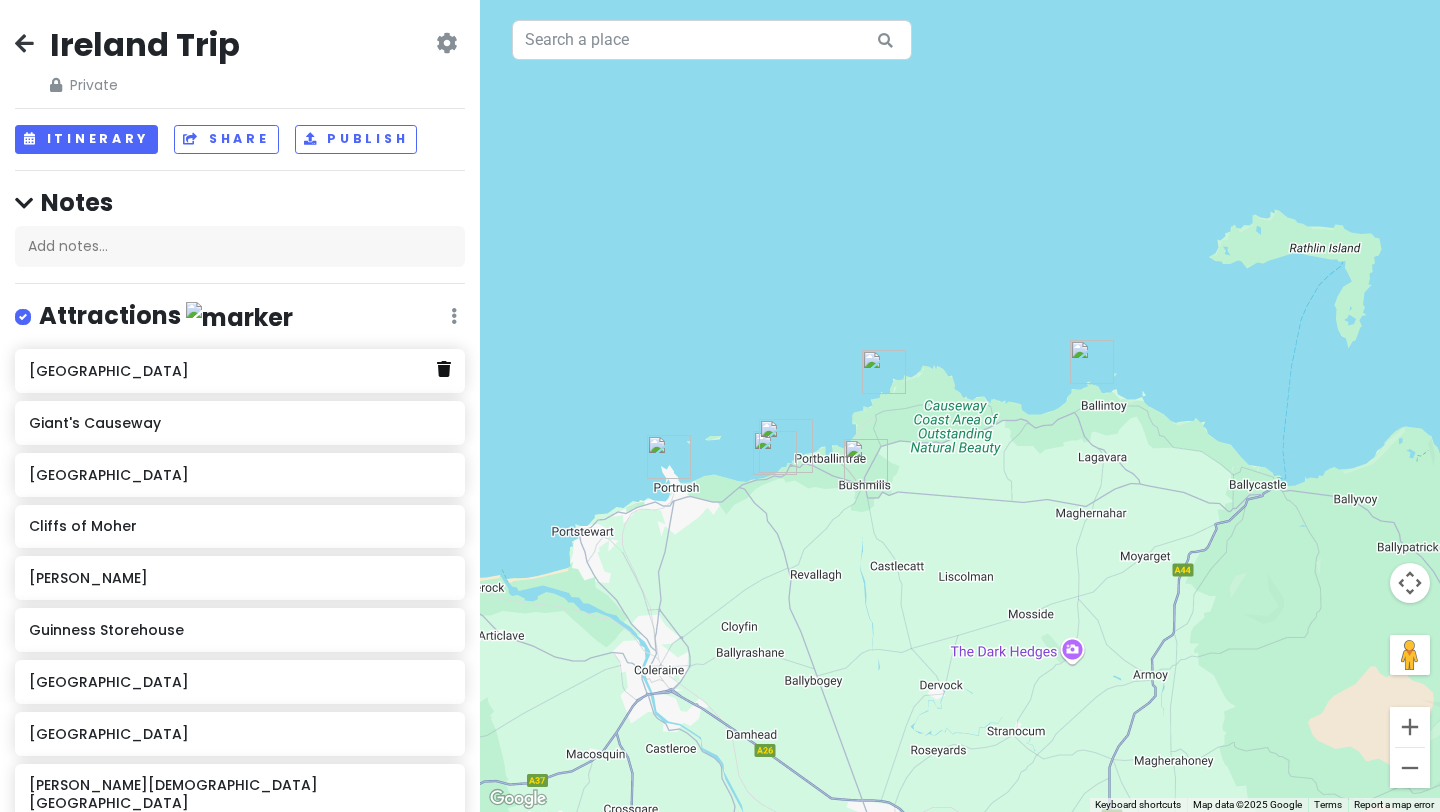 click at bounding box center (444, 369) 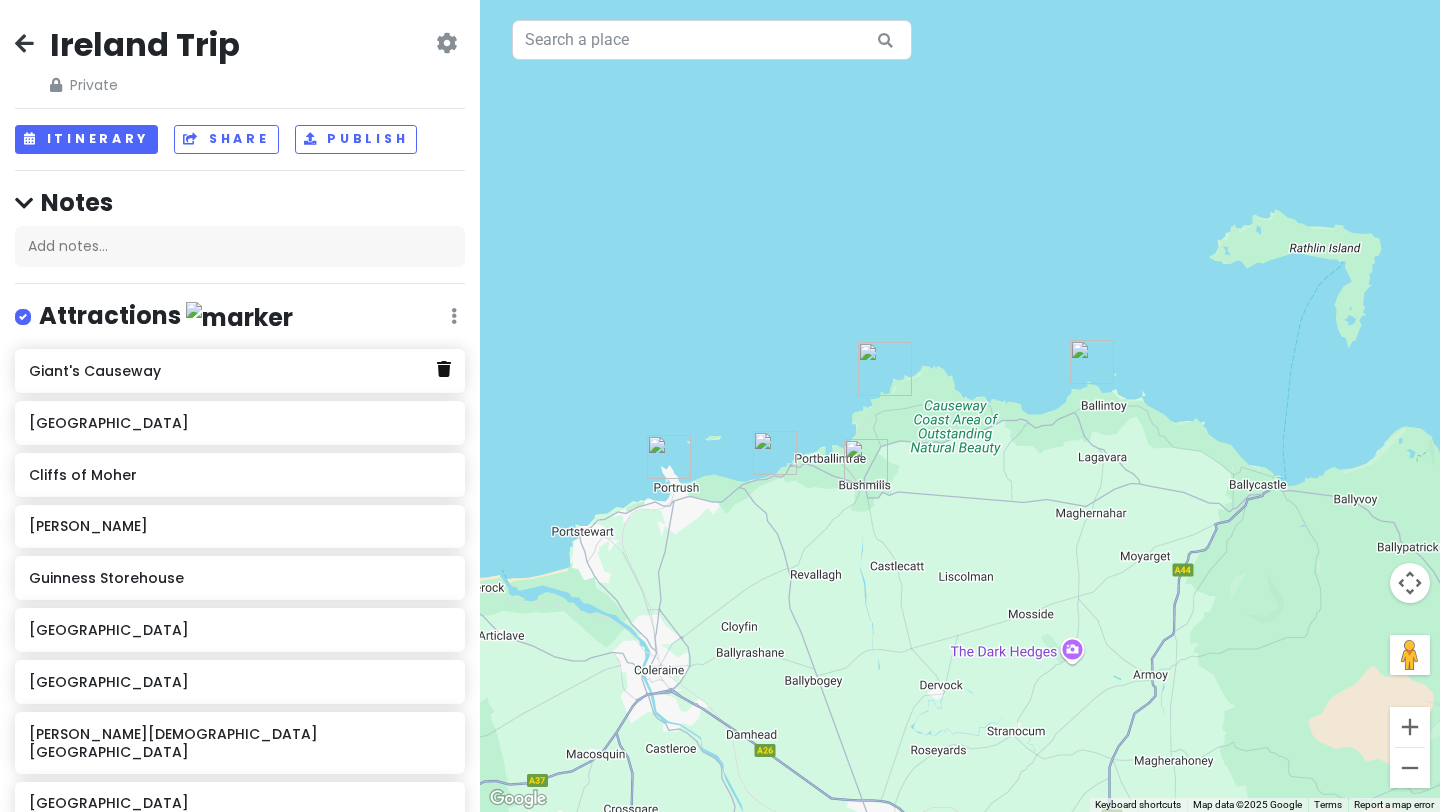 click at bounding box center [444, 369] 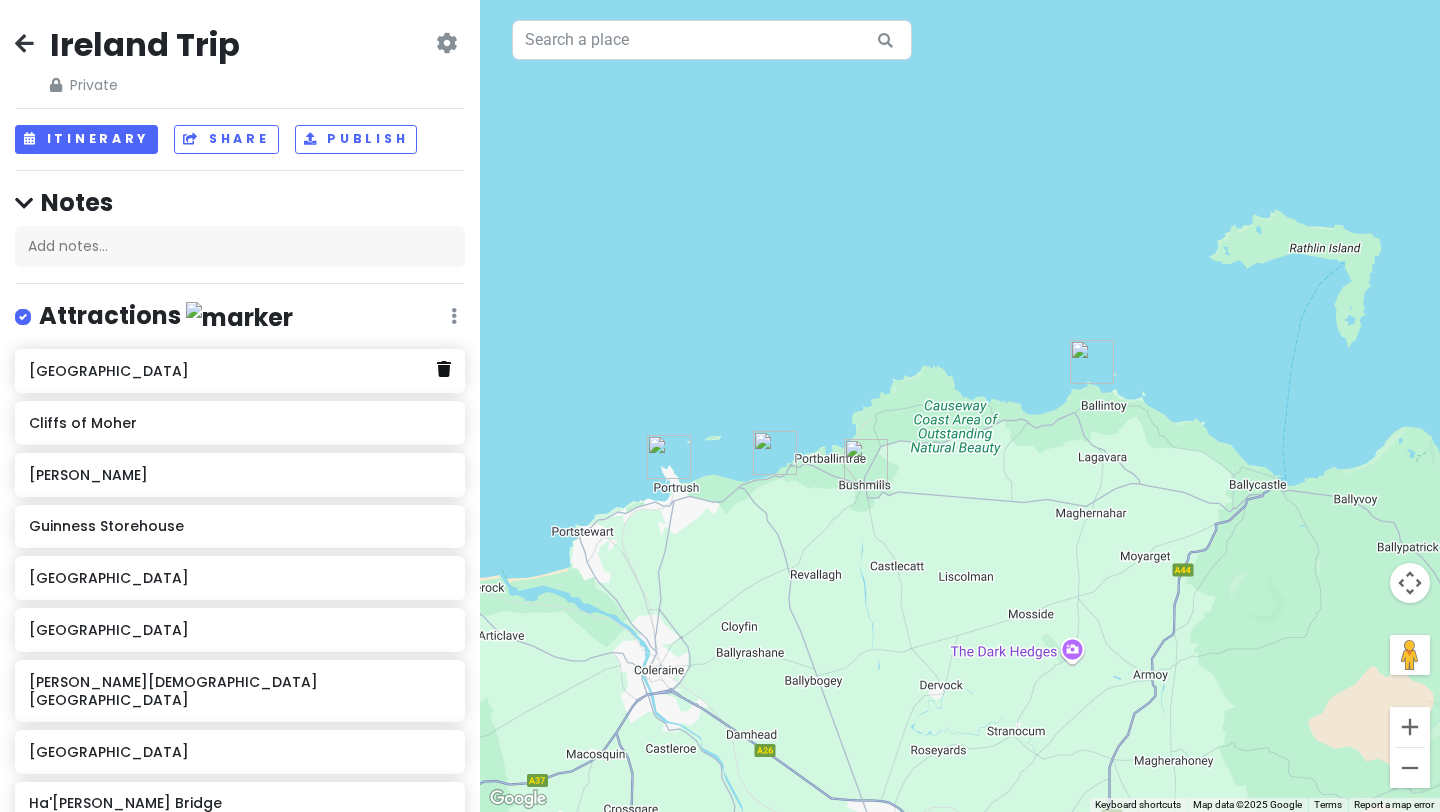 click at bounding box center (444, 369) 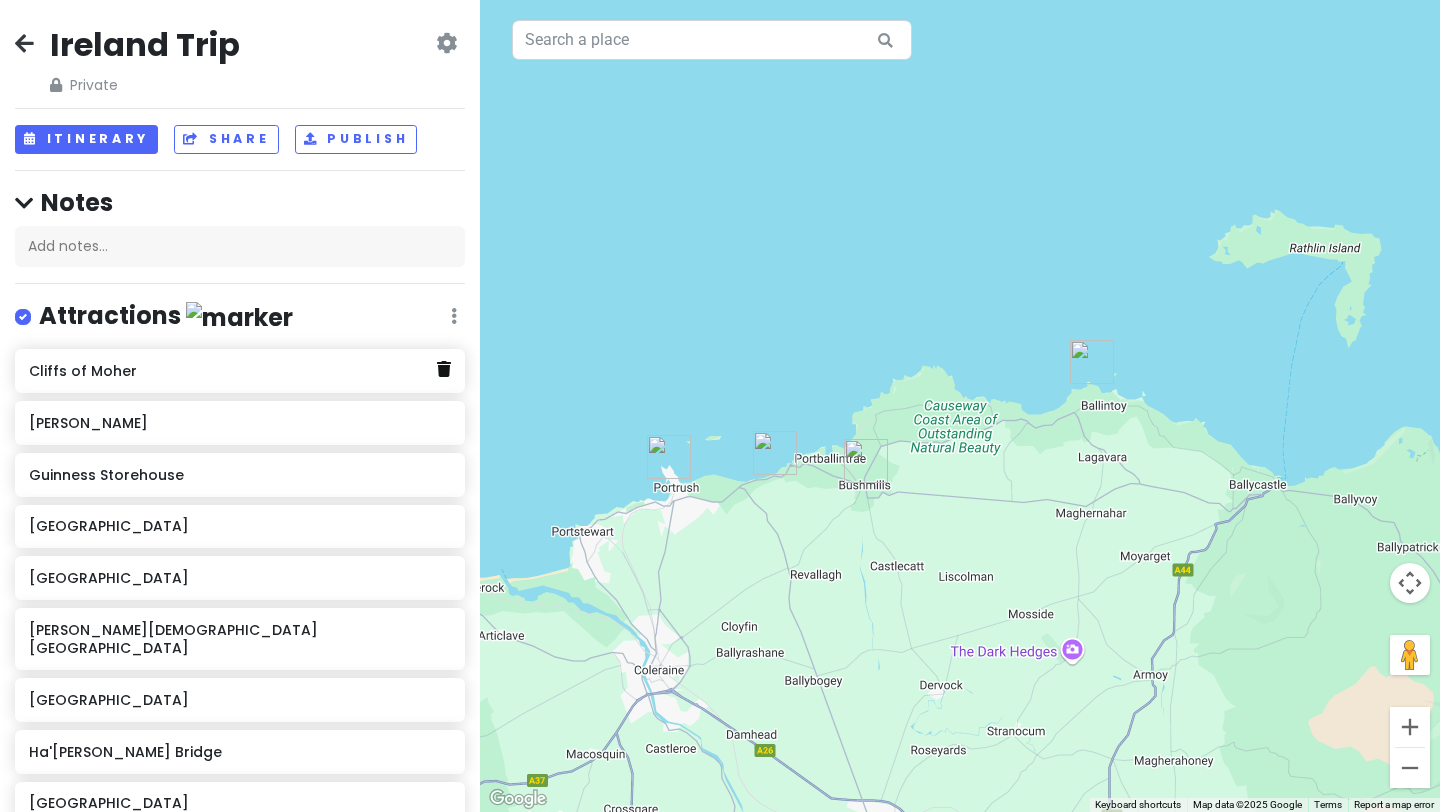 click at bounding box center [444, 369] 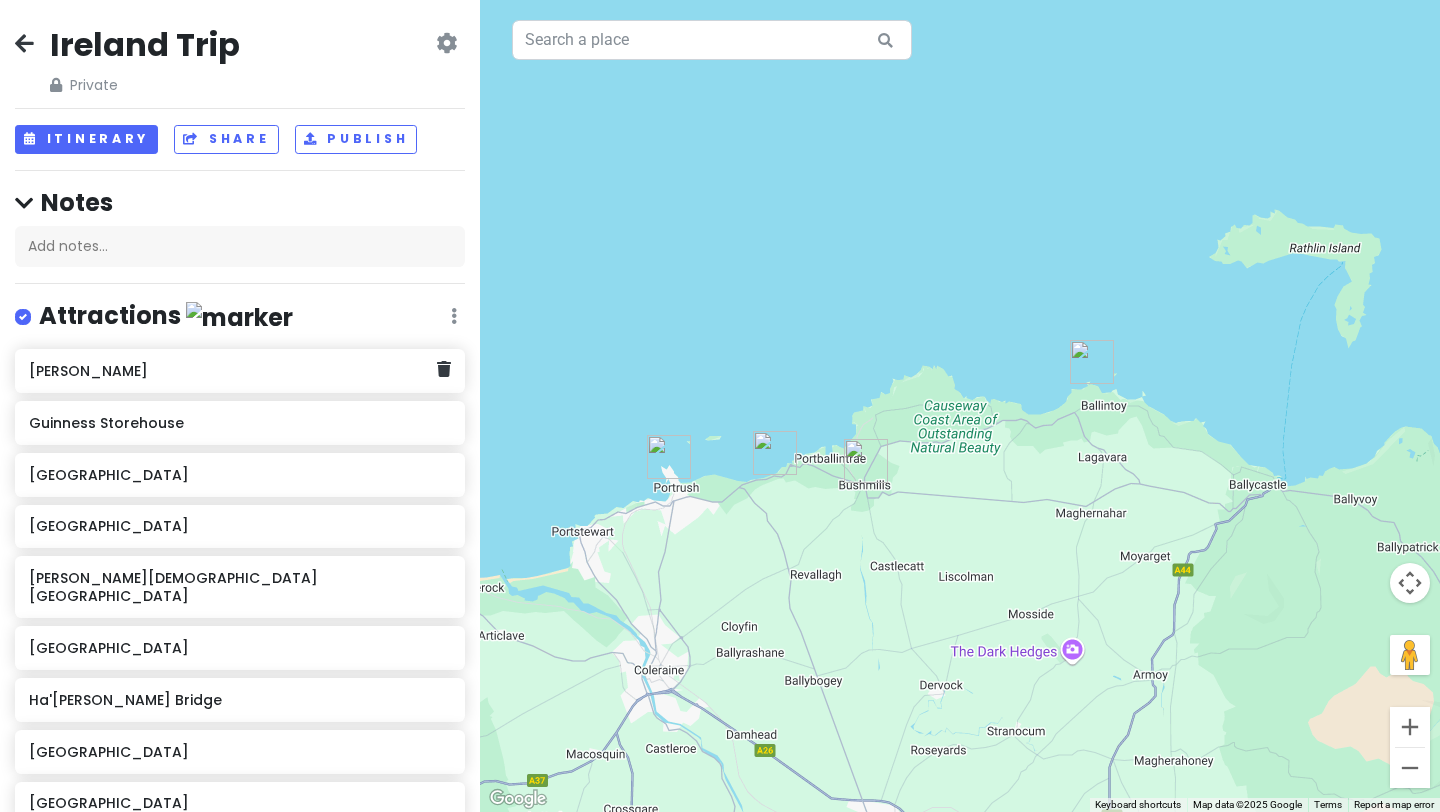 click at bounding box center [444, 369] 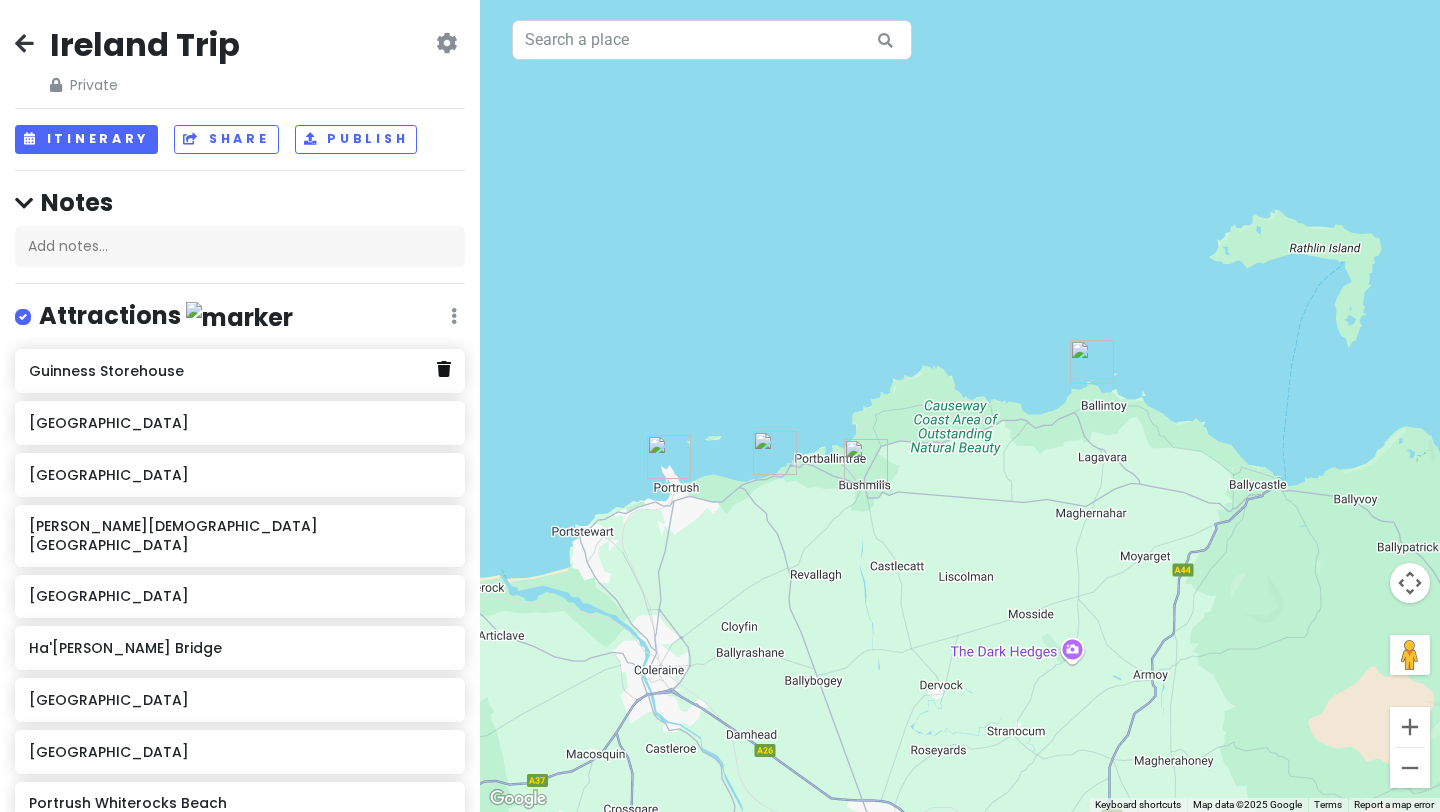 click at bounding box center (444, 369) 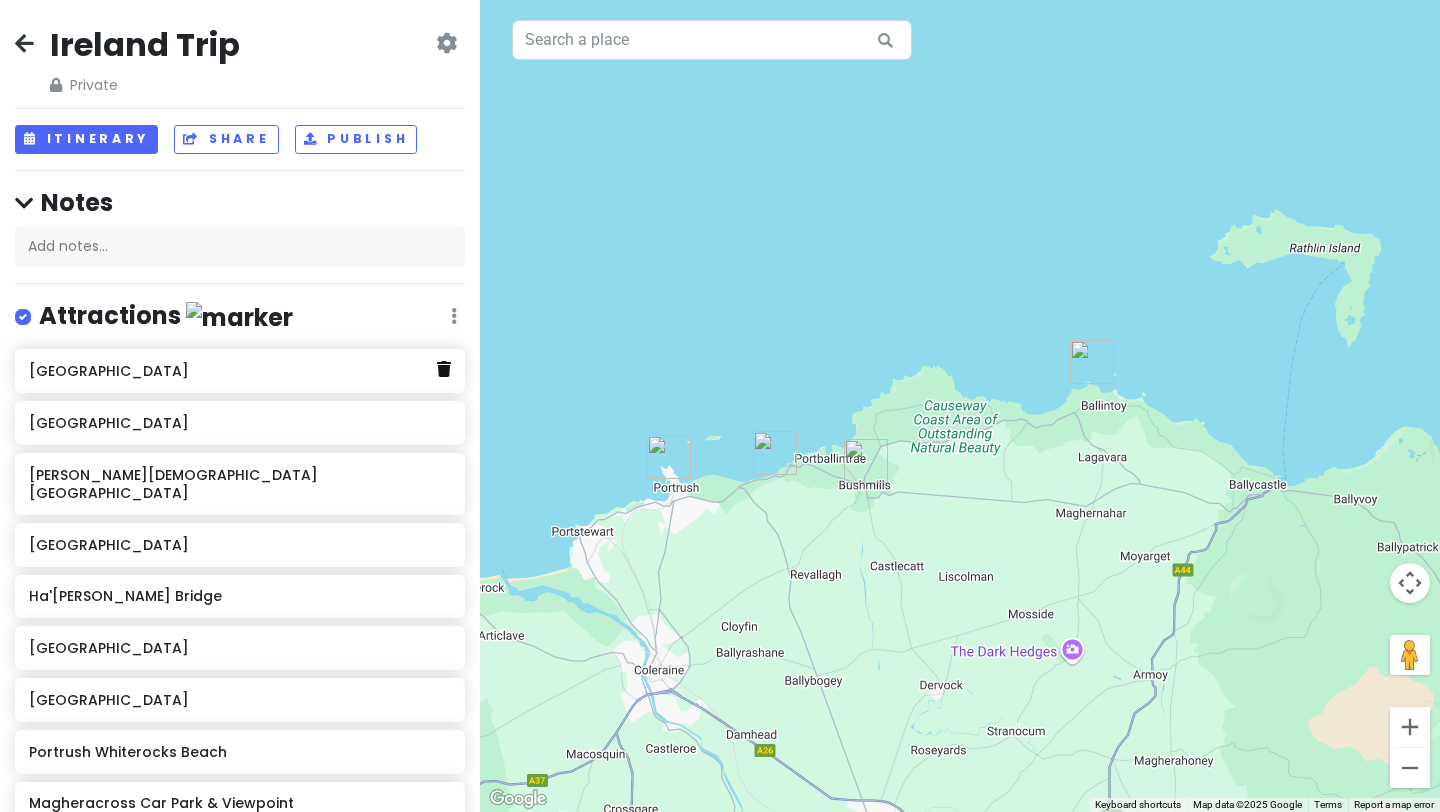 click 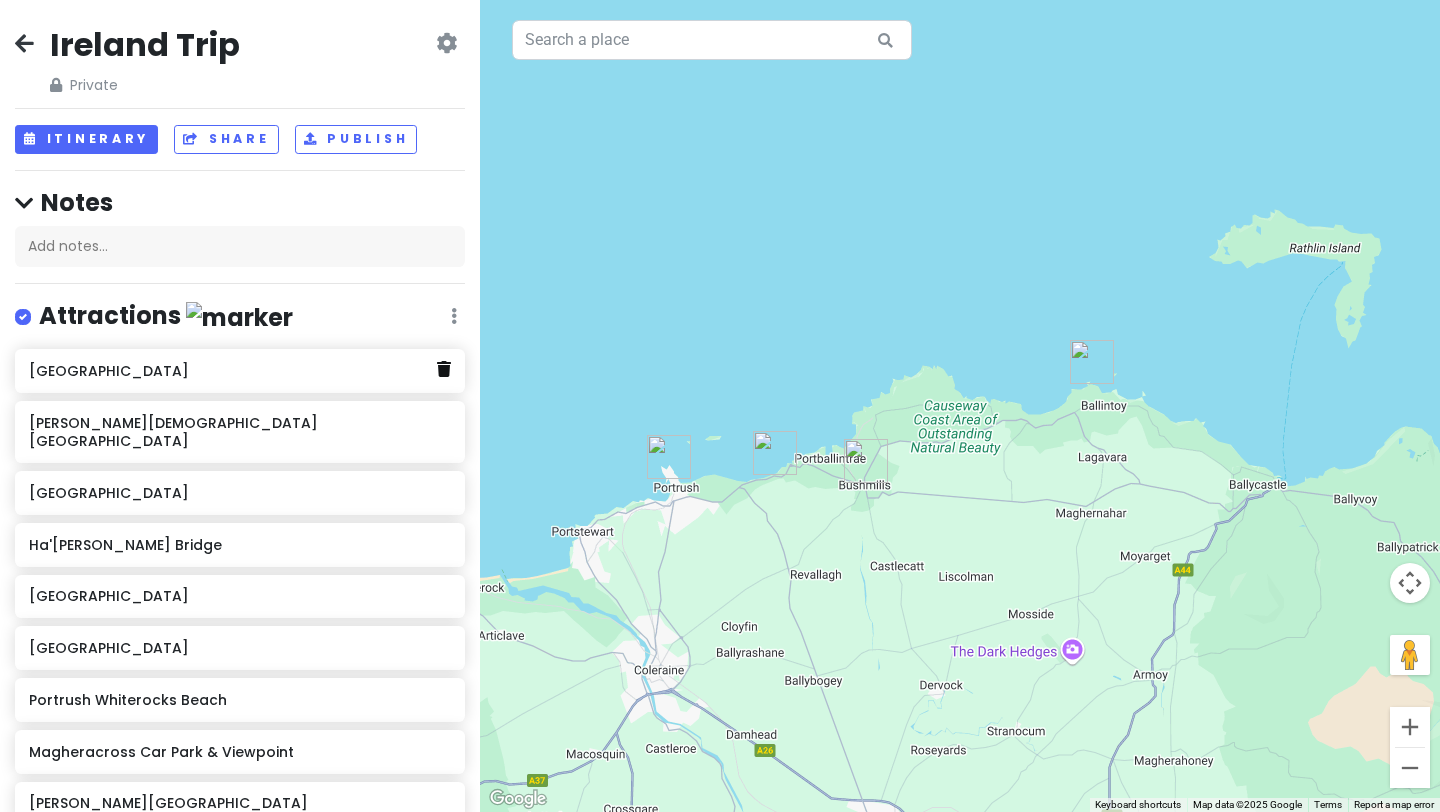 click at bounding box center (444, 369) 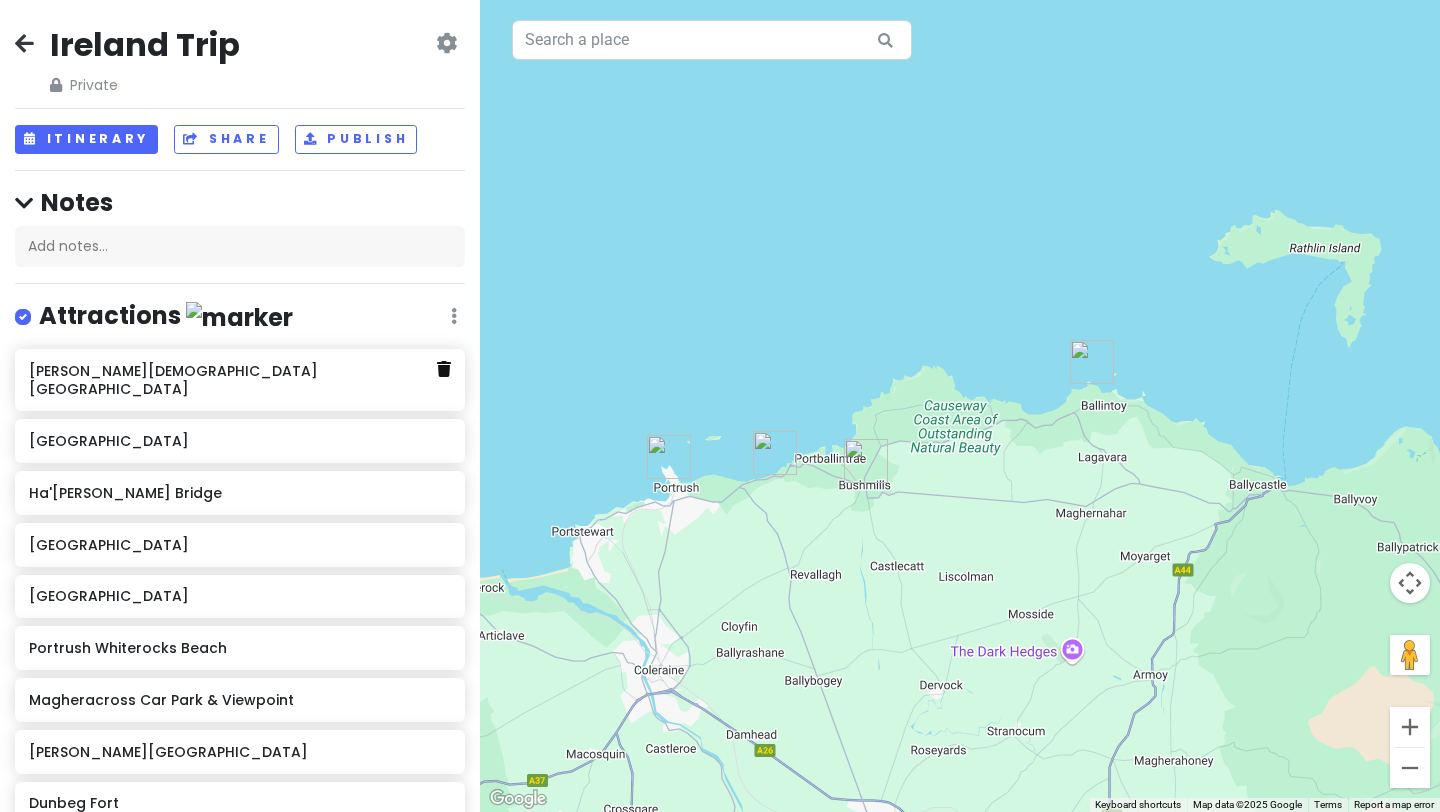 click at bounding box center (444, 369) 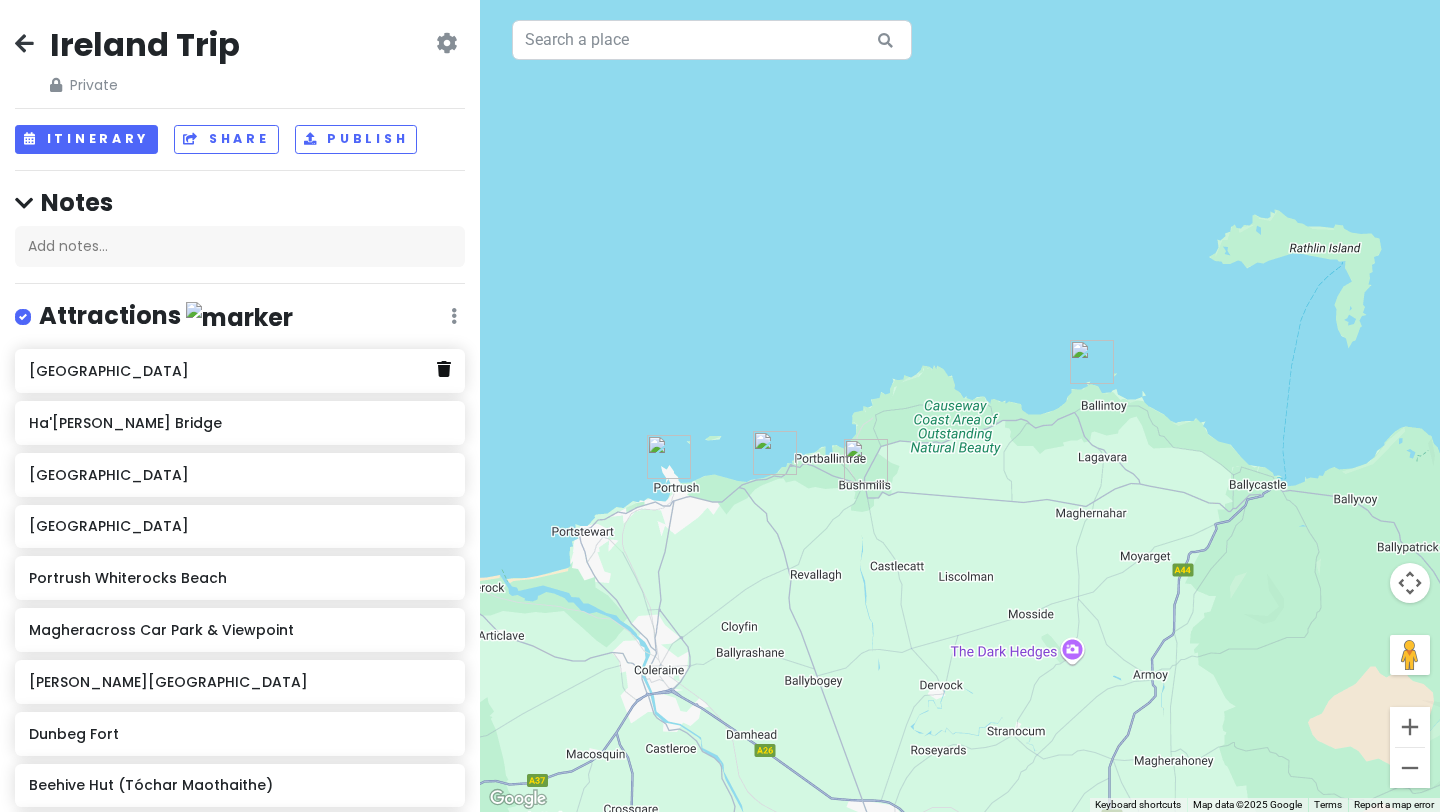 click at bounding box center [444, 369] 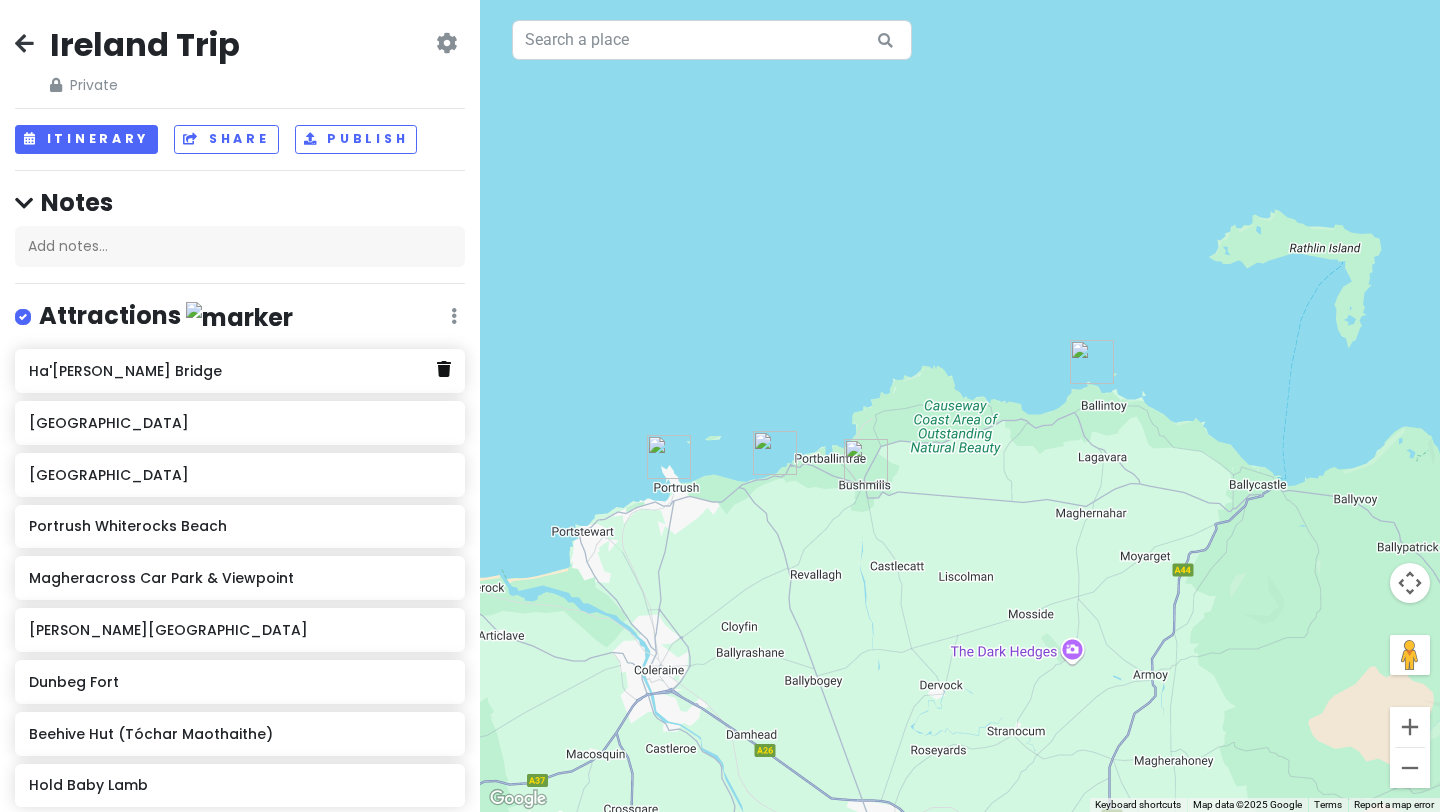 click at bounding box center (444, 369) 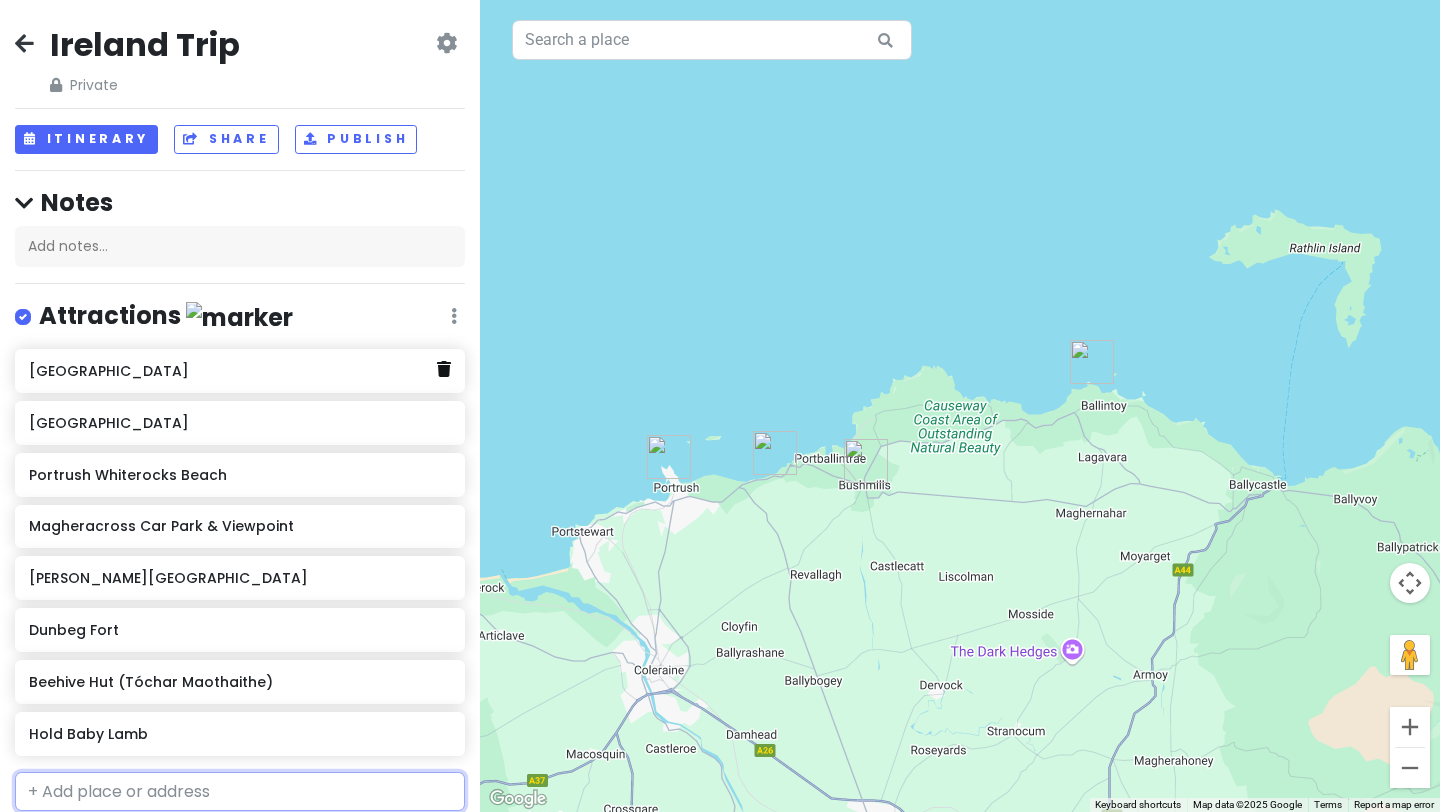 click at bounding box center [444, 369] 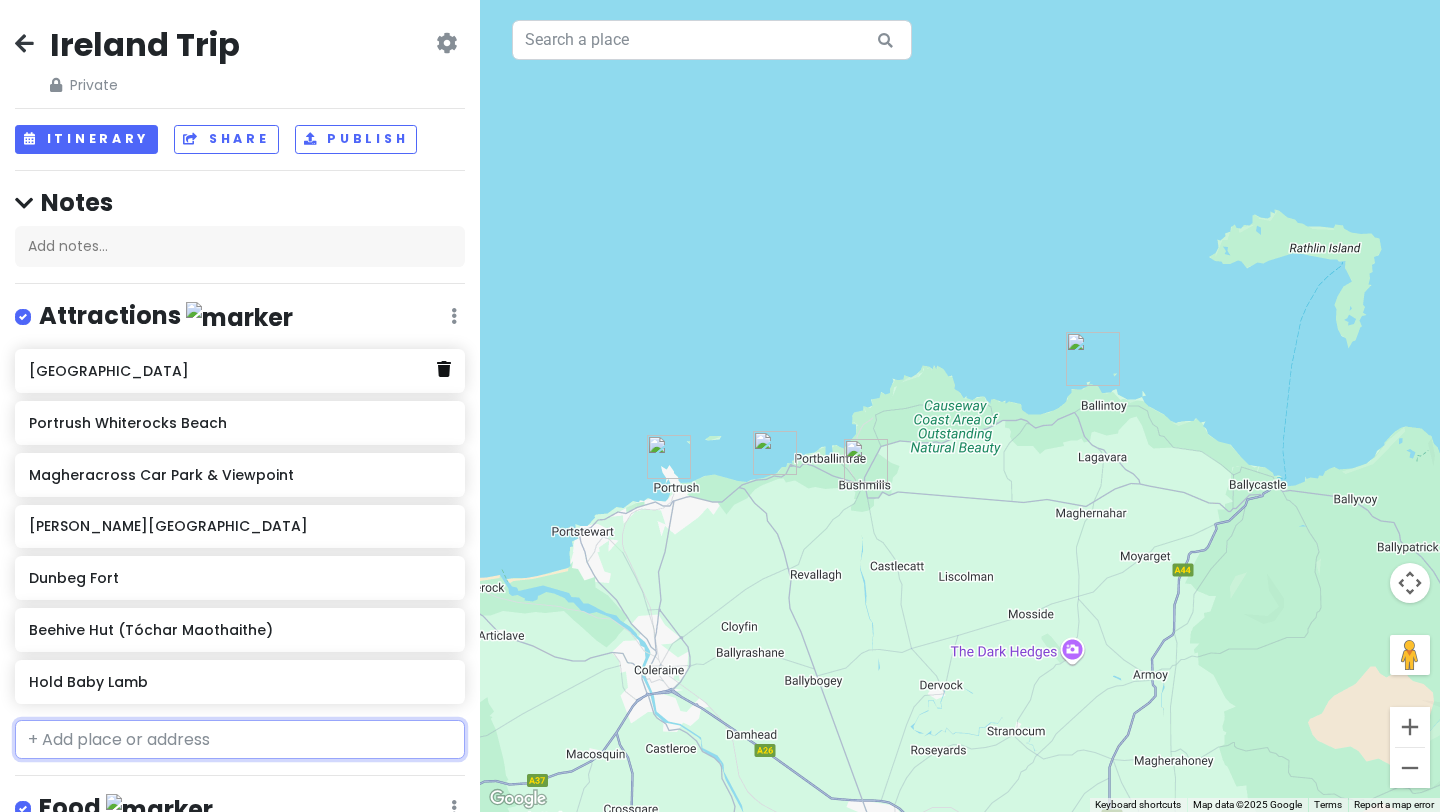 click at bounding box center [444, 369] 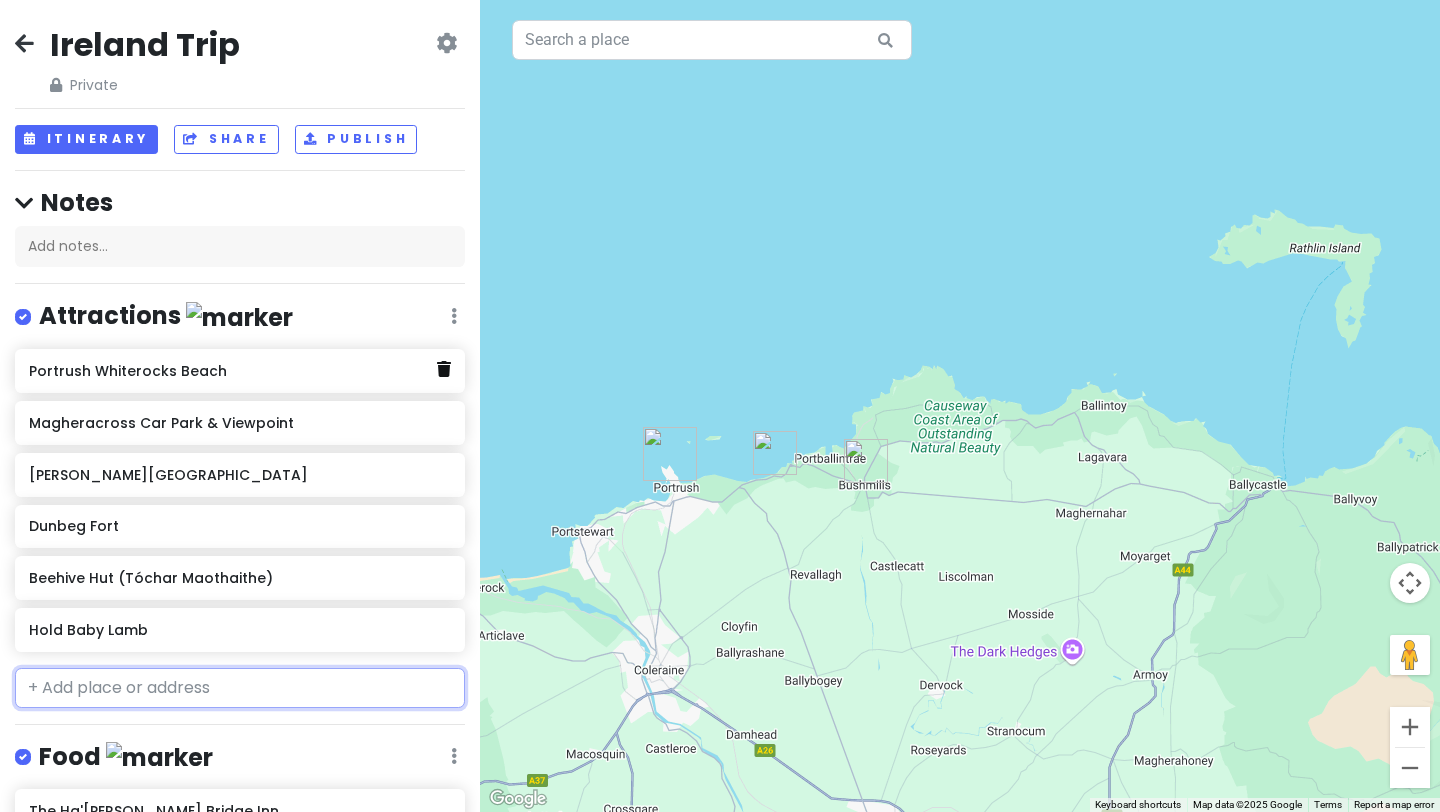 click at bounding box center [444, 369] 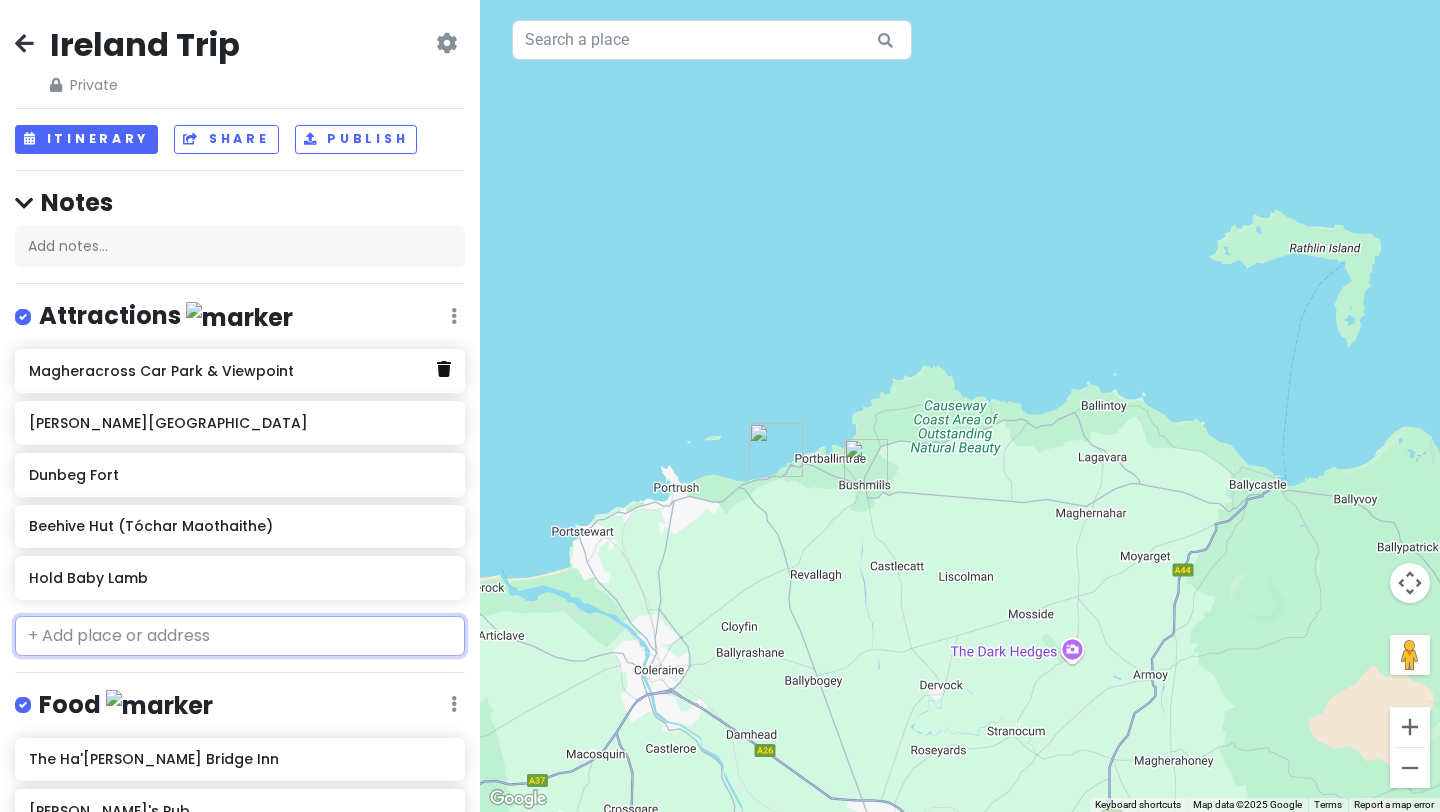 click at bounding box center [444, 369] 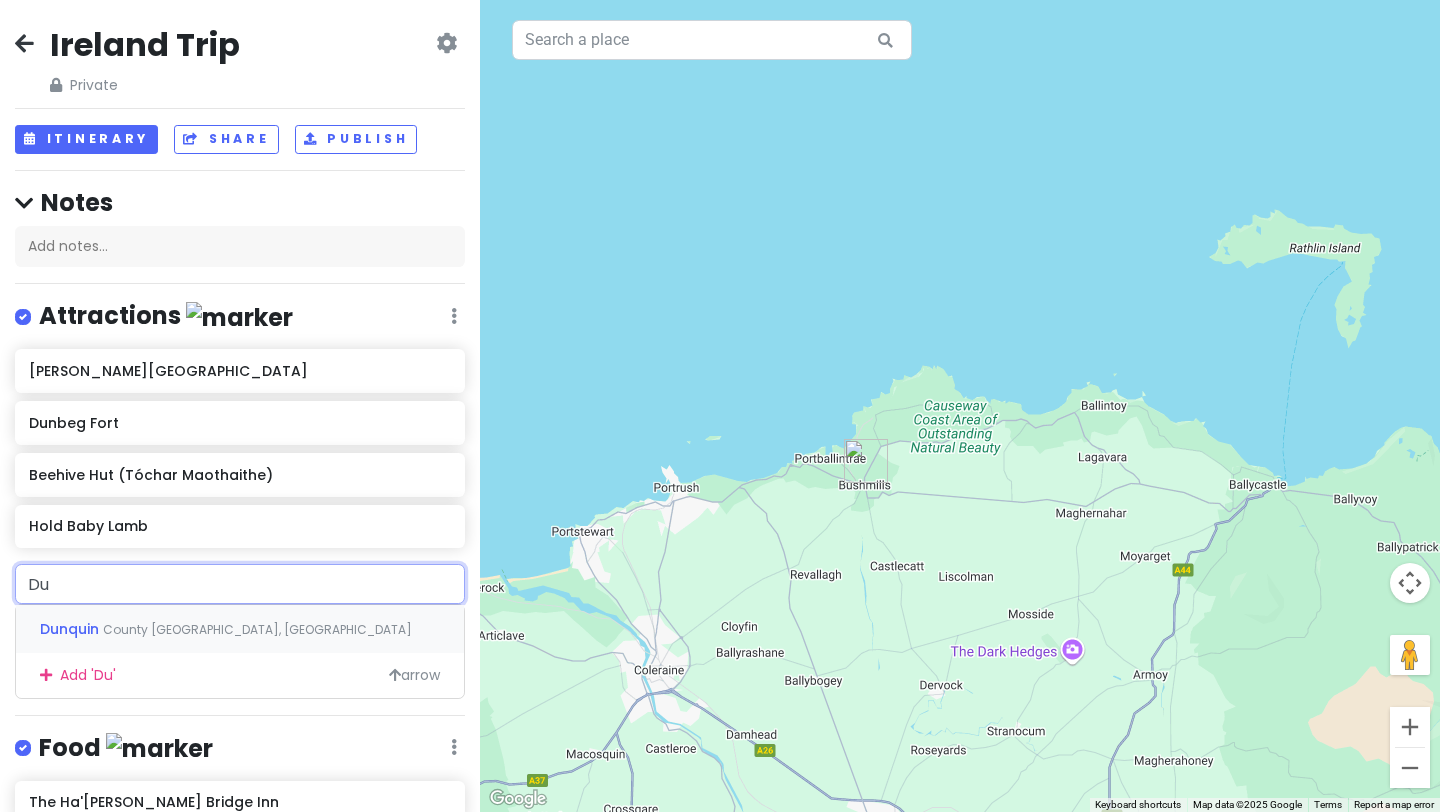 type on "D" 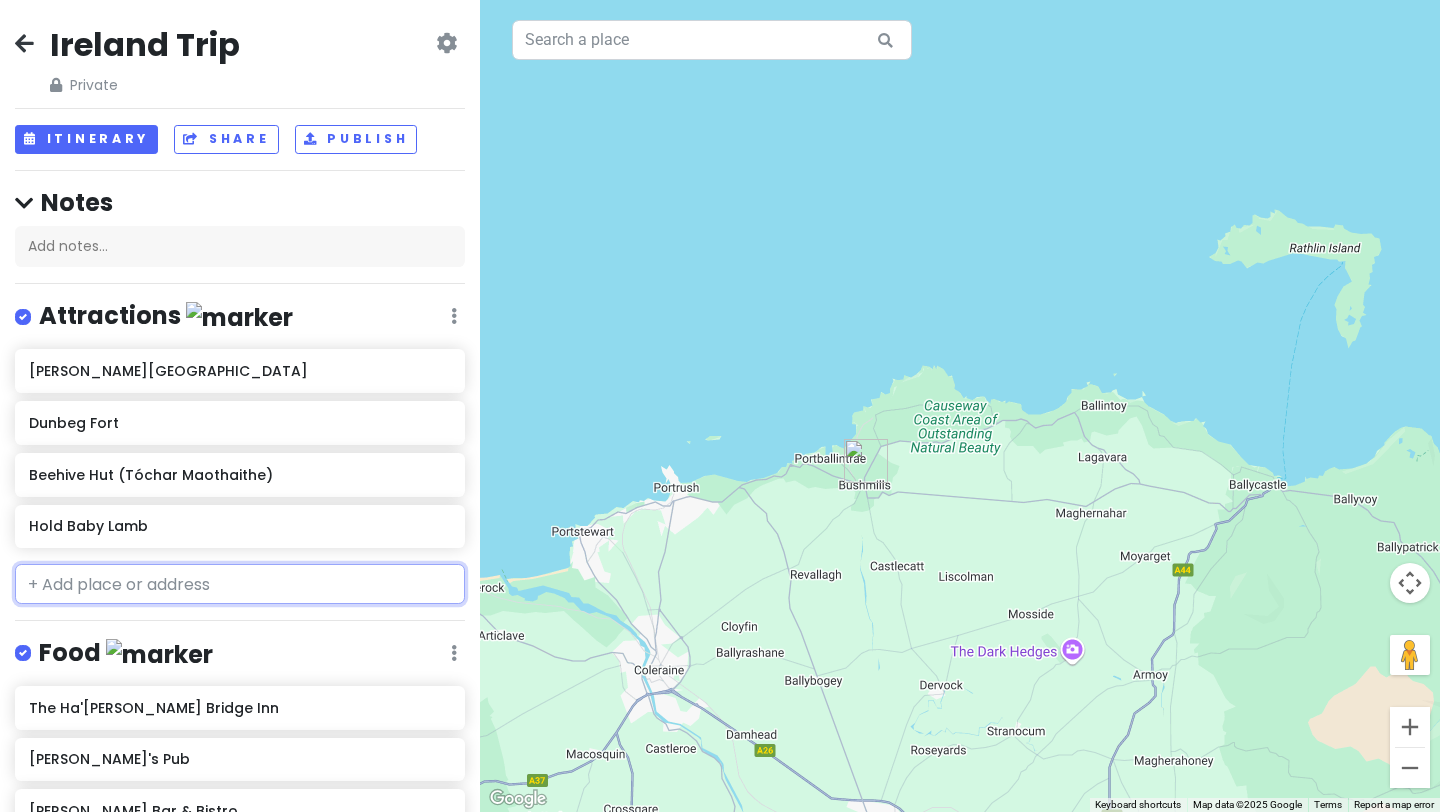 click at bounding box center [240, 584] 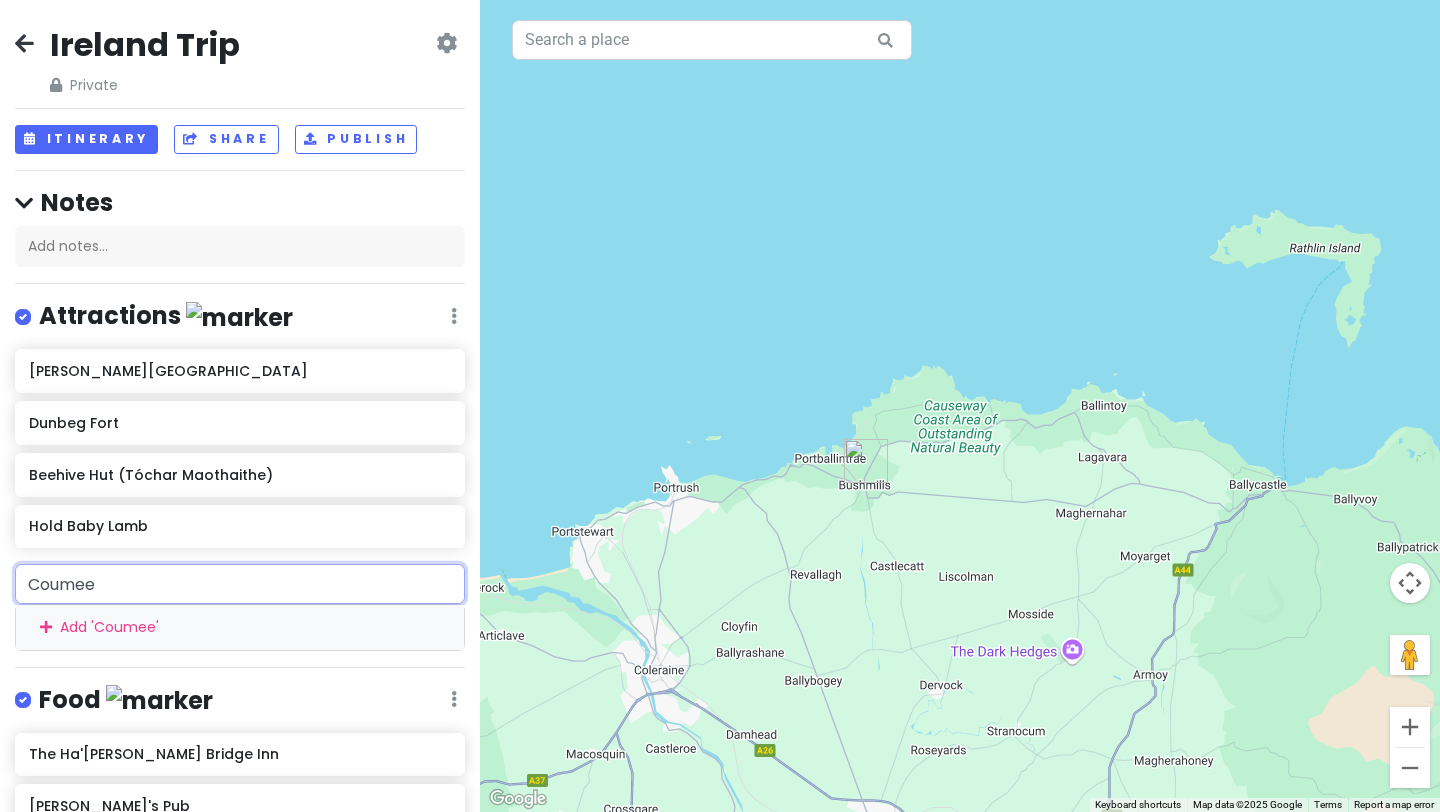 click on "Coumee" at bounding box center [240, 584] 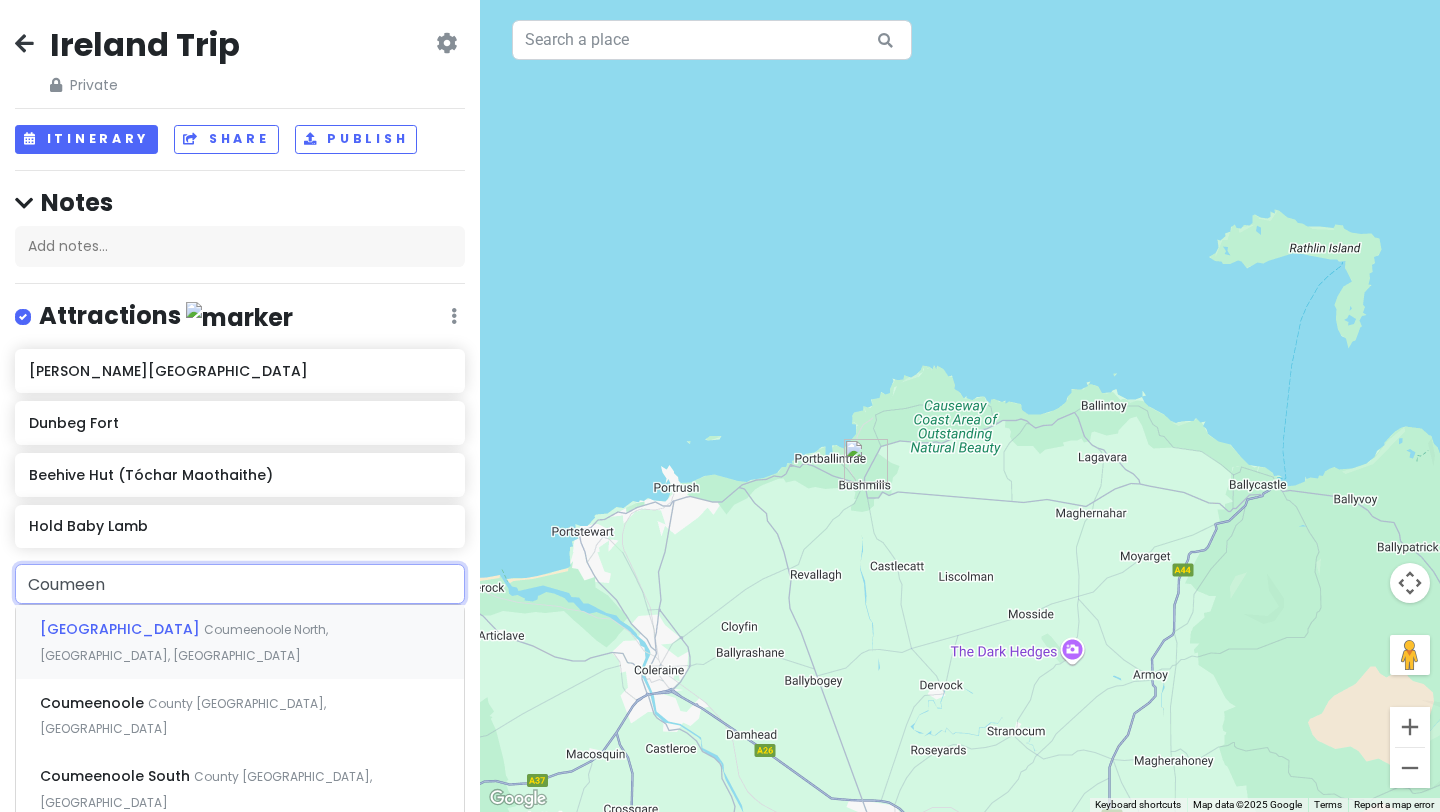 click on "[GEOGRAPHIC_DATA]   [GEOGRAPHIC_DATA], [GEOGRAPHIC_DATA], [GEOGRAPHIC_DATA]" at bounding box center (240, 642) 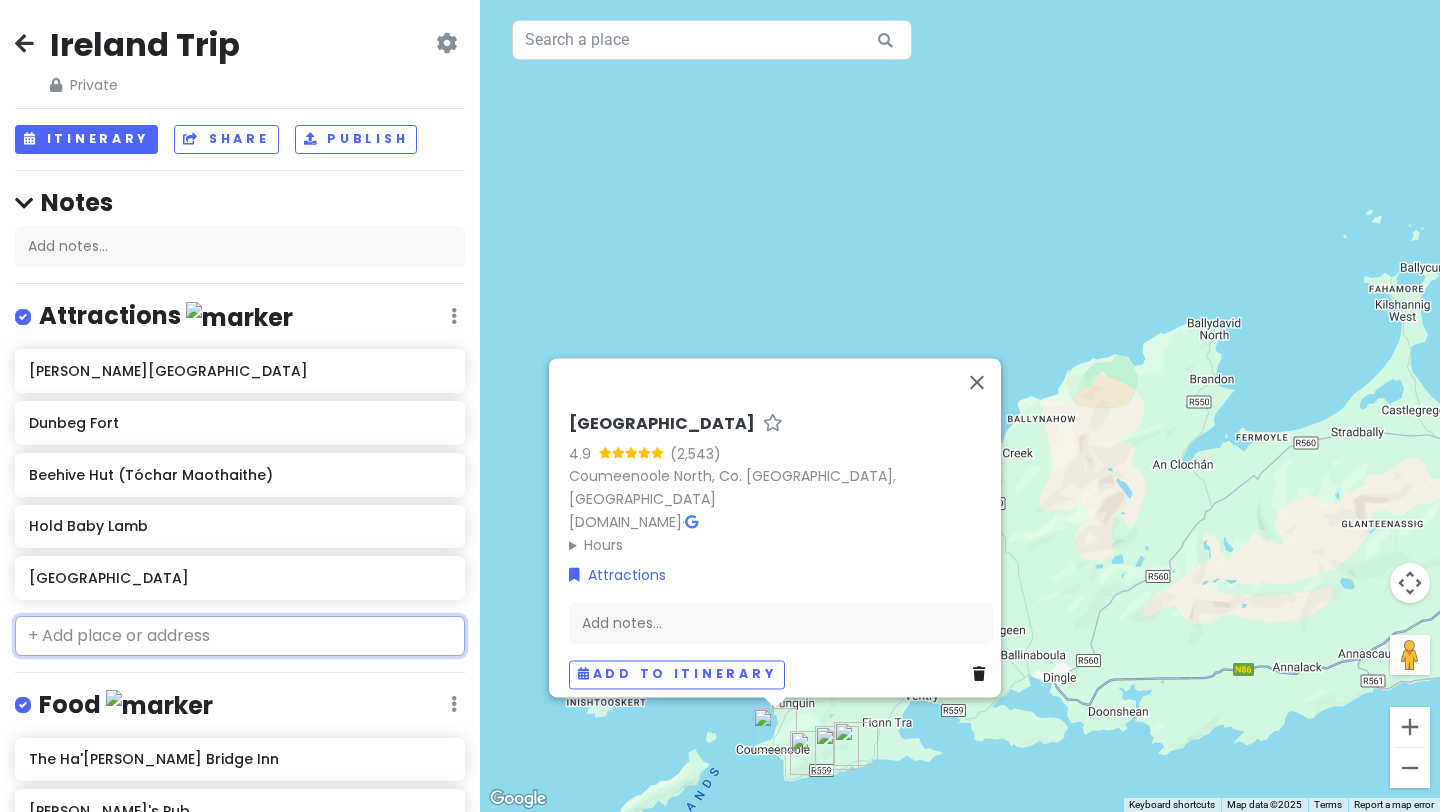 click at bounding box center [240, 636] 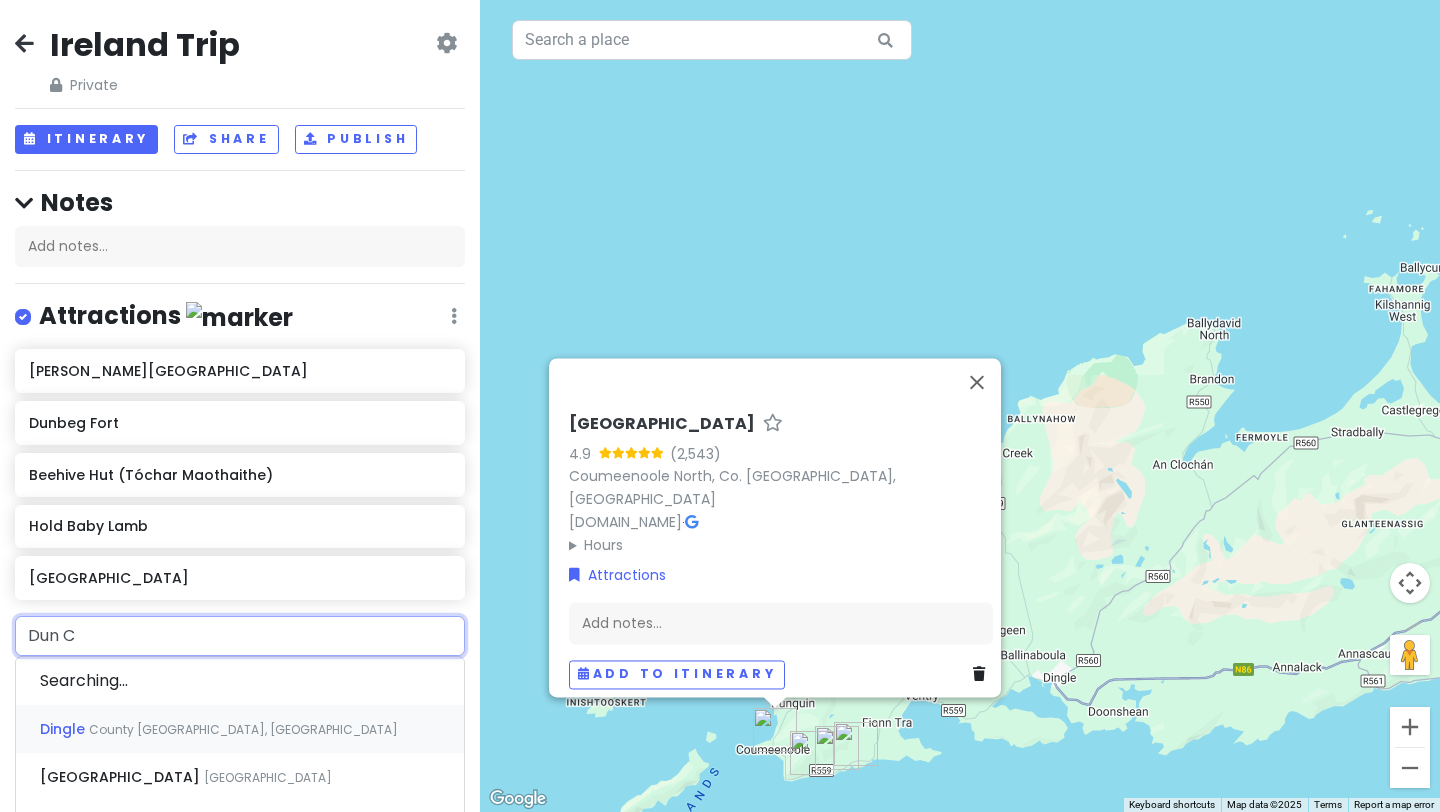 type on "Dun Ch" 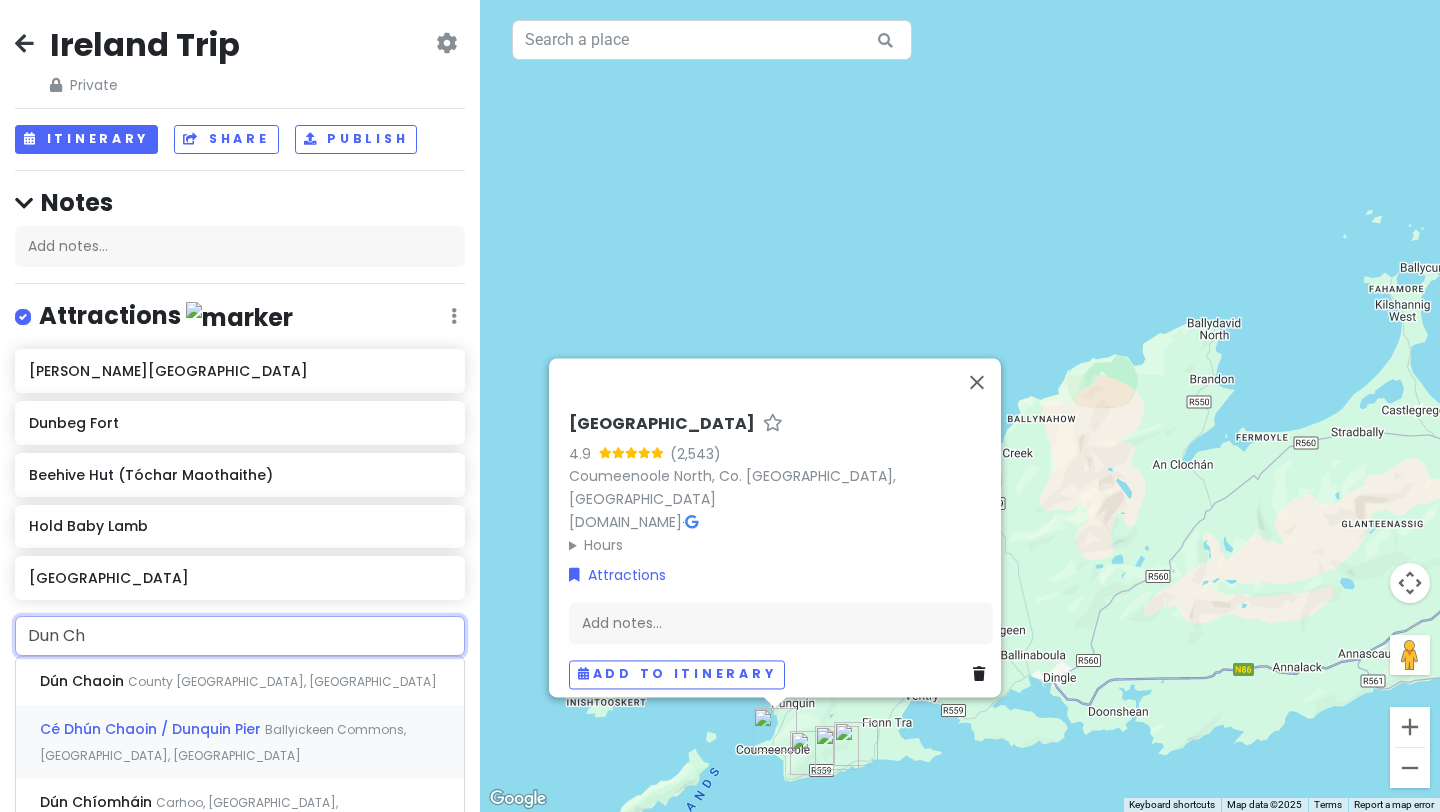 click on "Cé Dhún Chaoin / Dunquin Pier" at bounding box center [84, 681] 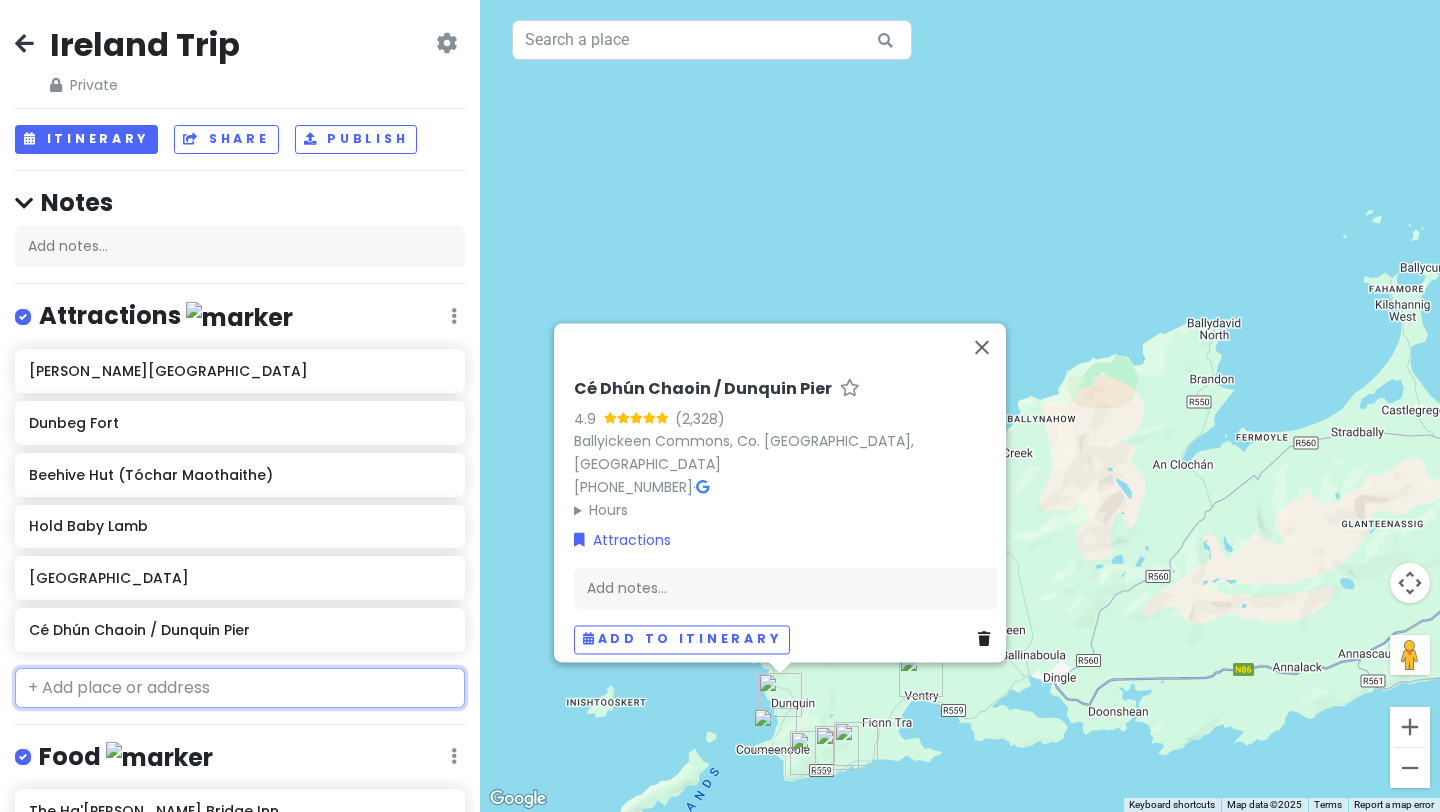 click at bounding box center [240, 688] 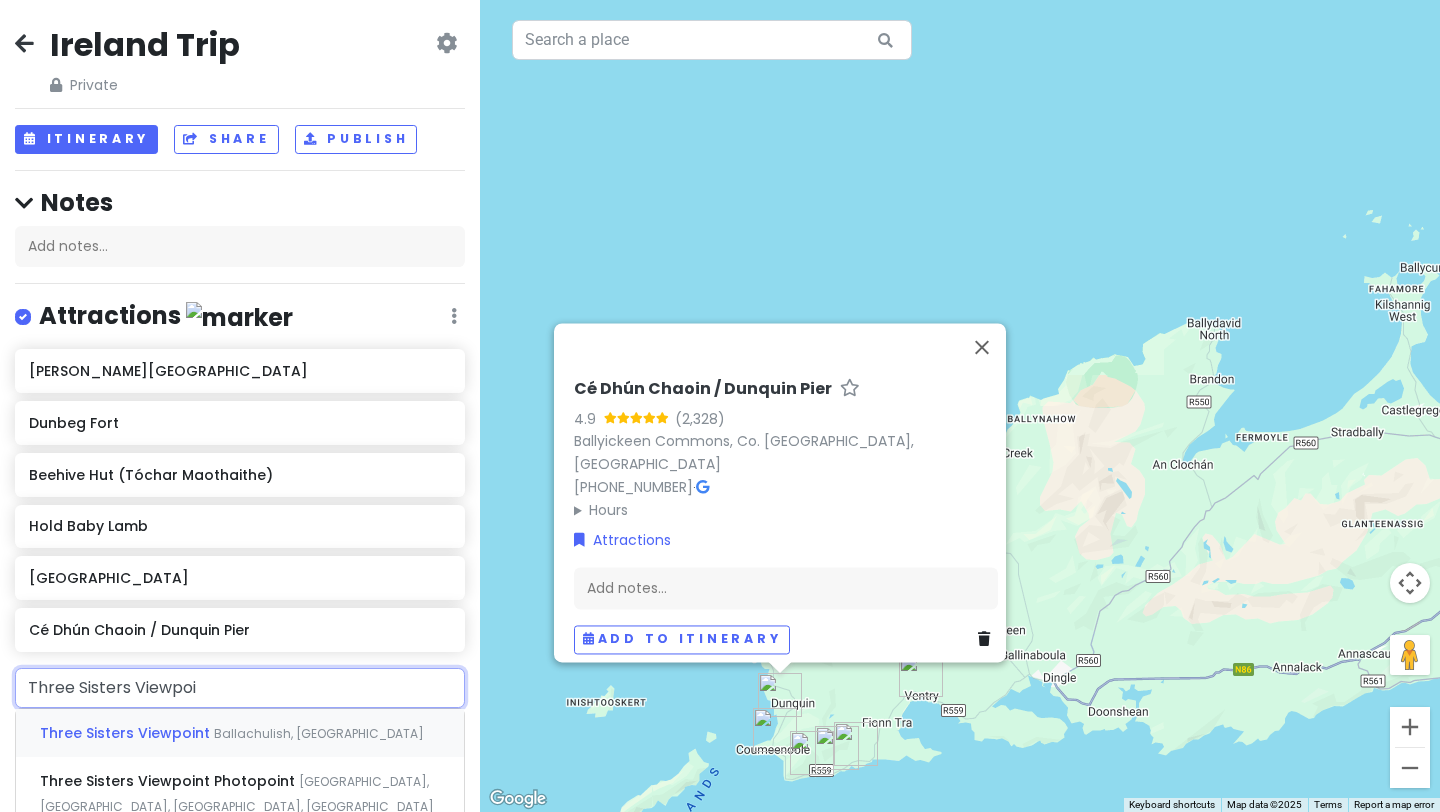 type on "Three Sisters Viewpoin" 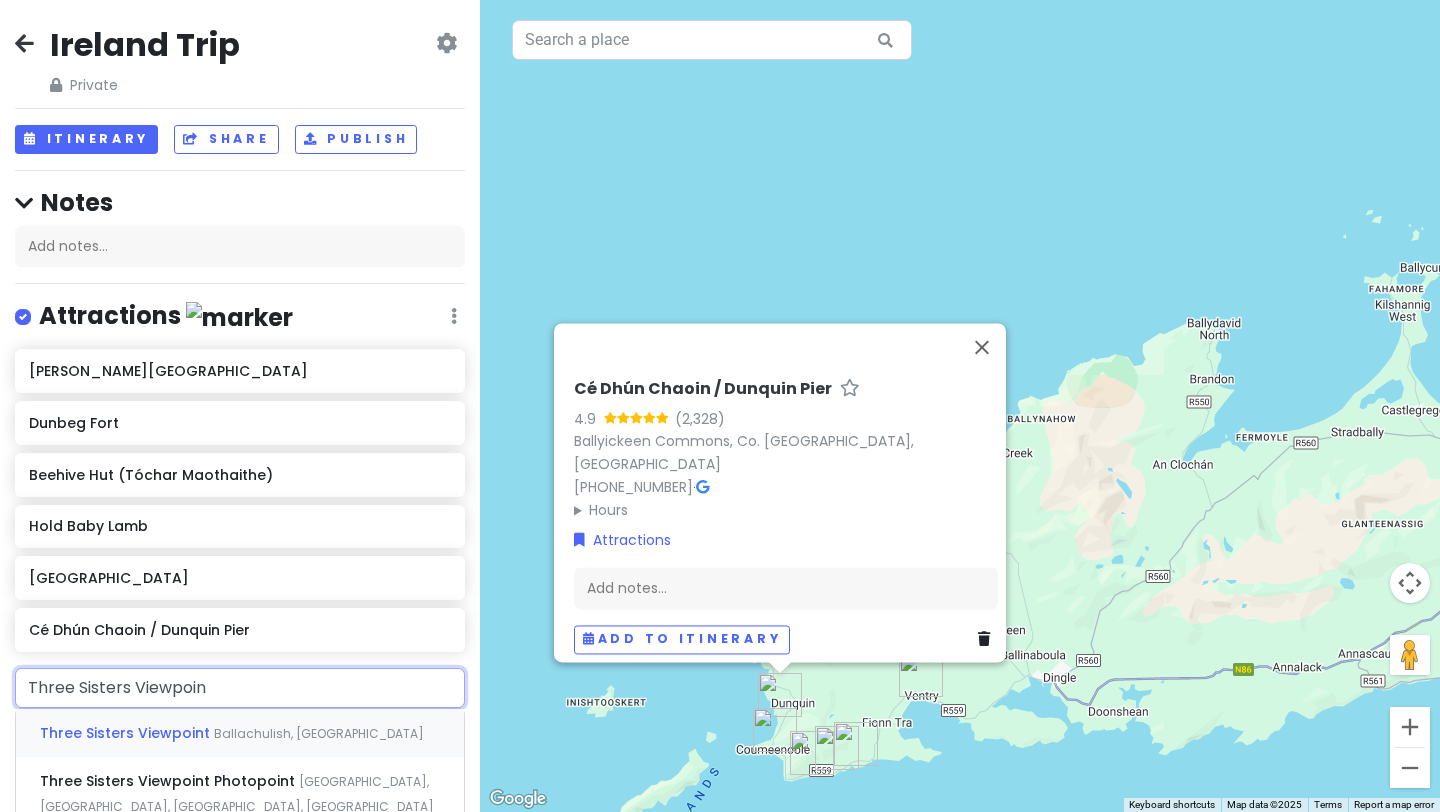 click on "Three Sisters Viewpoint   [GEOGRAPHIC_DATA], [GEOGRAPHIC_DATA]" at bounding box center [240, 733] 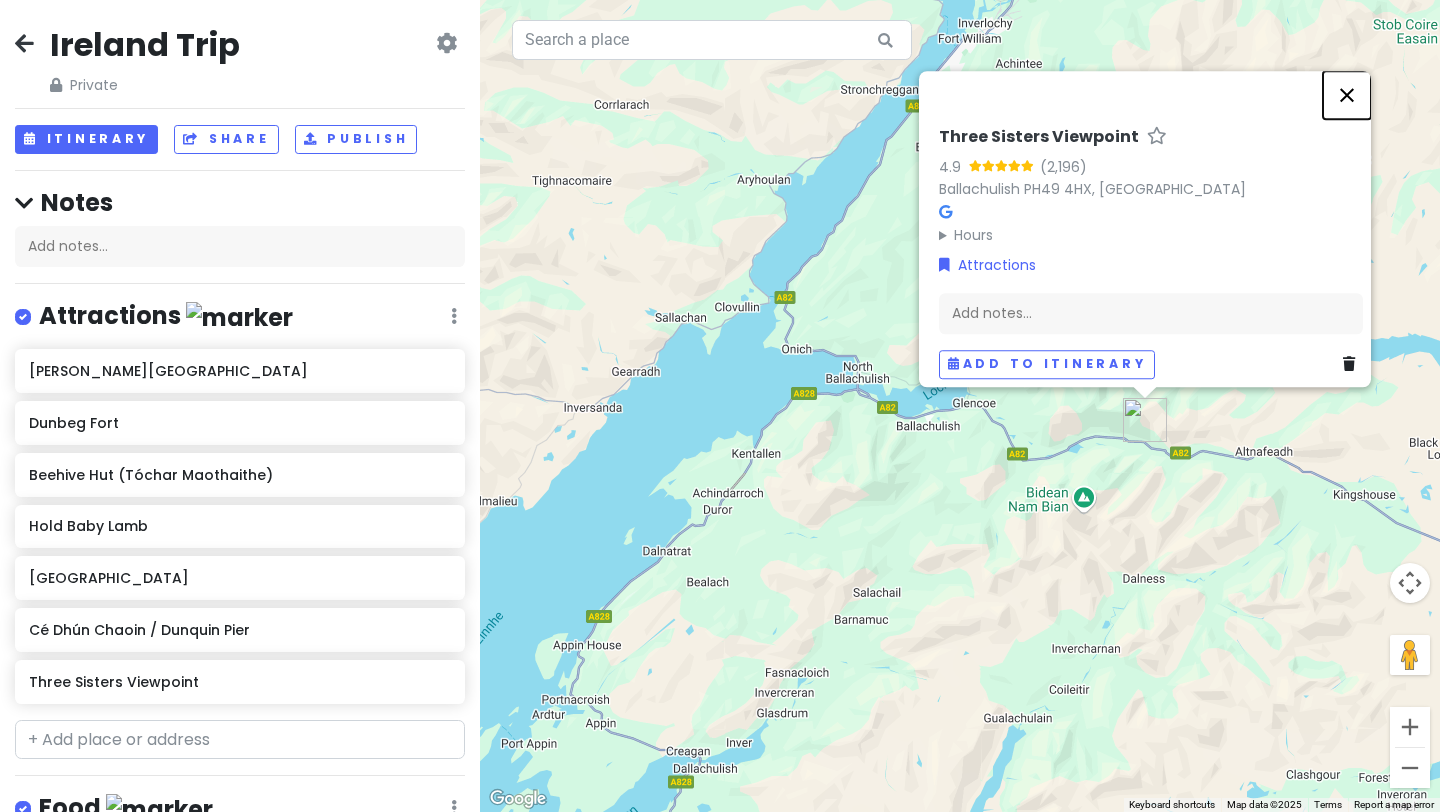 click at bounding box center (1347, 95) 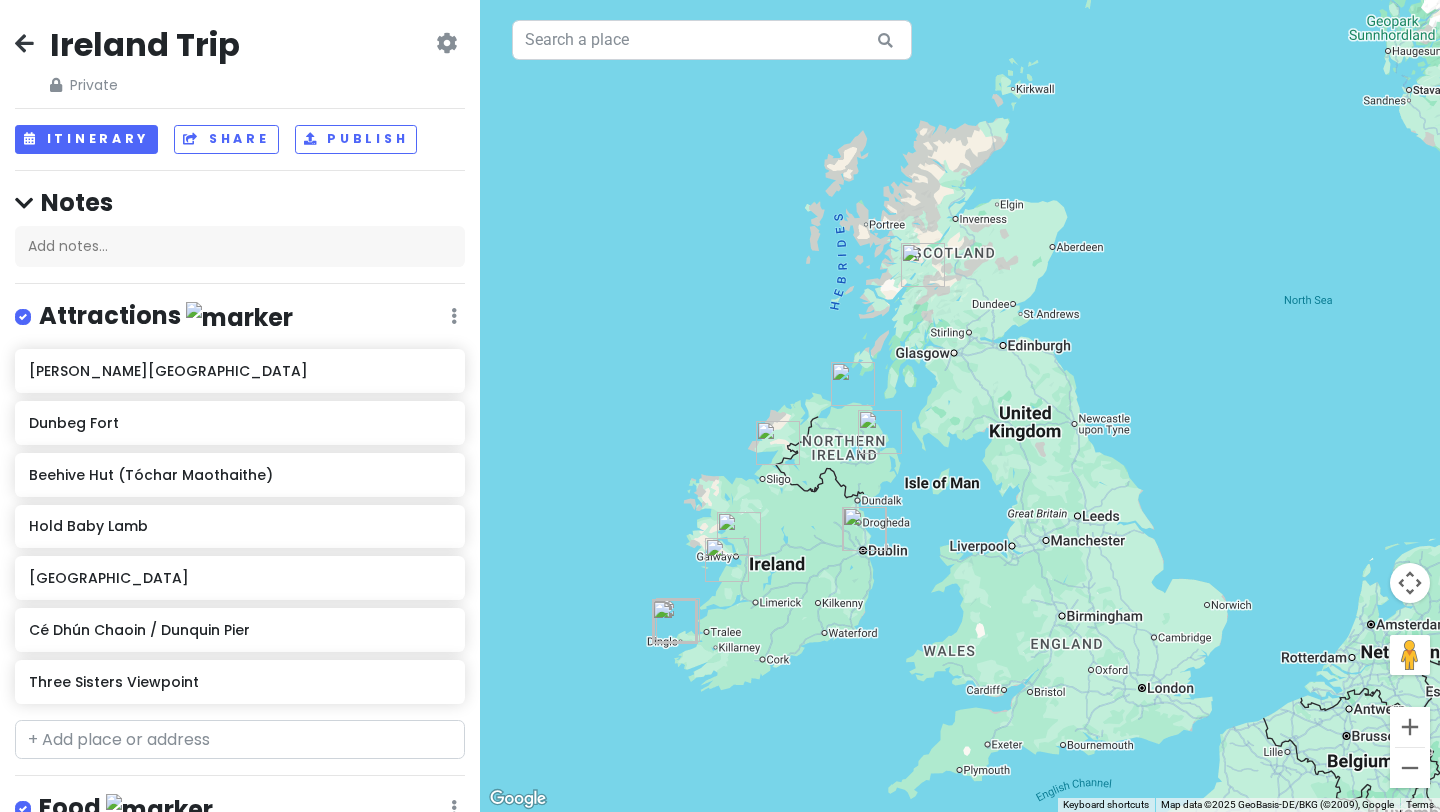 drag, startPoint x: 763, startPoint y: 579, endPoint x: 833, endPoint y: 446, distance: 150.29637 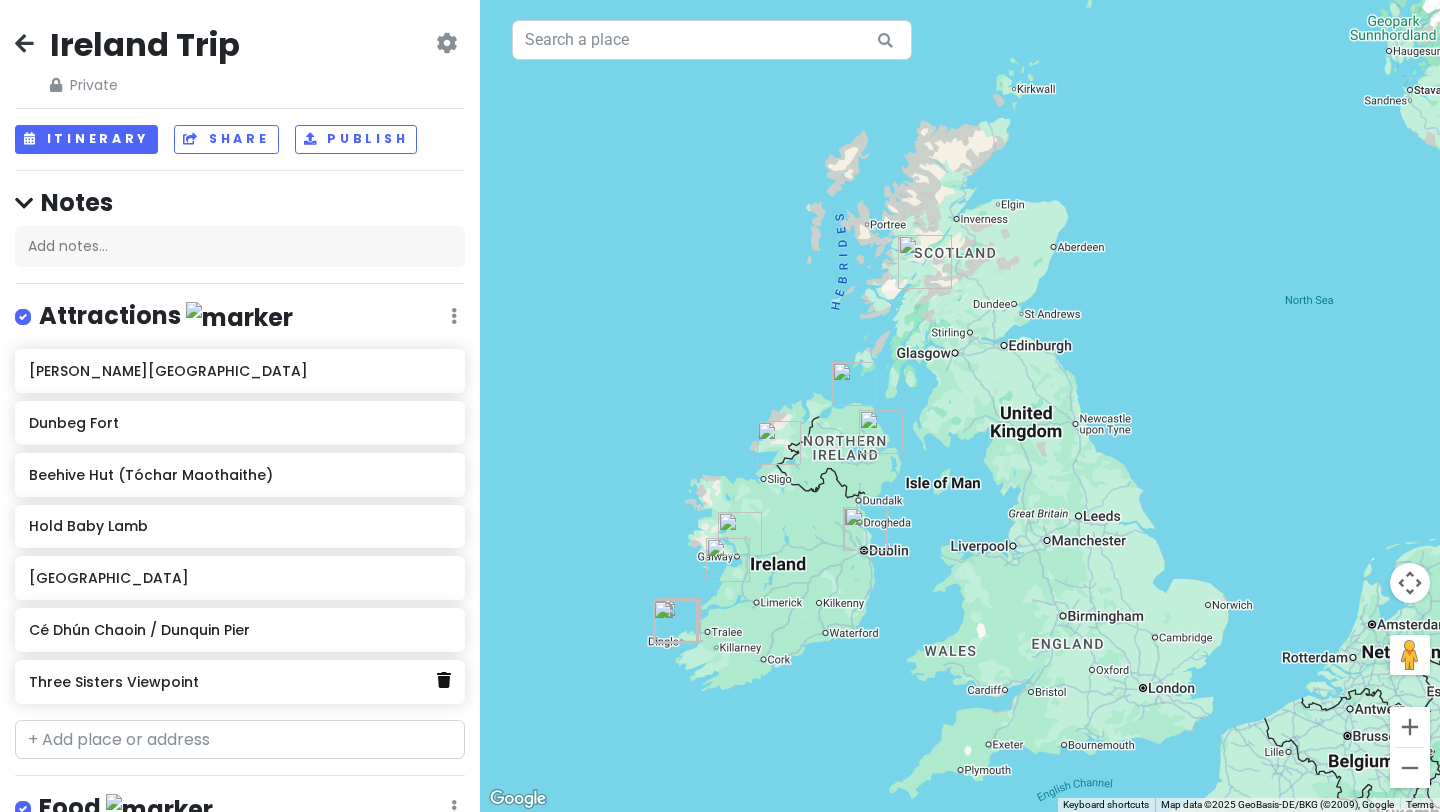 click at bounding box center (444, 680) 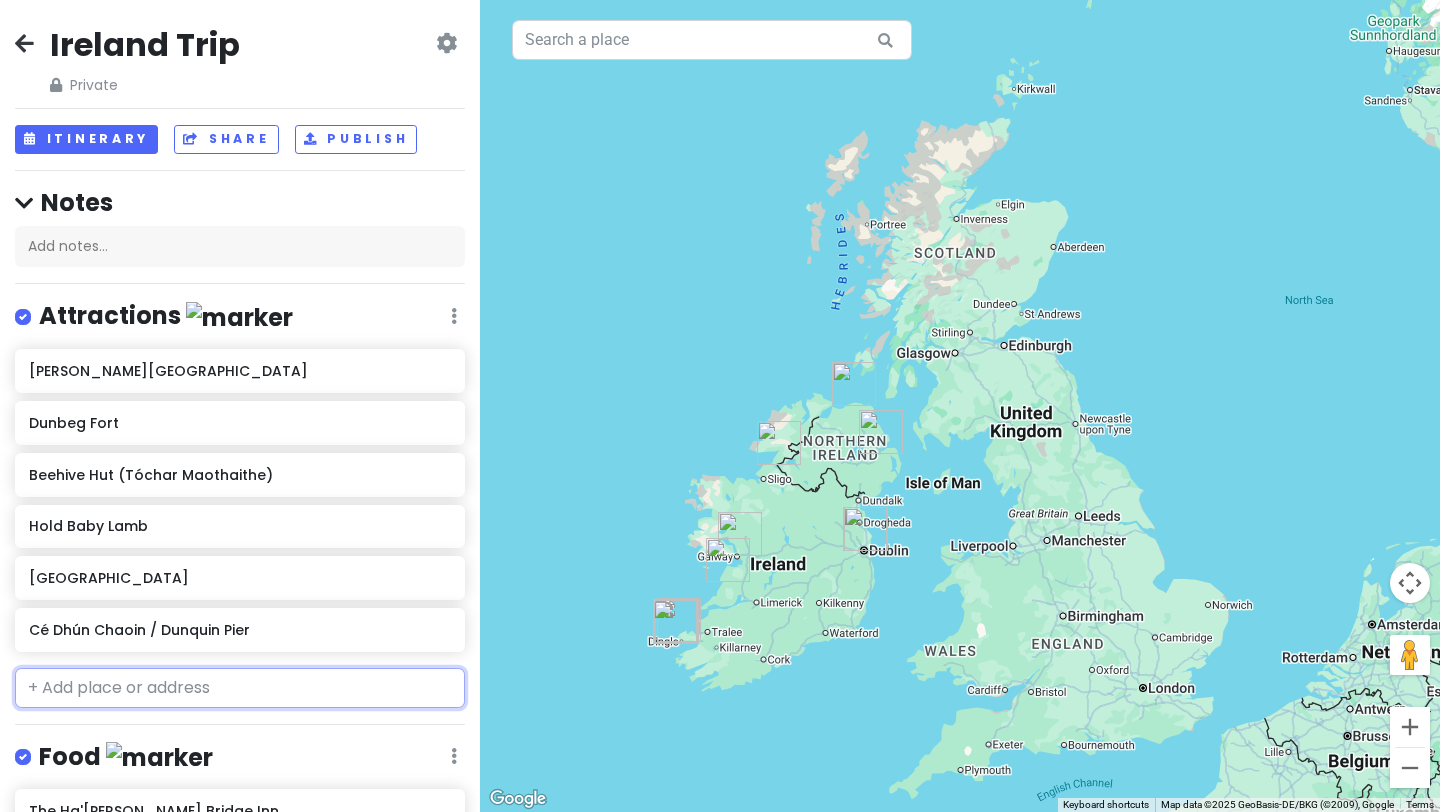 click at bounding box center (240, 688) 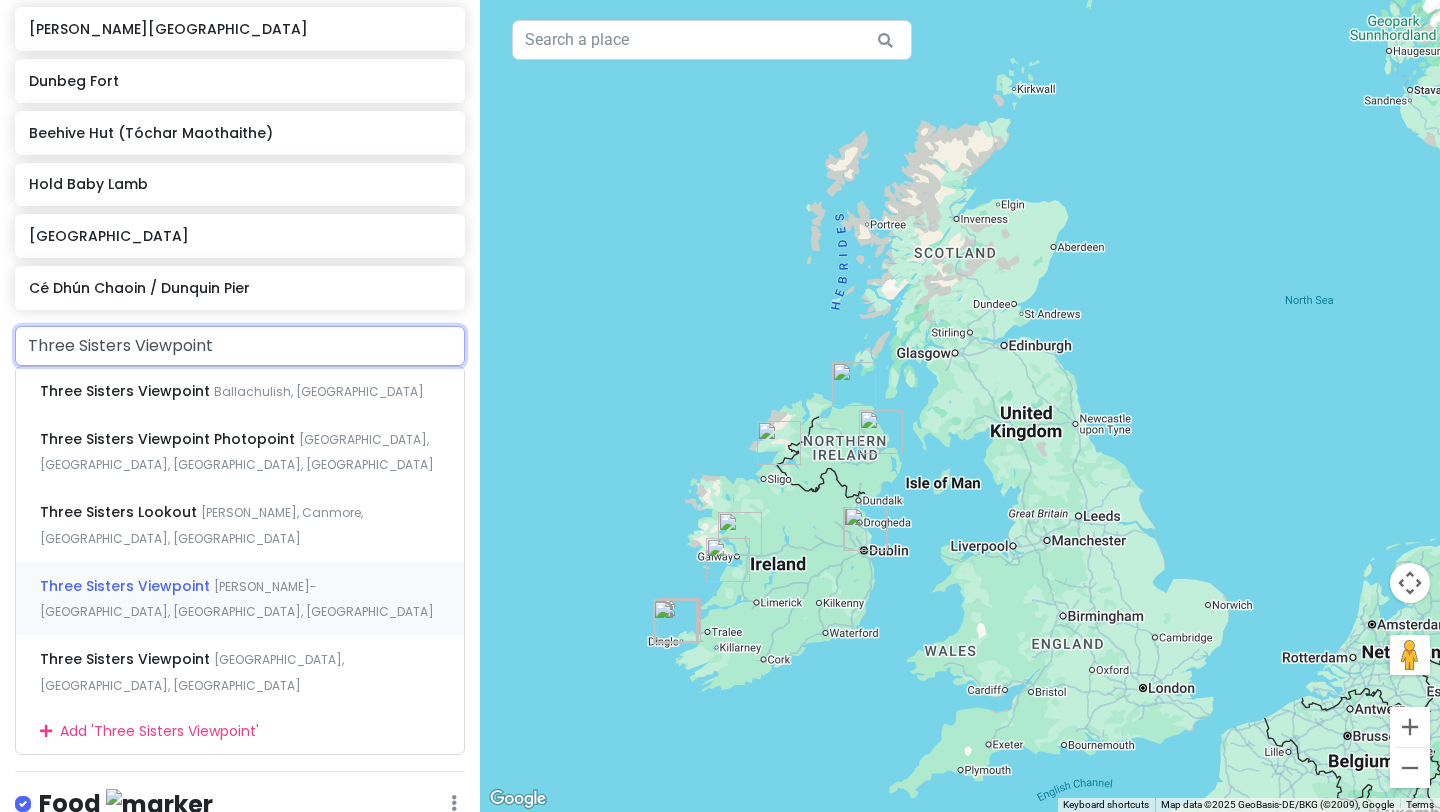 scroll, scrollTop: 344, scrollLeft: 0, axis: vertical 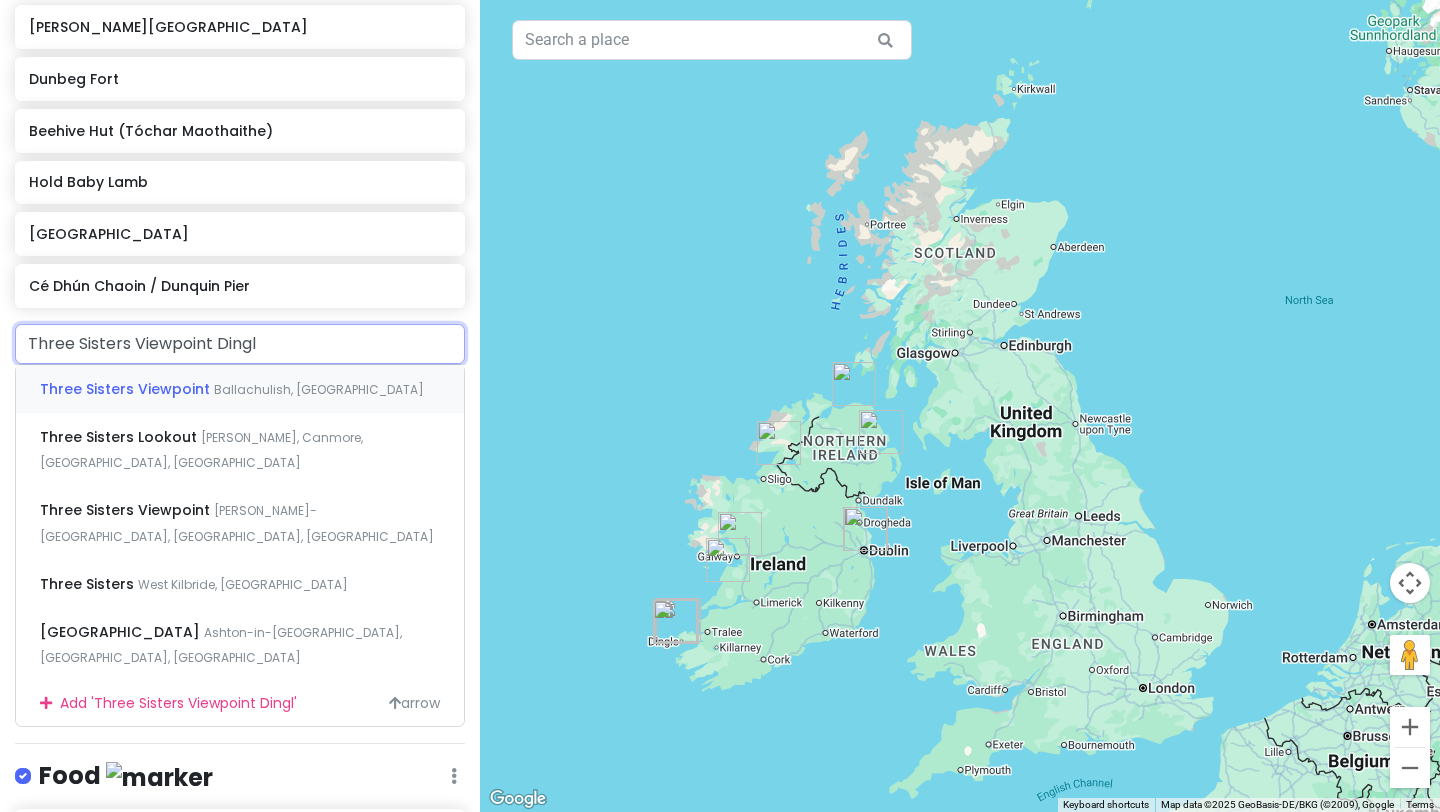 type on "Three Sisters Viewpoint Dingle" 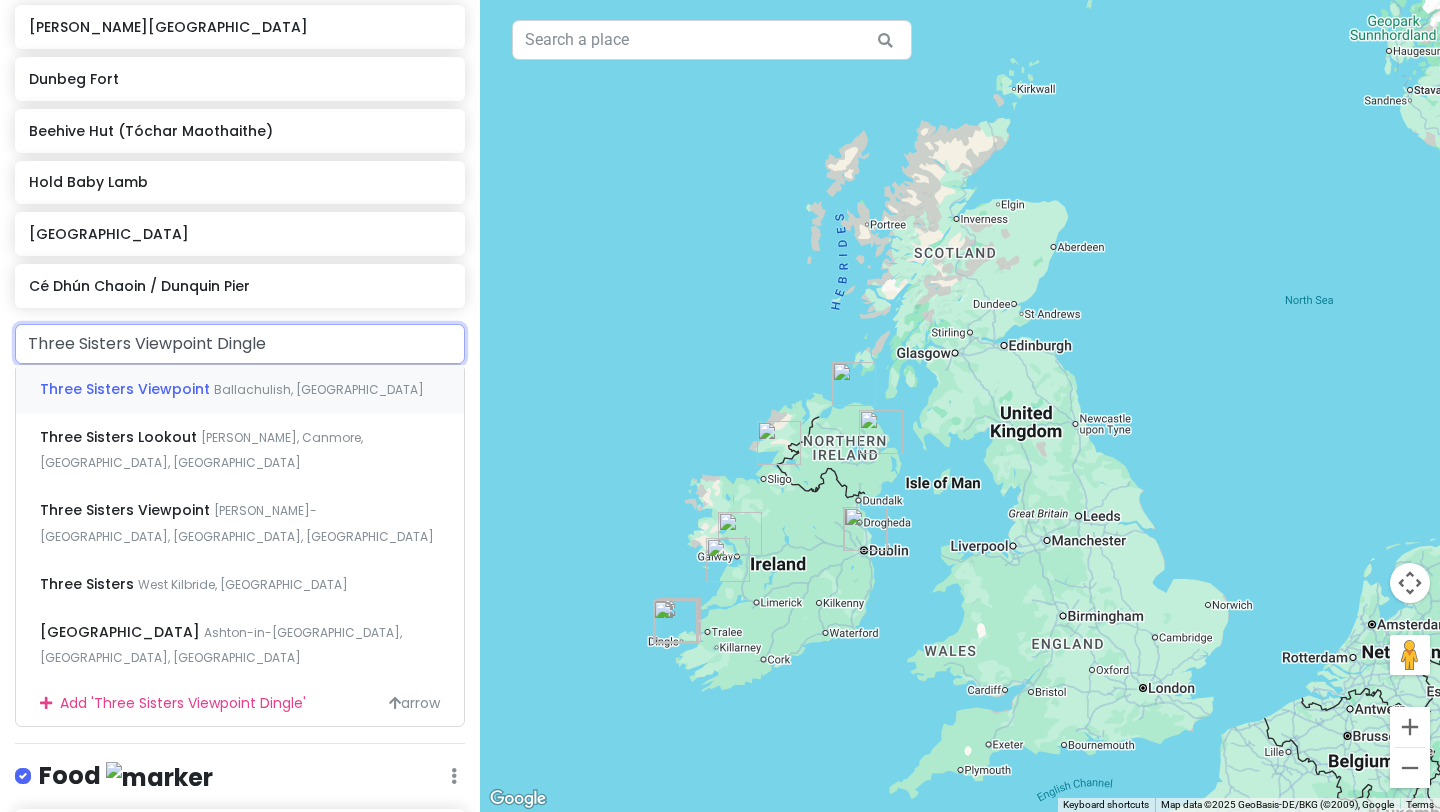 drag, startPoint x: 306, startPoint y: 345, endPoint x: 0, endPoint y: 346, distance: 306.00165 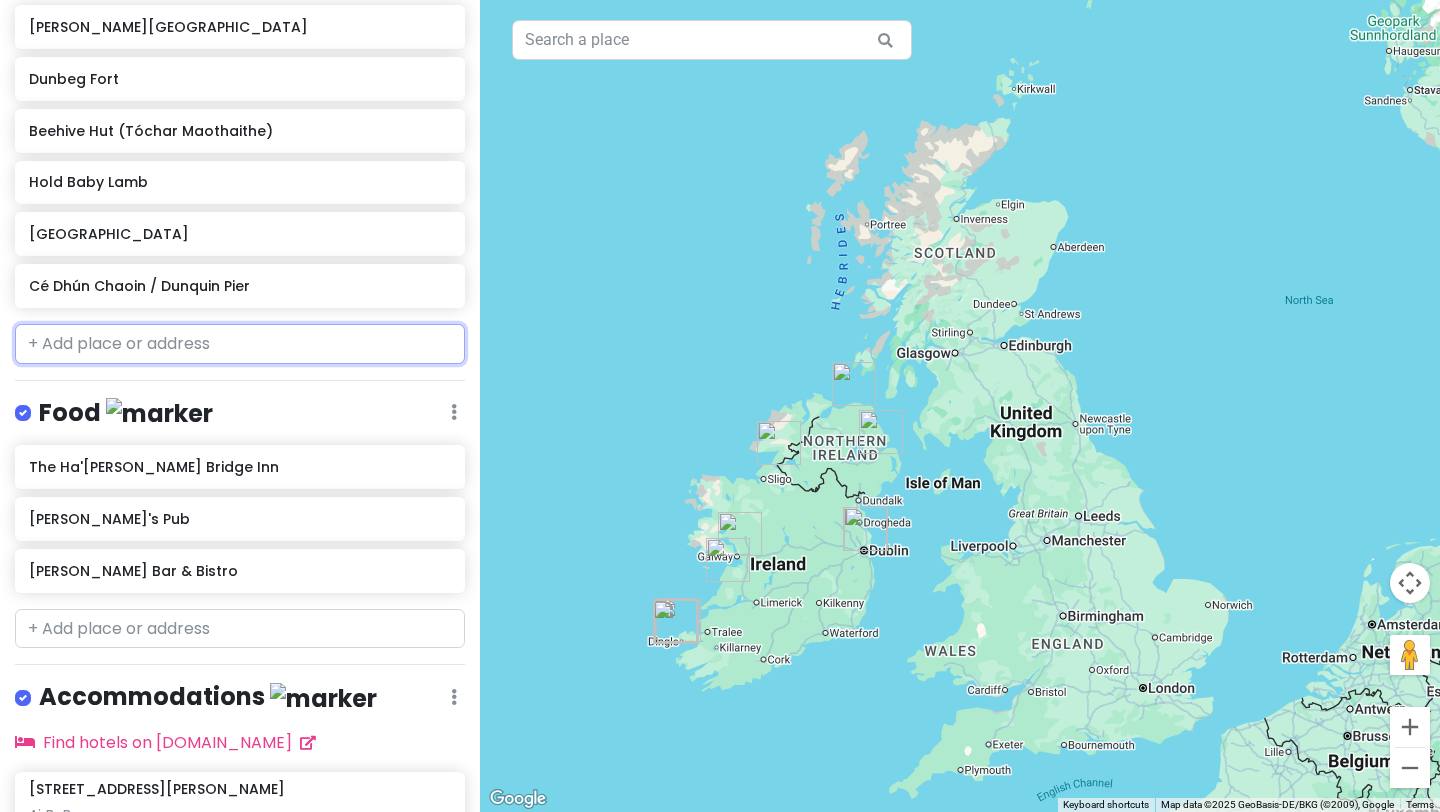 click at bounding box center [240, 344] 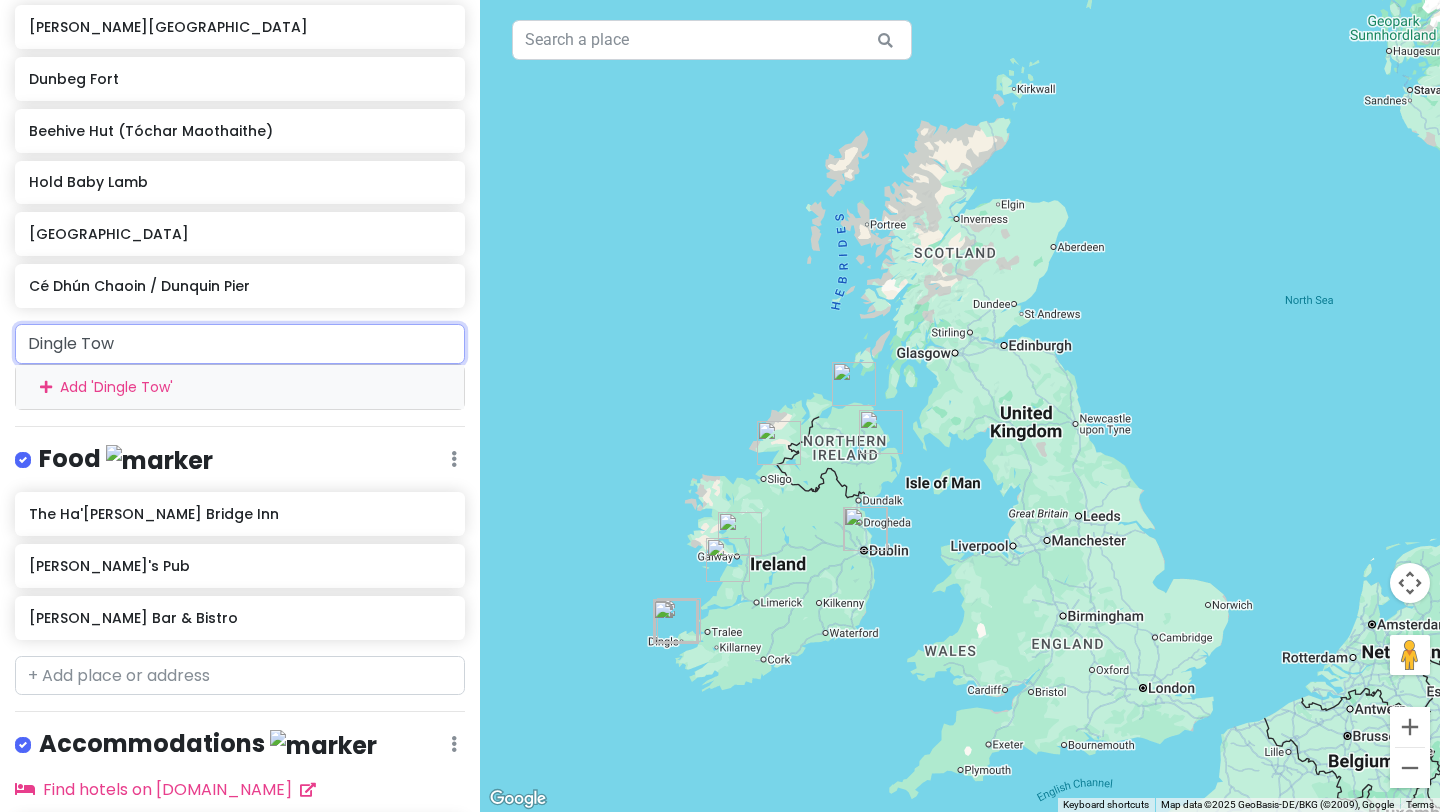 type on "[GEOGRAPHIC_DATA]" 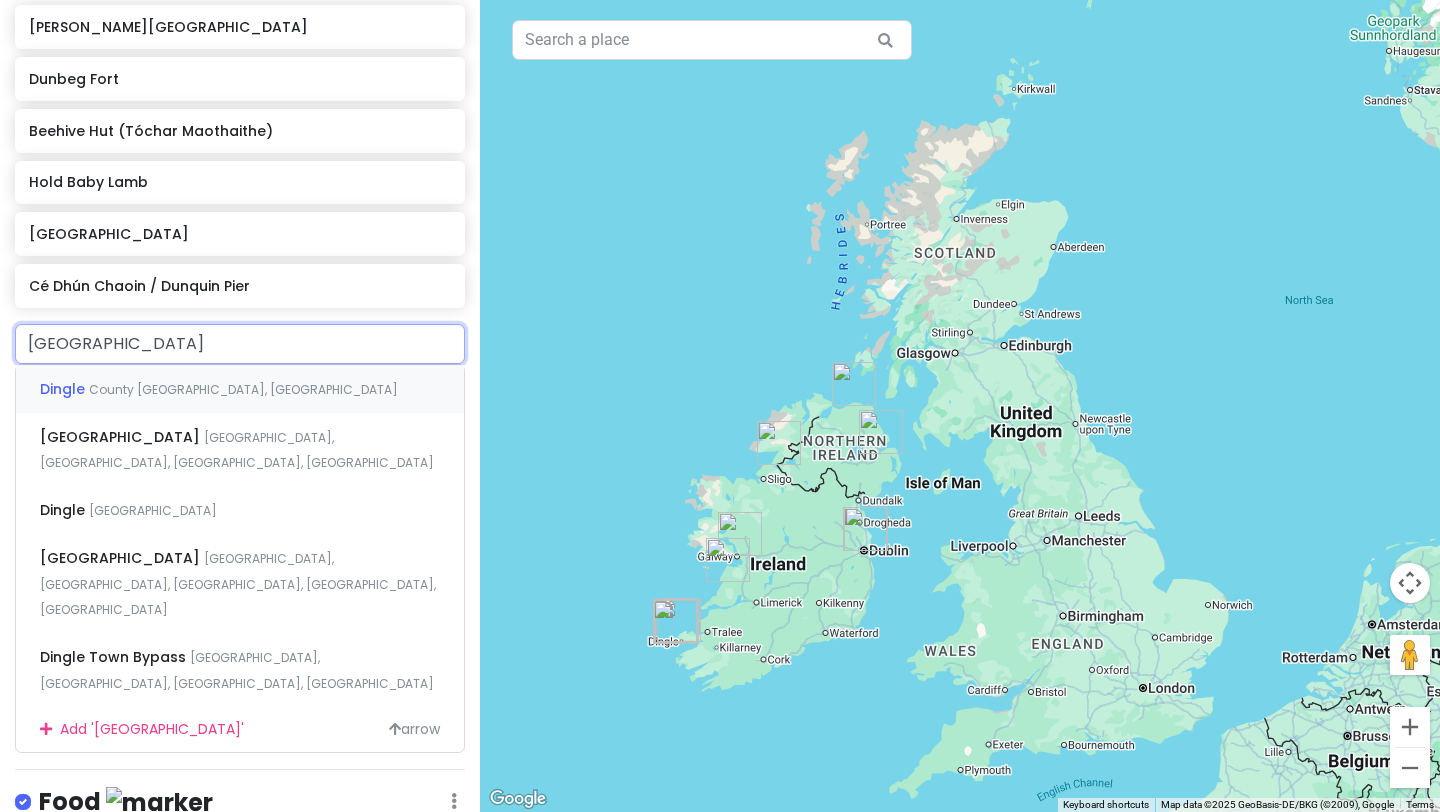 type 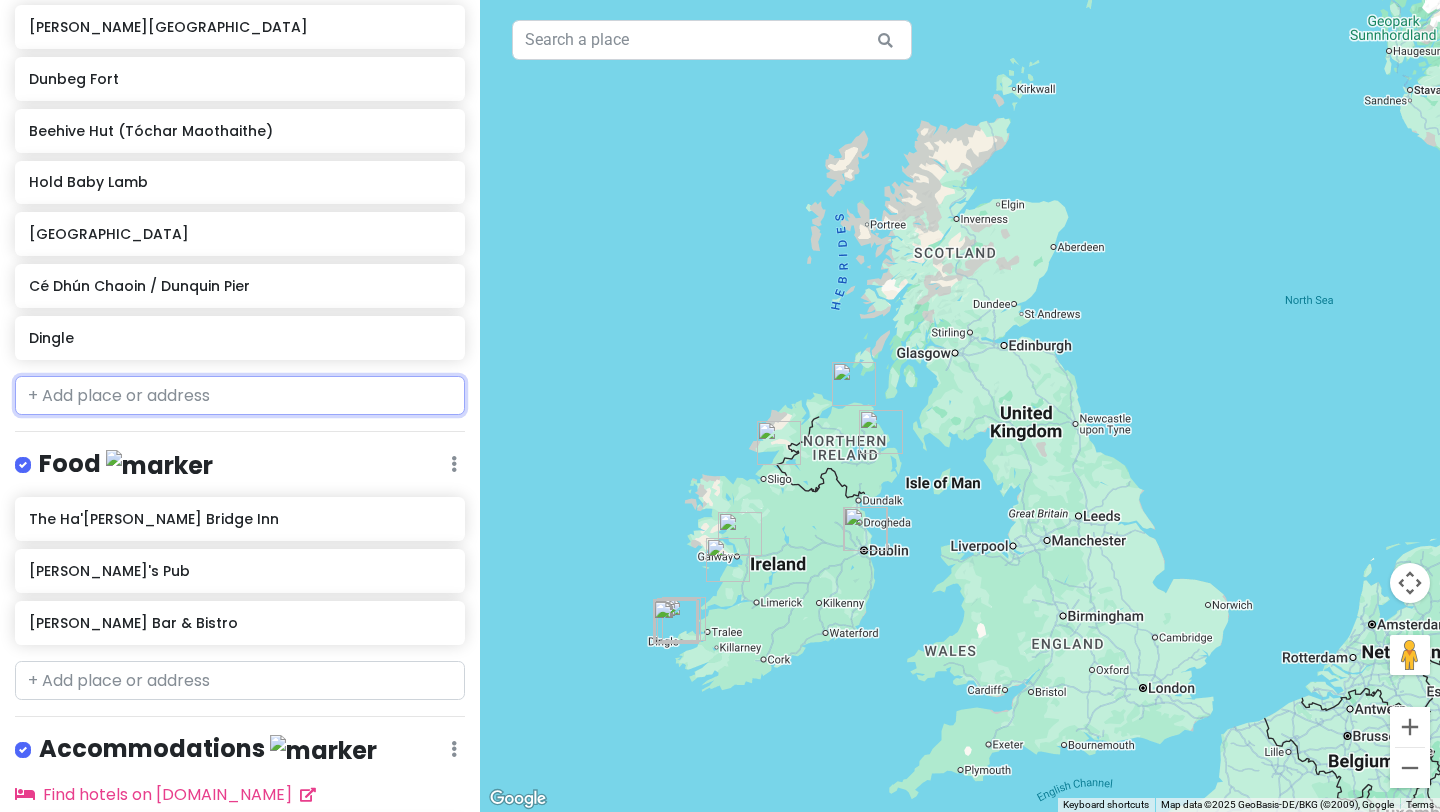 scroll, scrollTop: 395, scrollLeft: 0, axis: vertical 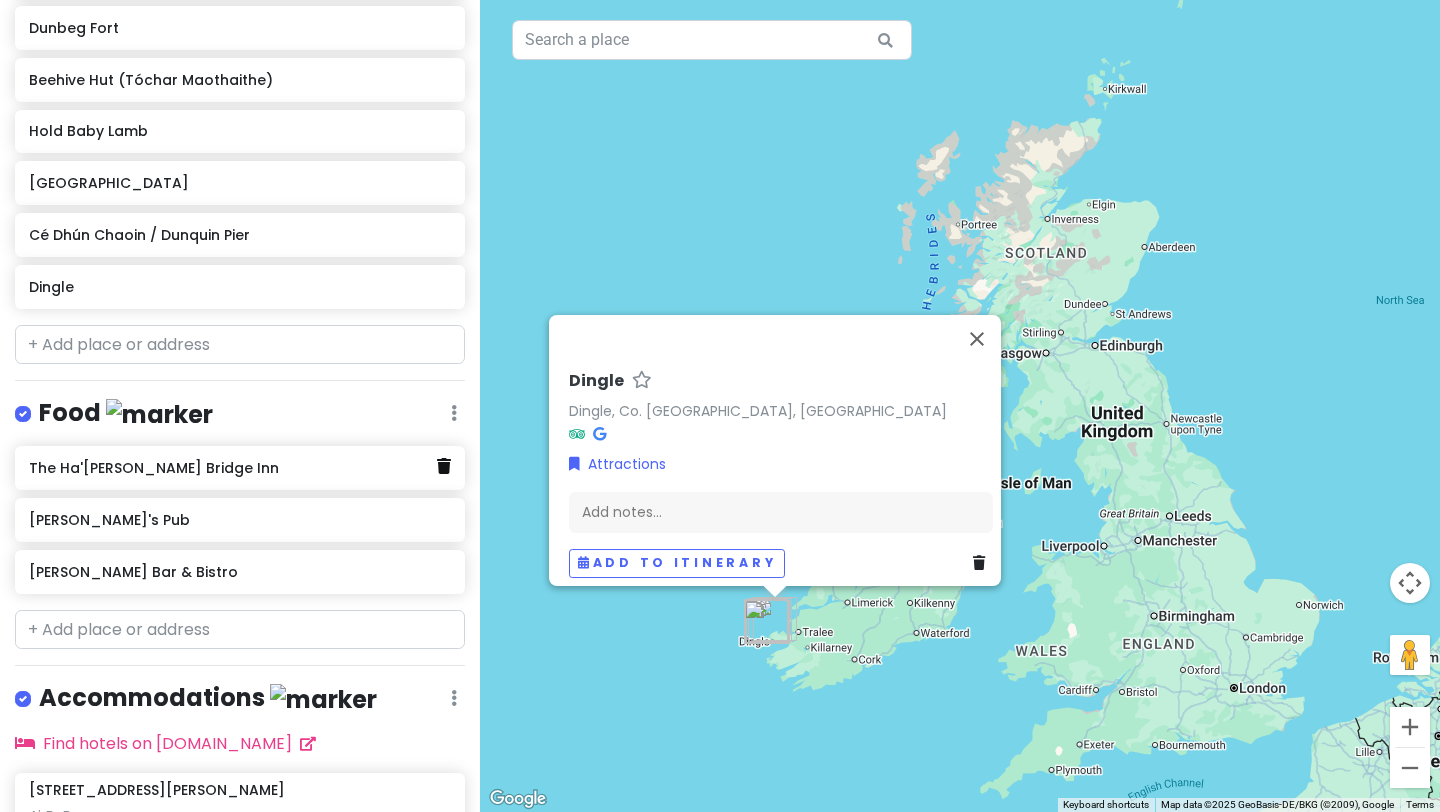 click at bounding box center (444, 466) 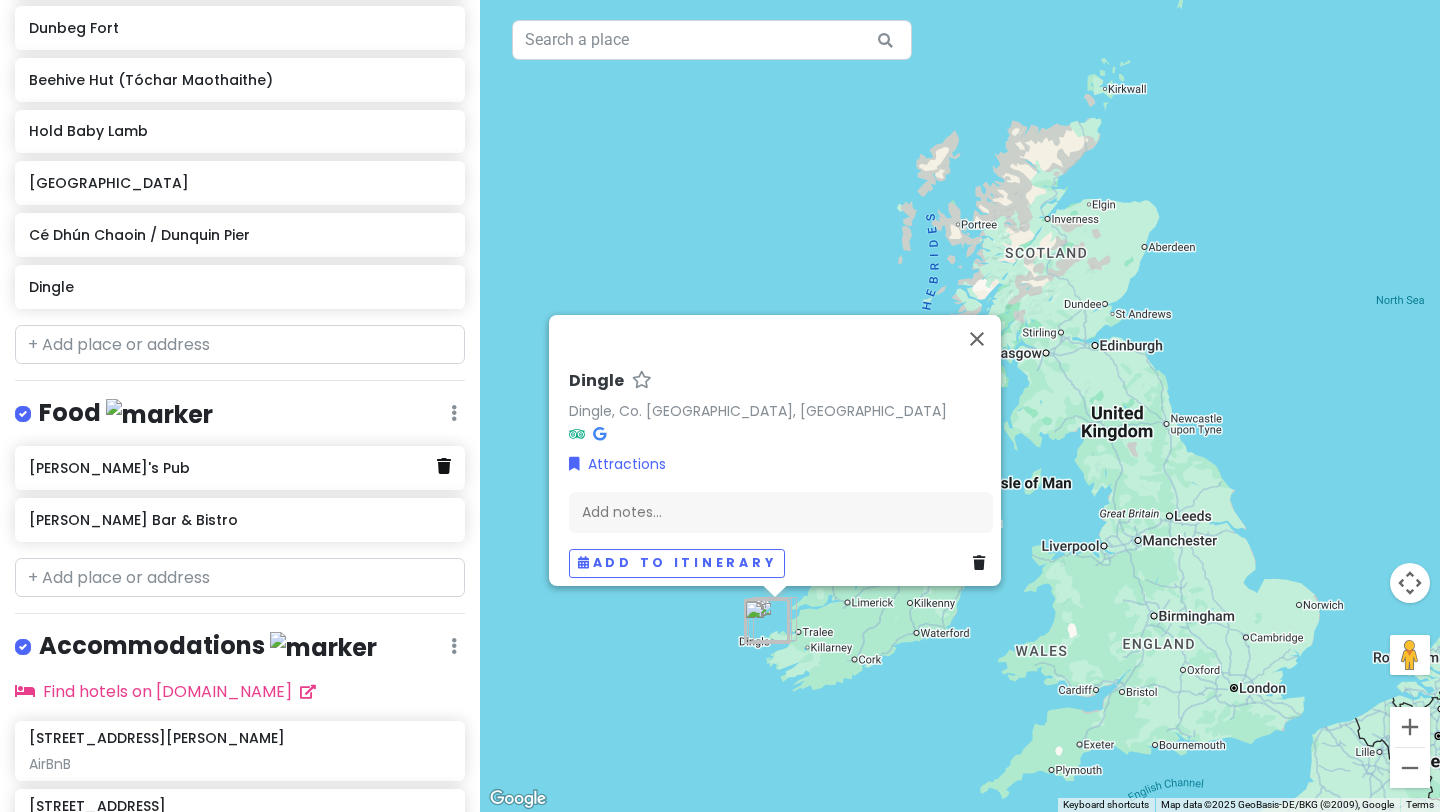 click at bounding box center (444, 466) 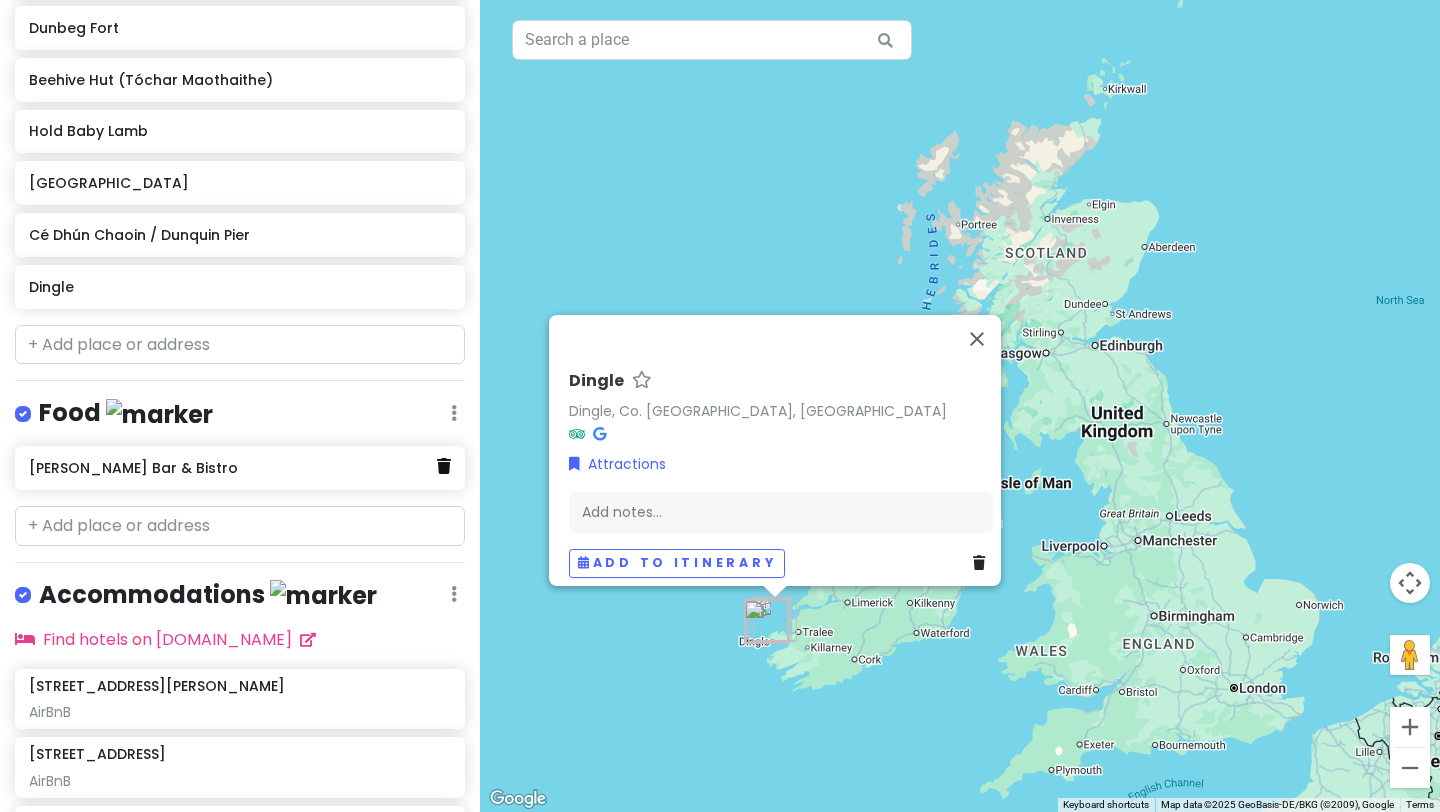 click at bounding box center [444, 466] 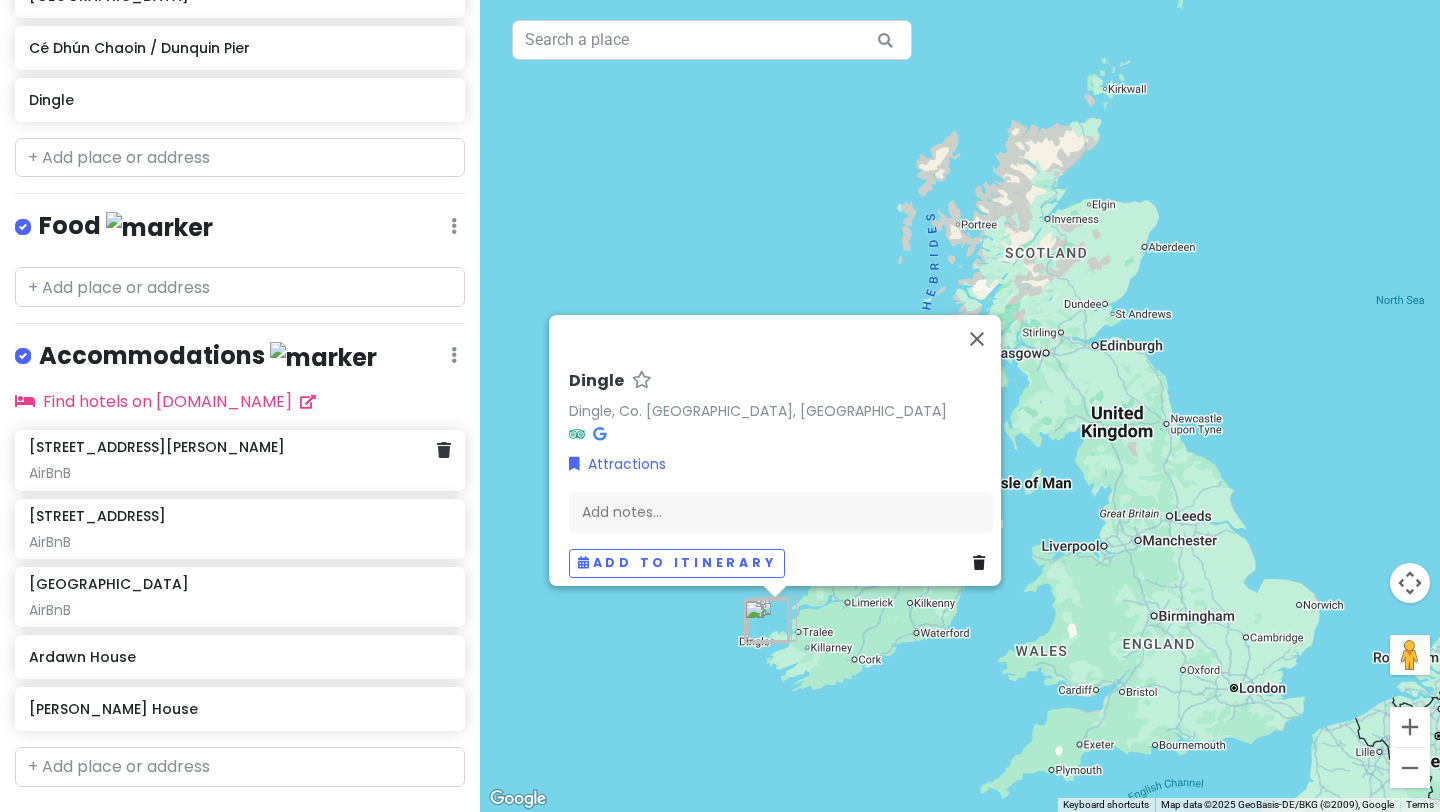 scroll, scrollTop: 588, scrollLeft: 0, axis: vertical 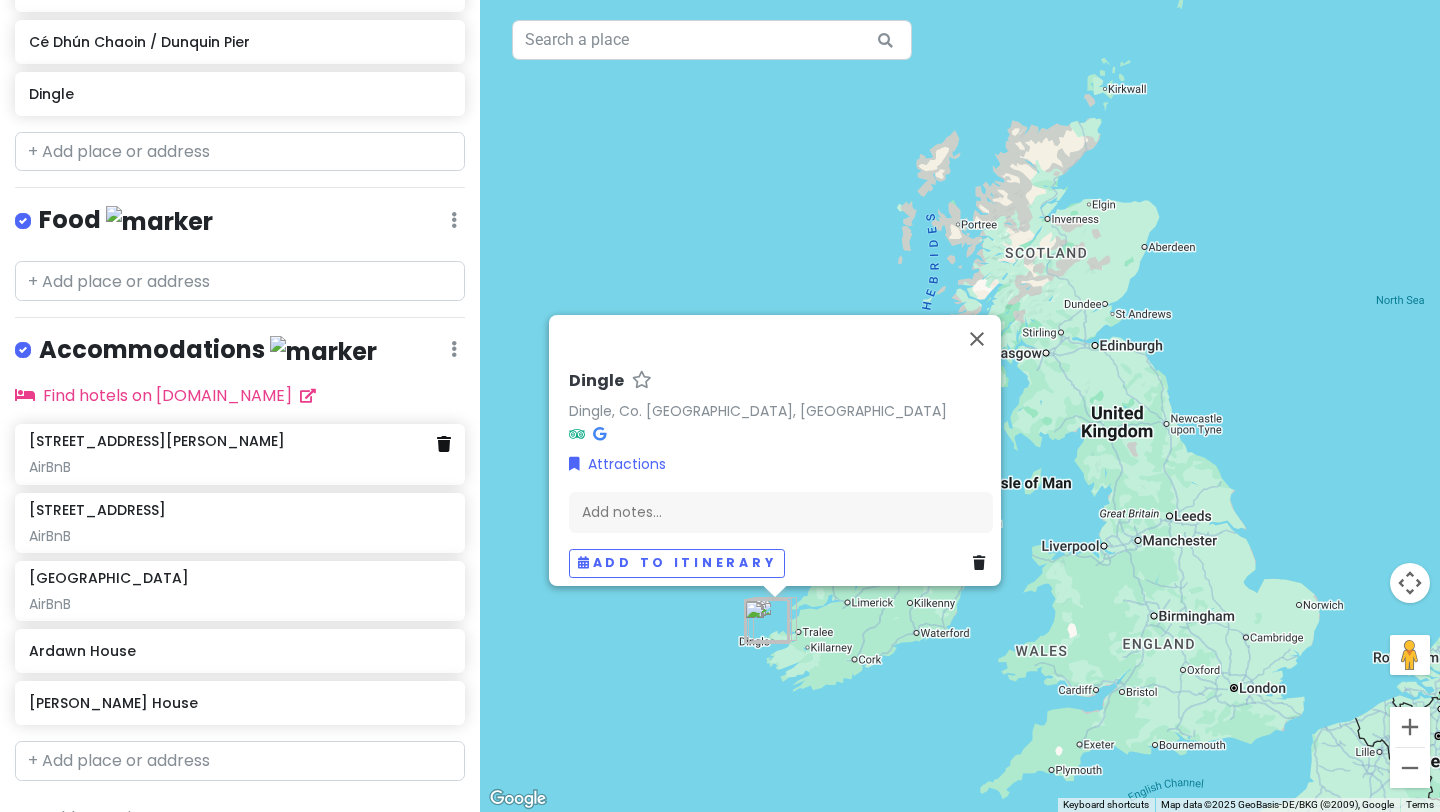 click at bounding box center [444, 444] 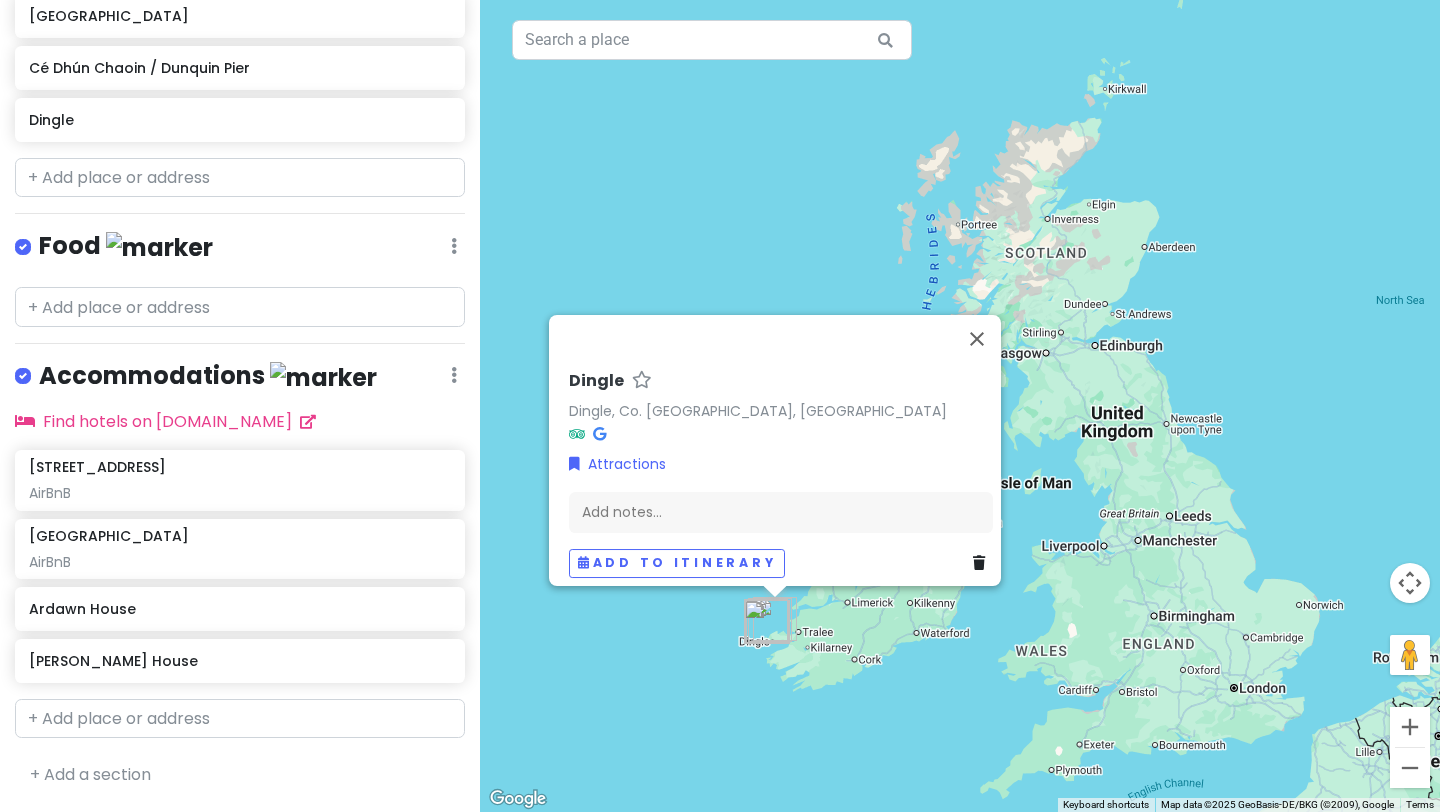 scroll, scrollTop: 557, scrollLeft: 0, axis: vertical 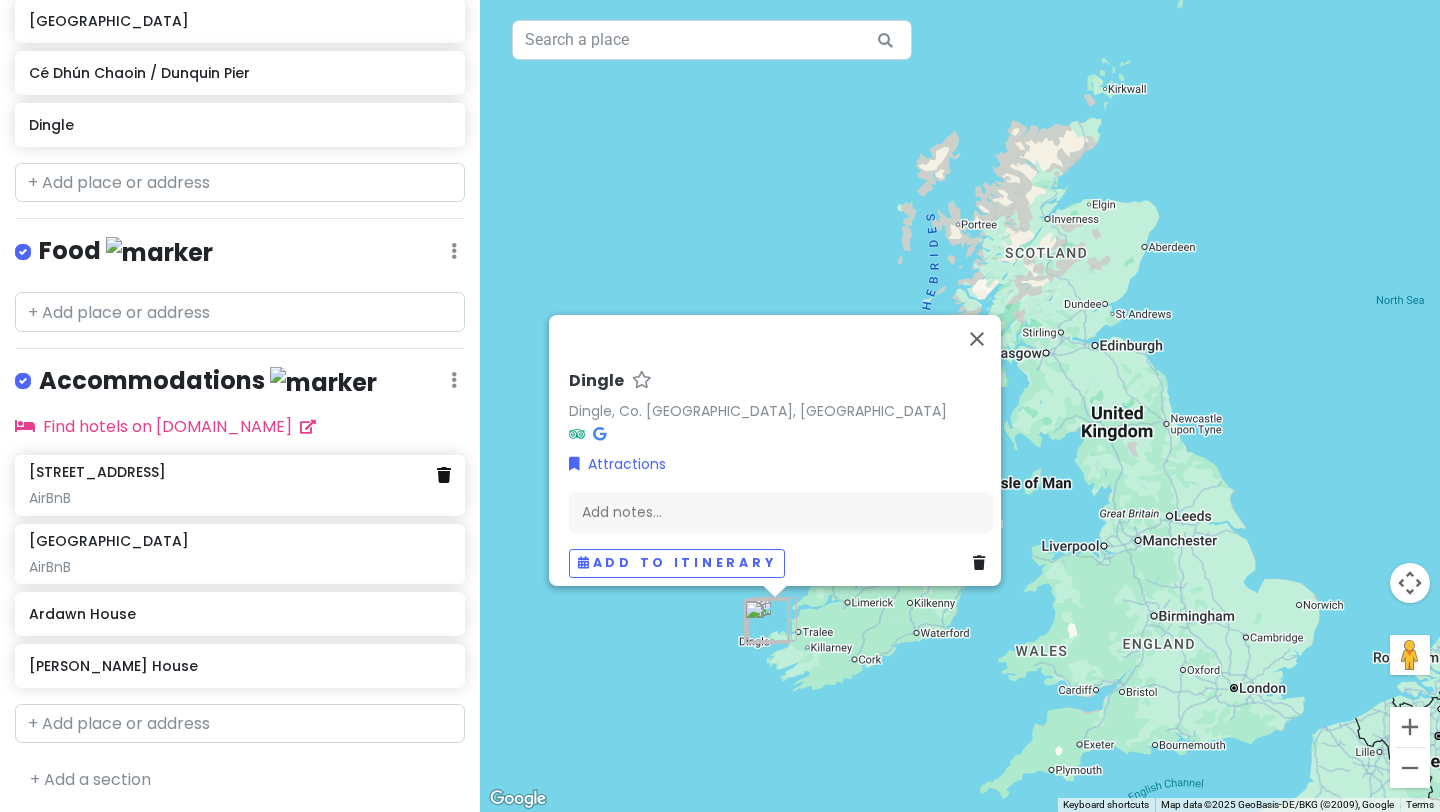 click at bounding box center [444, 475] 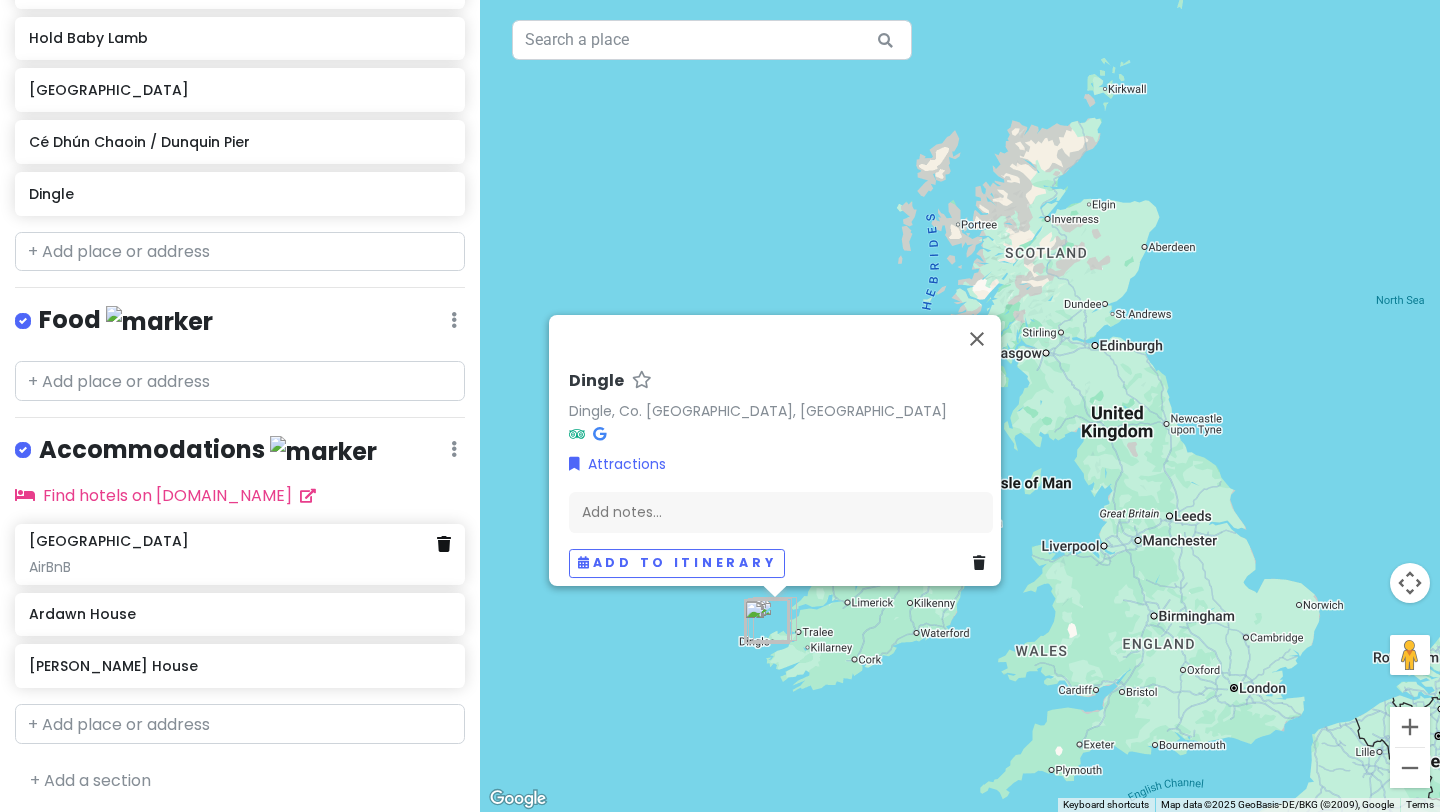click at bounding box center (444, 544) 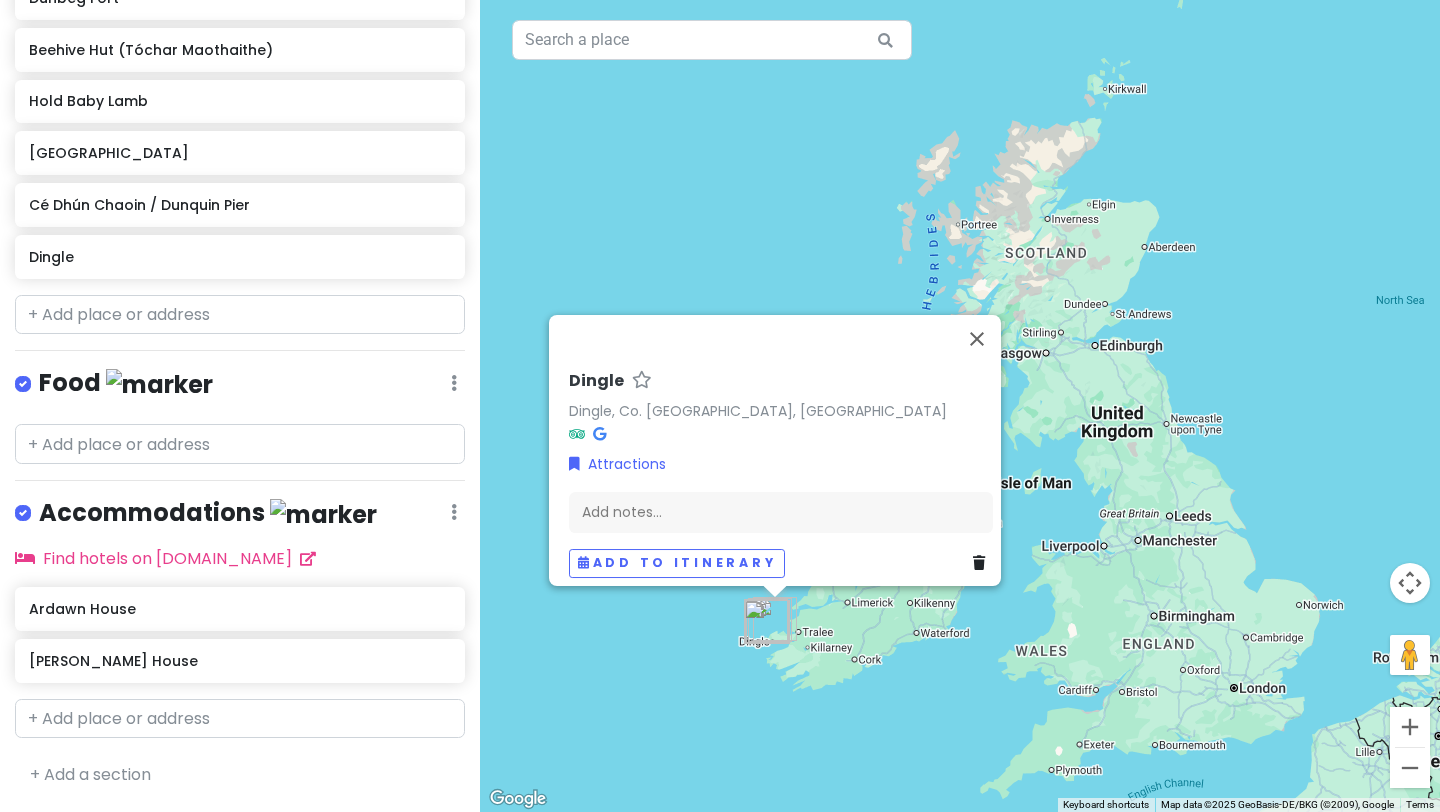 scroll, scrollTop: 420, scrollLeft: 0, axis: vertical 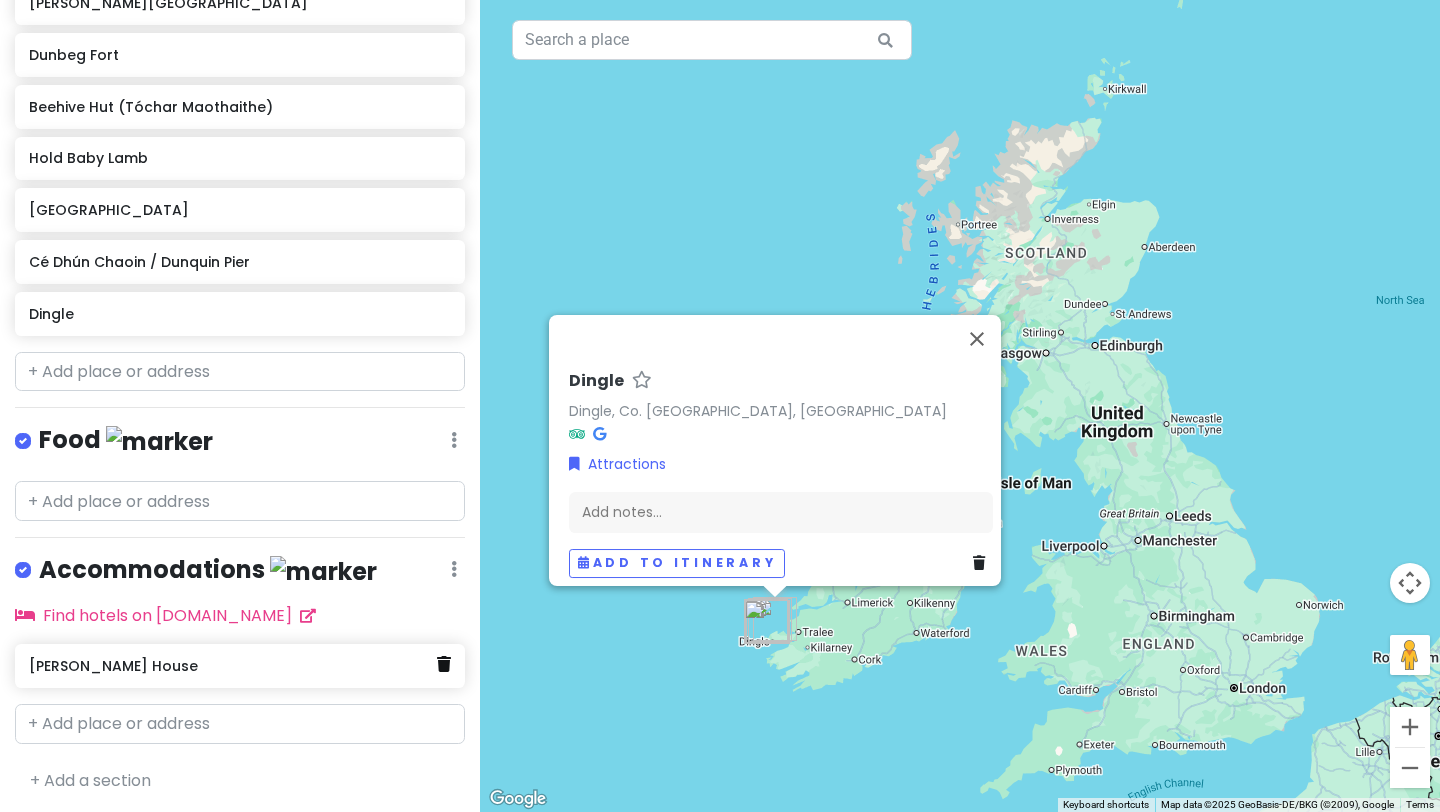 click at bounding box center [444, 664] 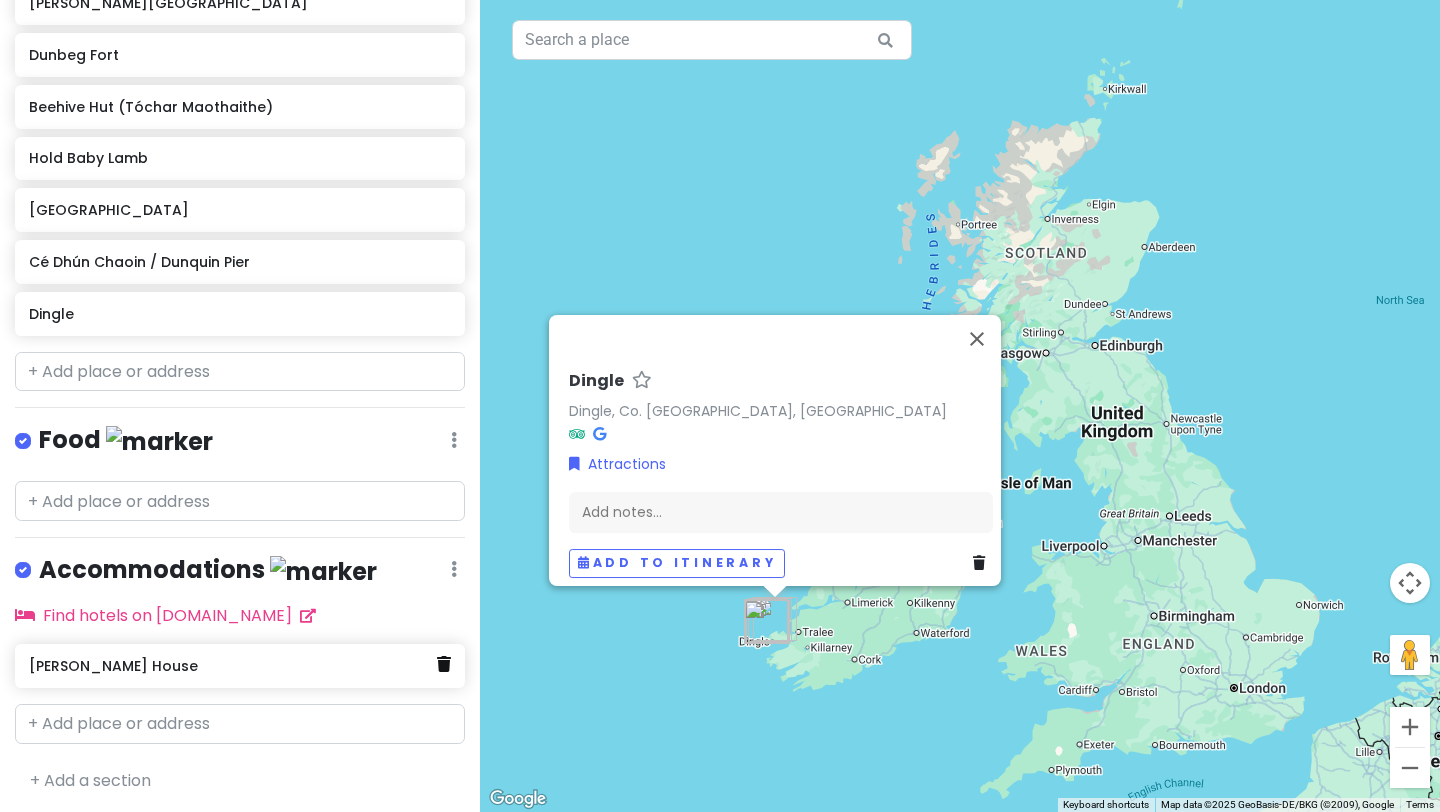 scroll, scrollTop: 308, scrollLeft: 0, axis: vertical 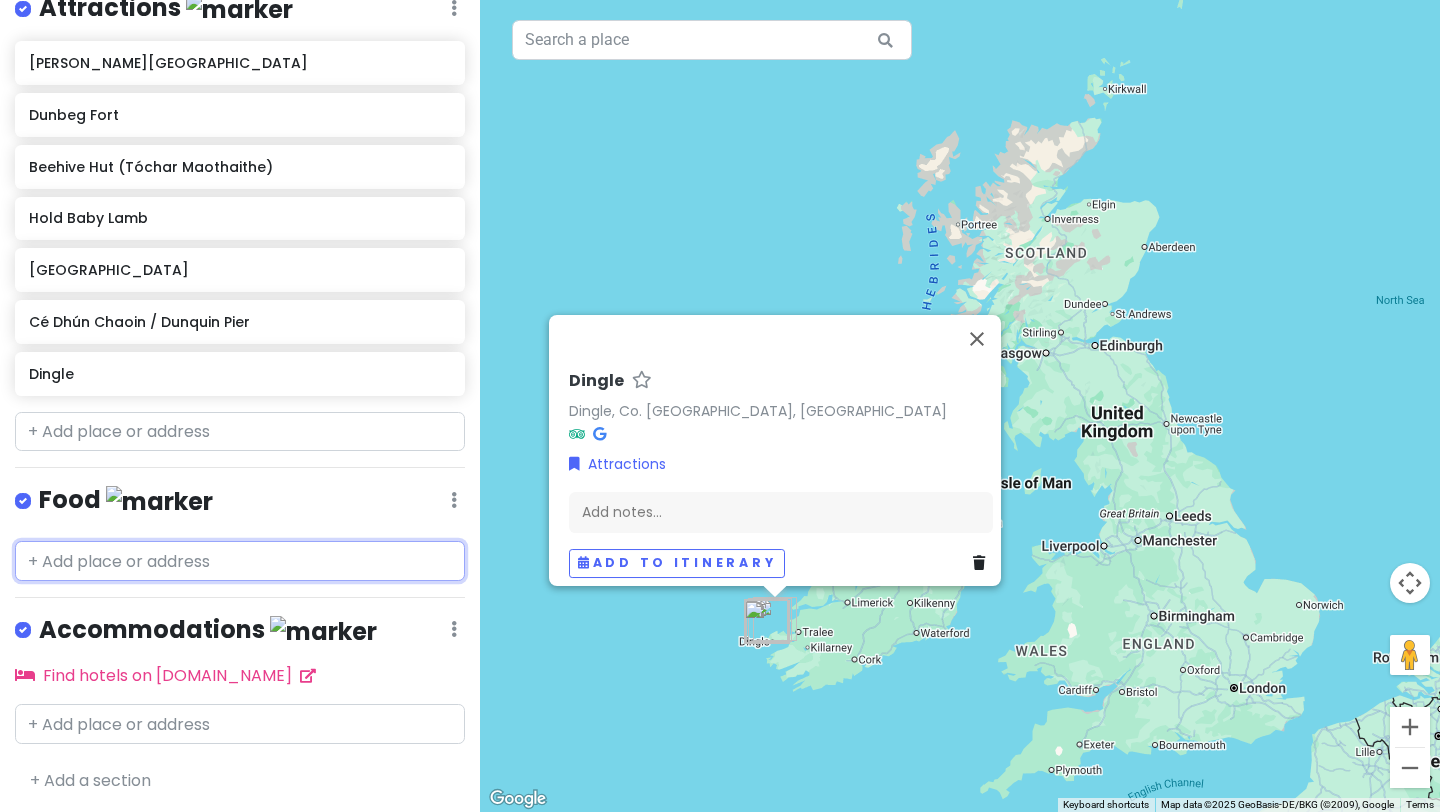 click at bounding box center [240, 561] 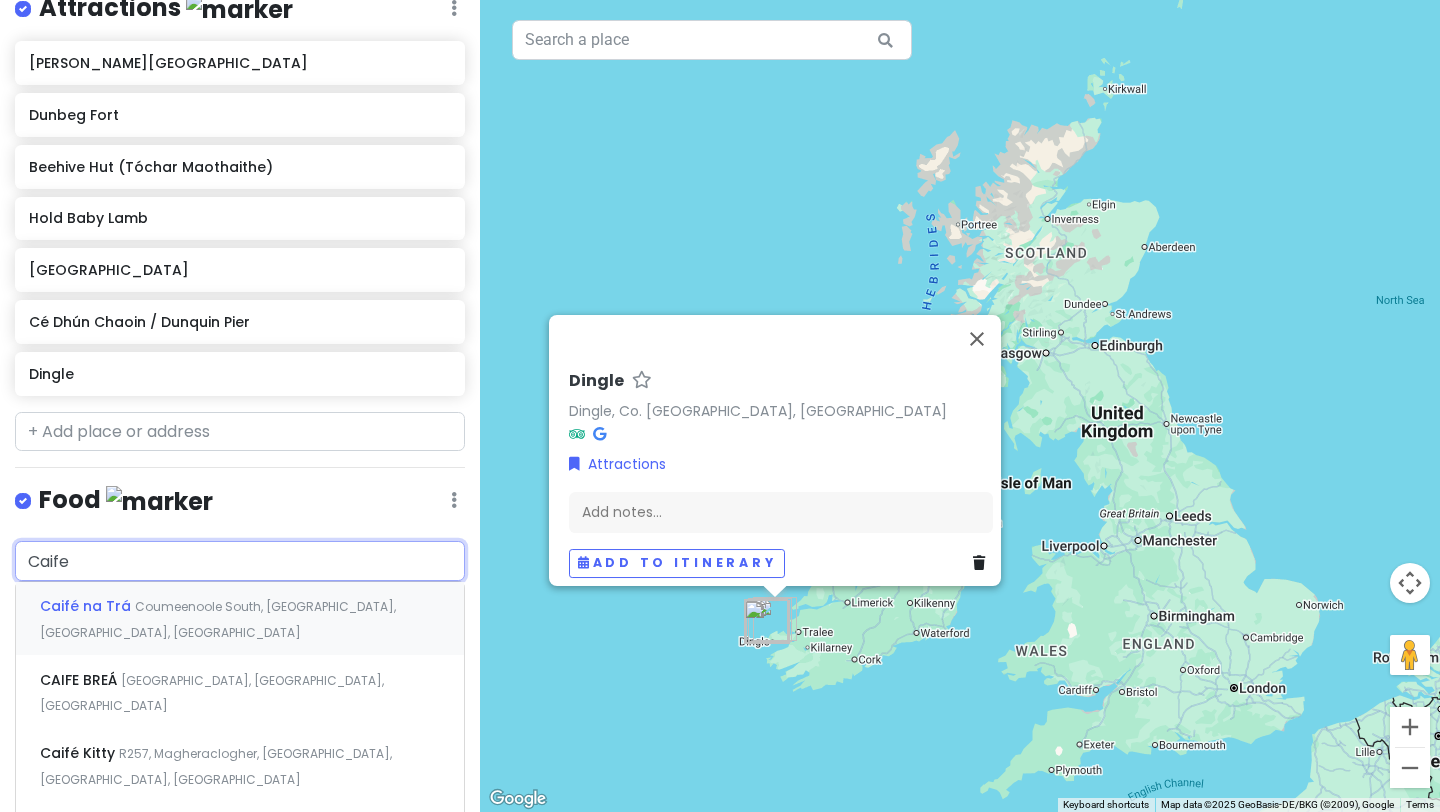 type on "Caife n" 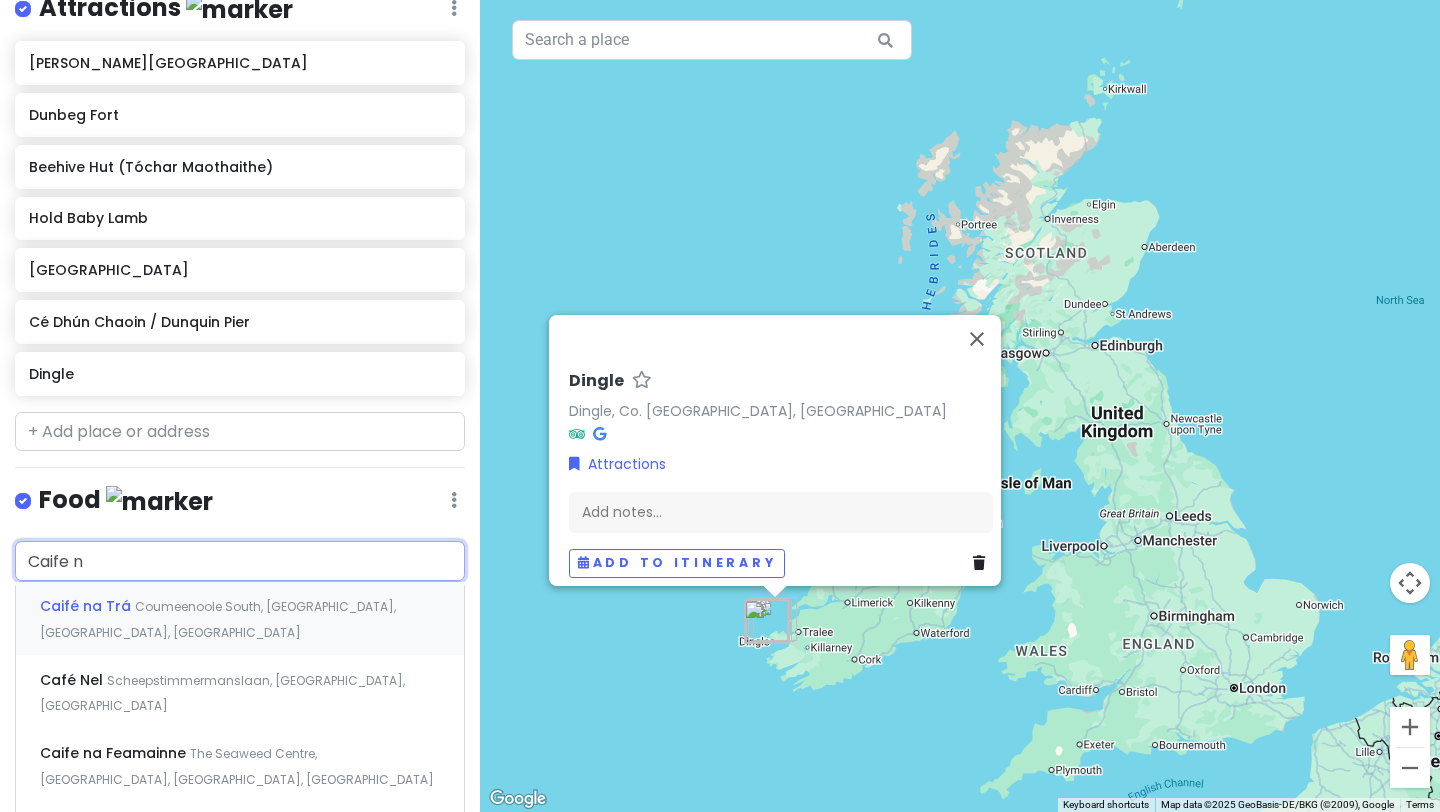 click on "Coumeenoole South, [GEOGRAPHIC_DATA], [GEOGRAPHIC_DATA], [GEOGRAPHIC_DATA]" at bounding box center [218, 619] 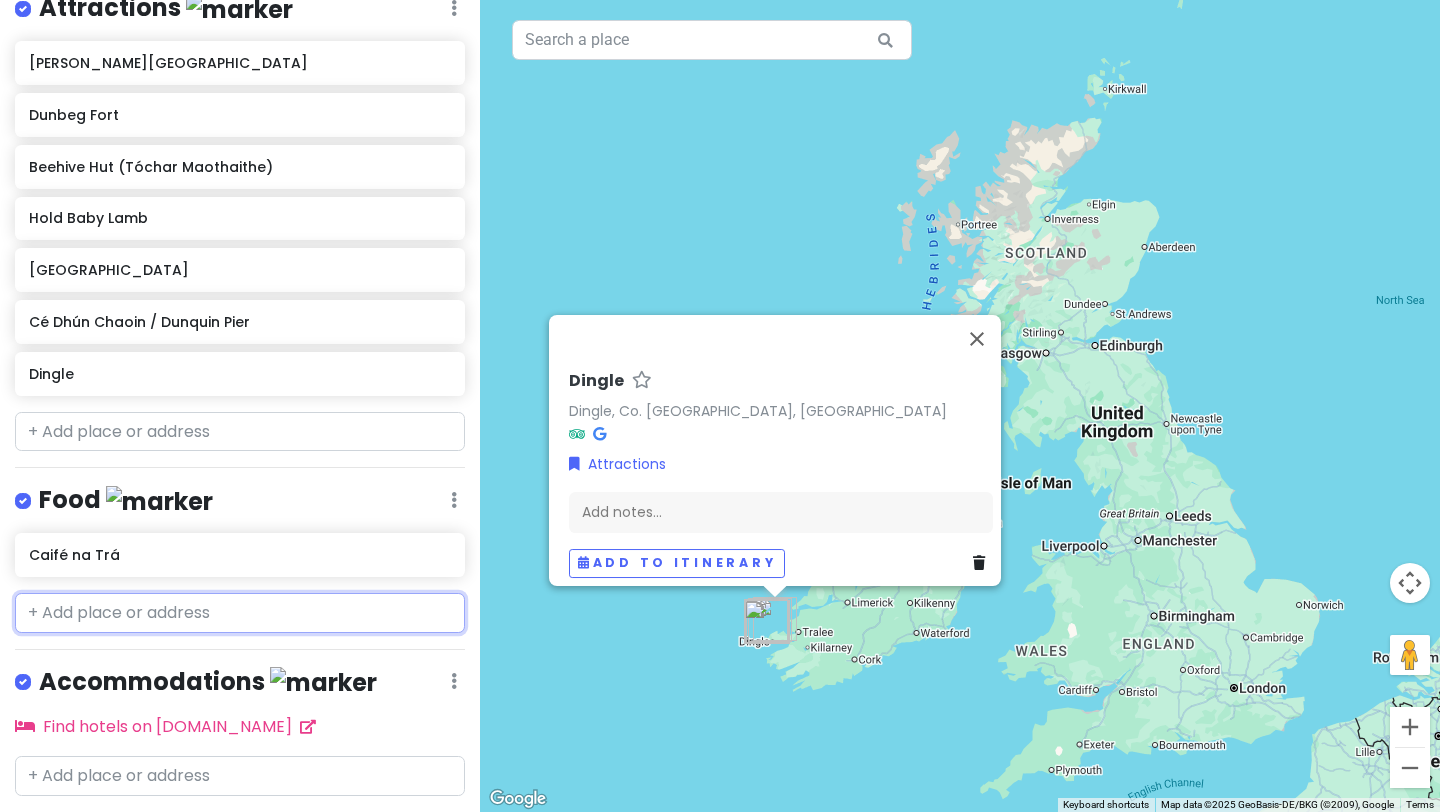 type 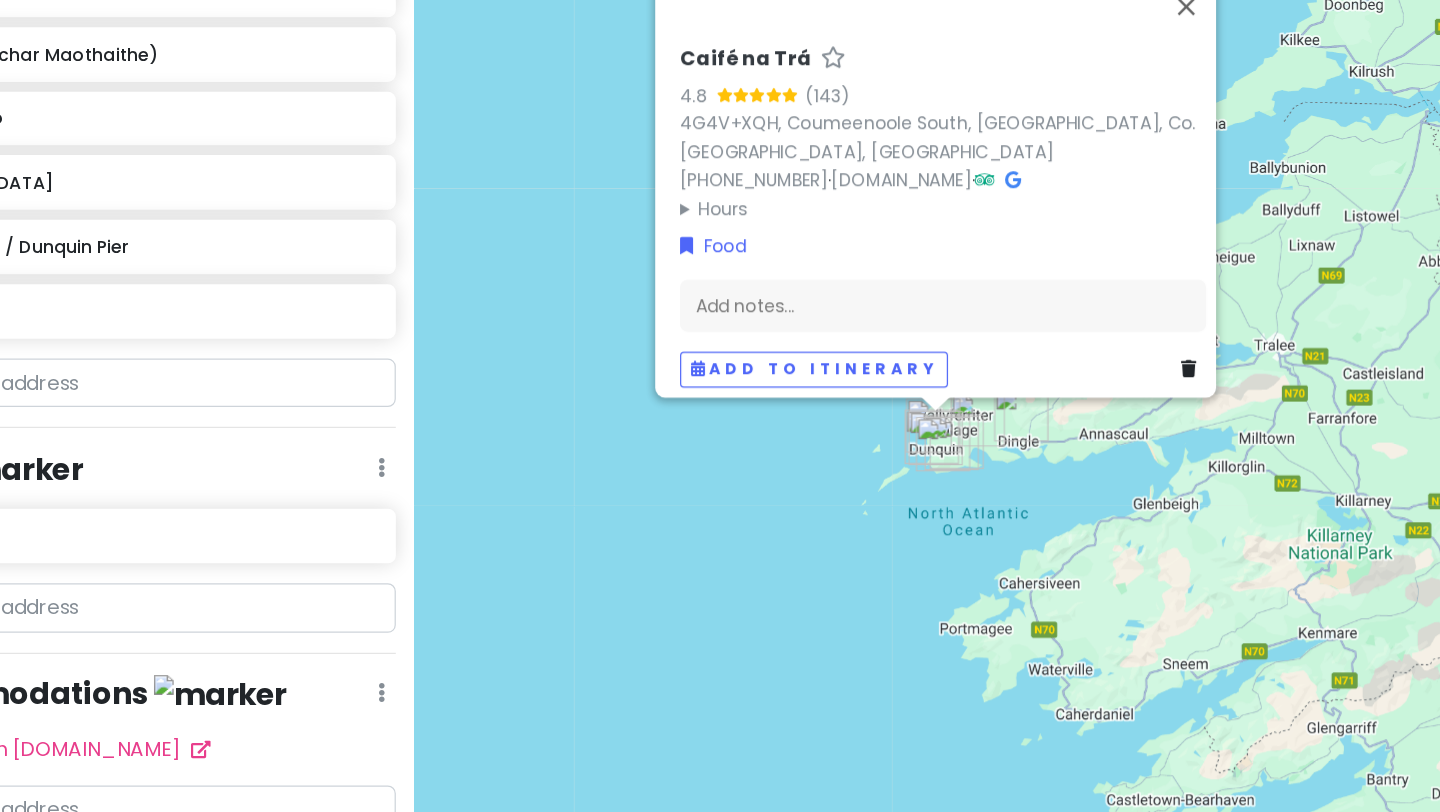 drag, startPoint x: 1095, startPoint y: 736, endPoint x: 1065, endPoint y: 512, distance: 226 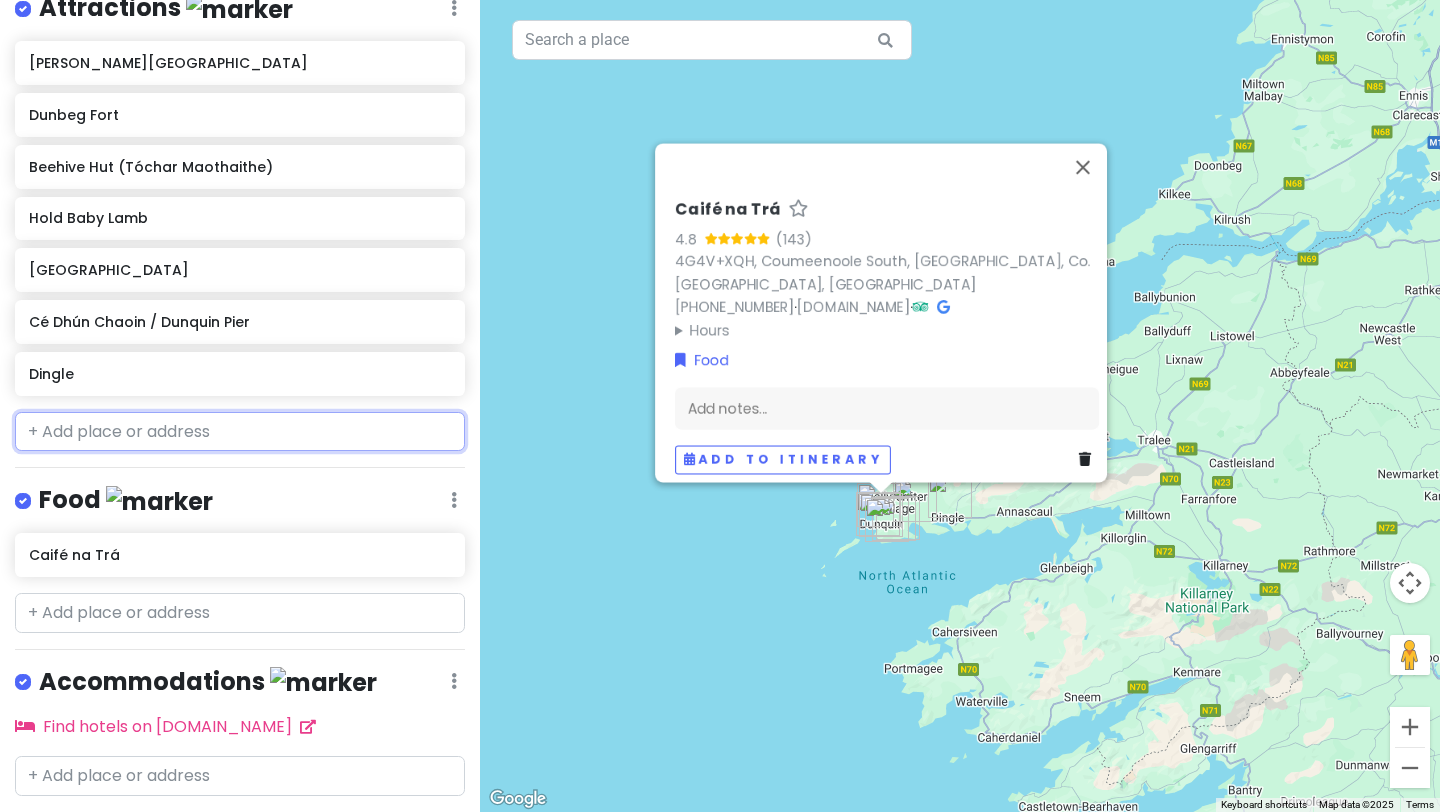 click at bounding box center (240, 432) 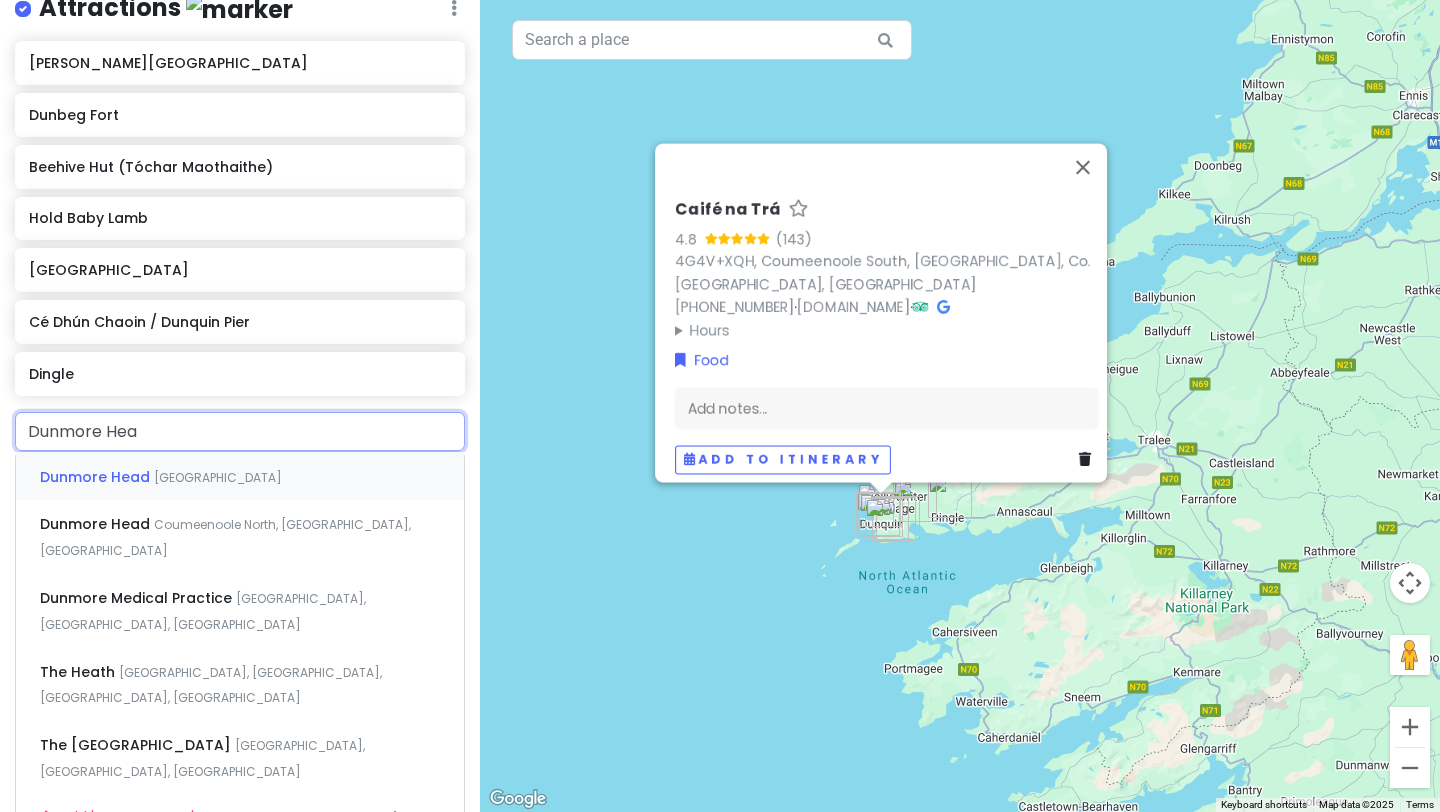 type on "Dunmore Head" 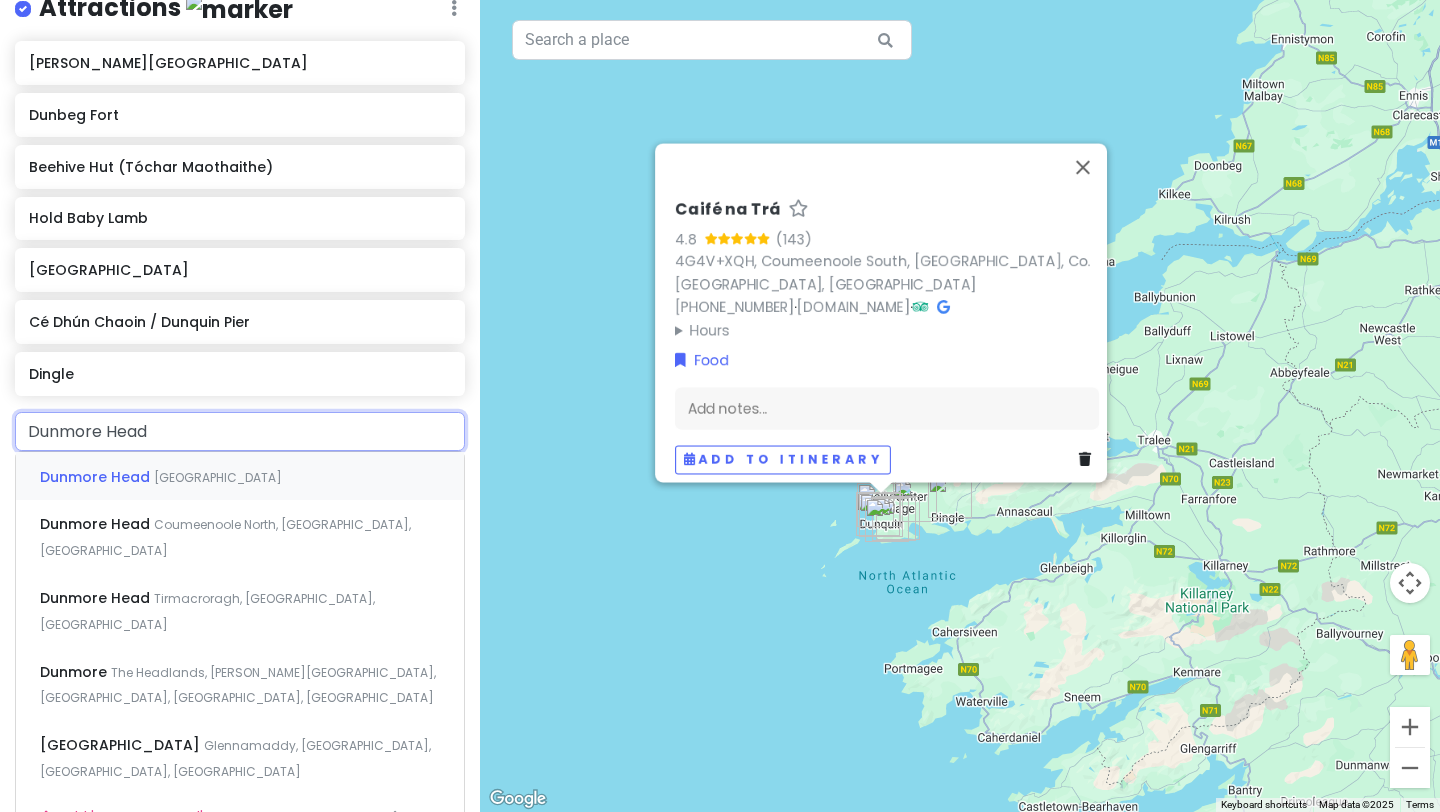 click on "Dunmore Head" at bounding box center (97, 477) 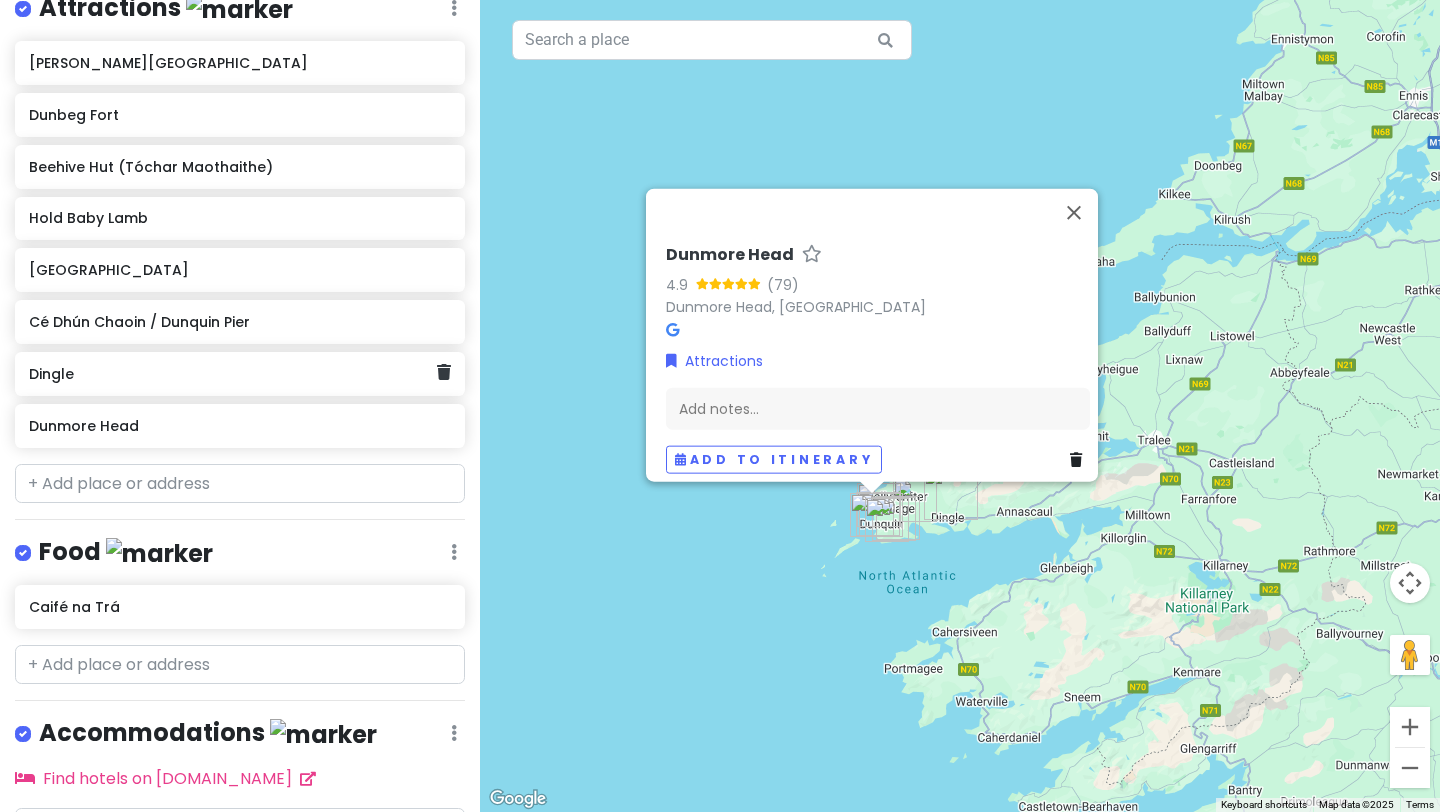 click on "Dingle" at bounding box center [232, 374] 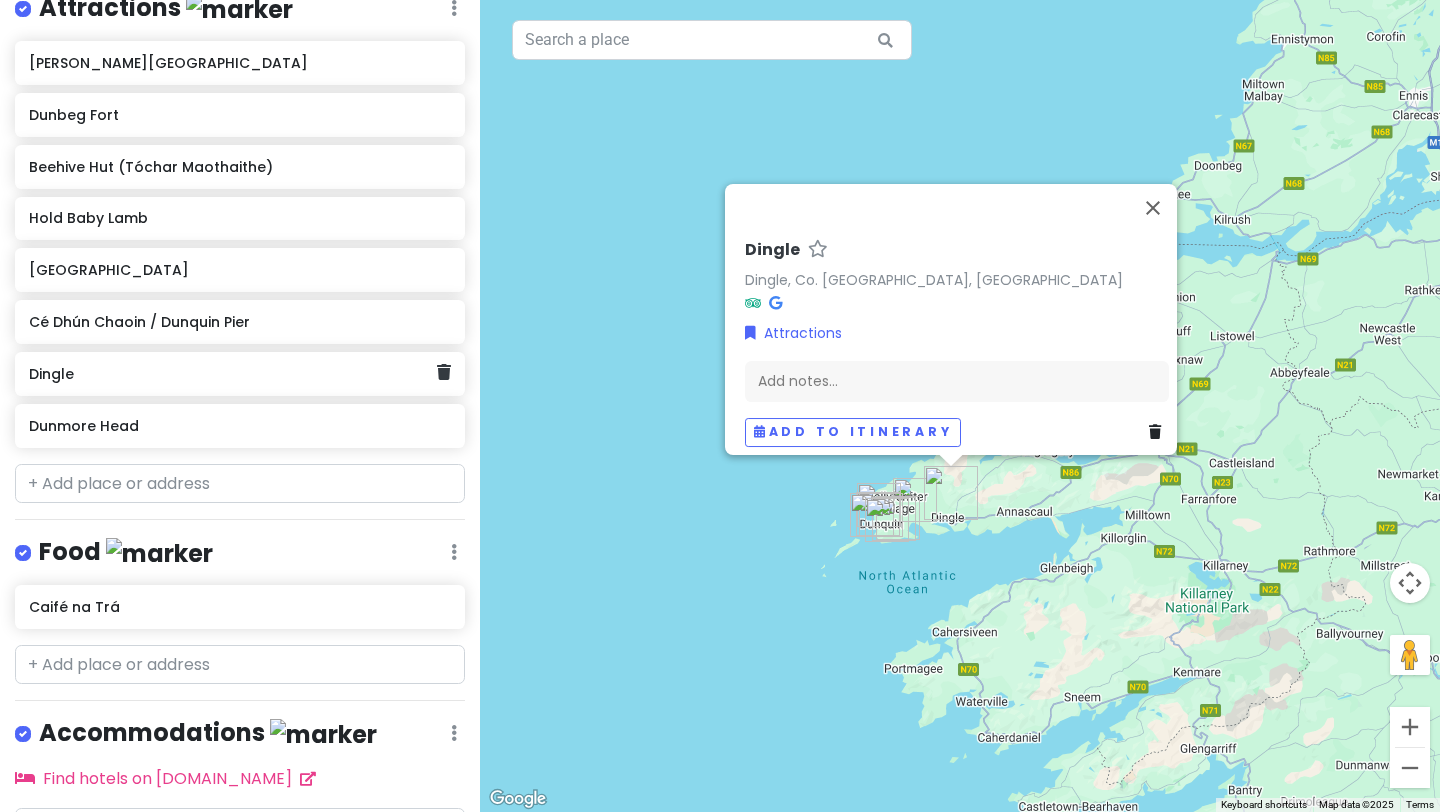 click on "Dingle" at bounding box center (232, 374) 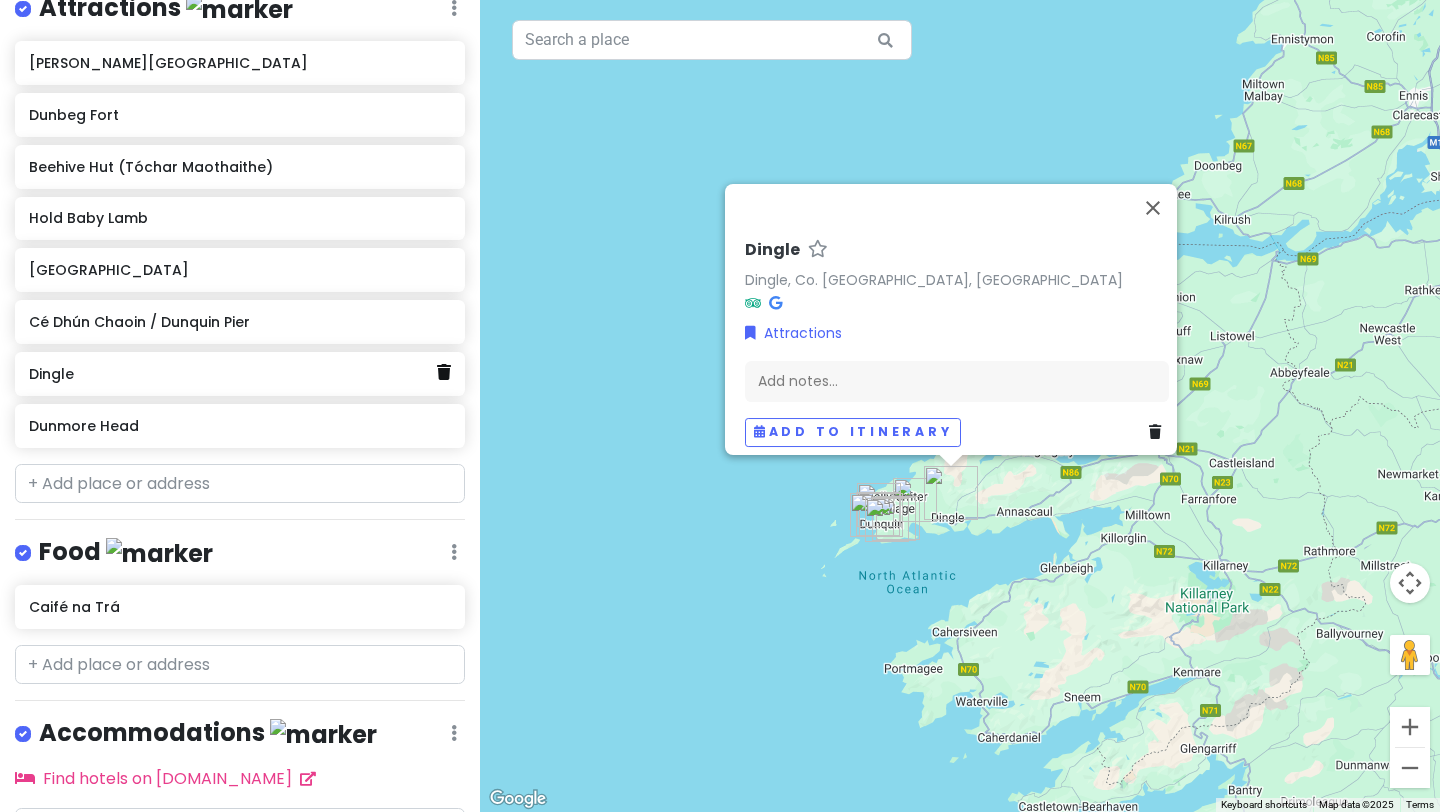 click at bounding box center [444, 372] 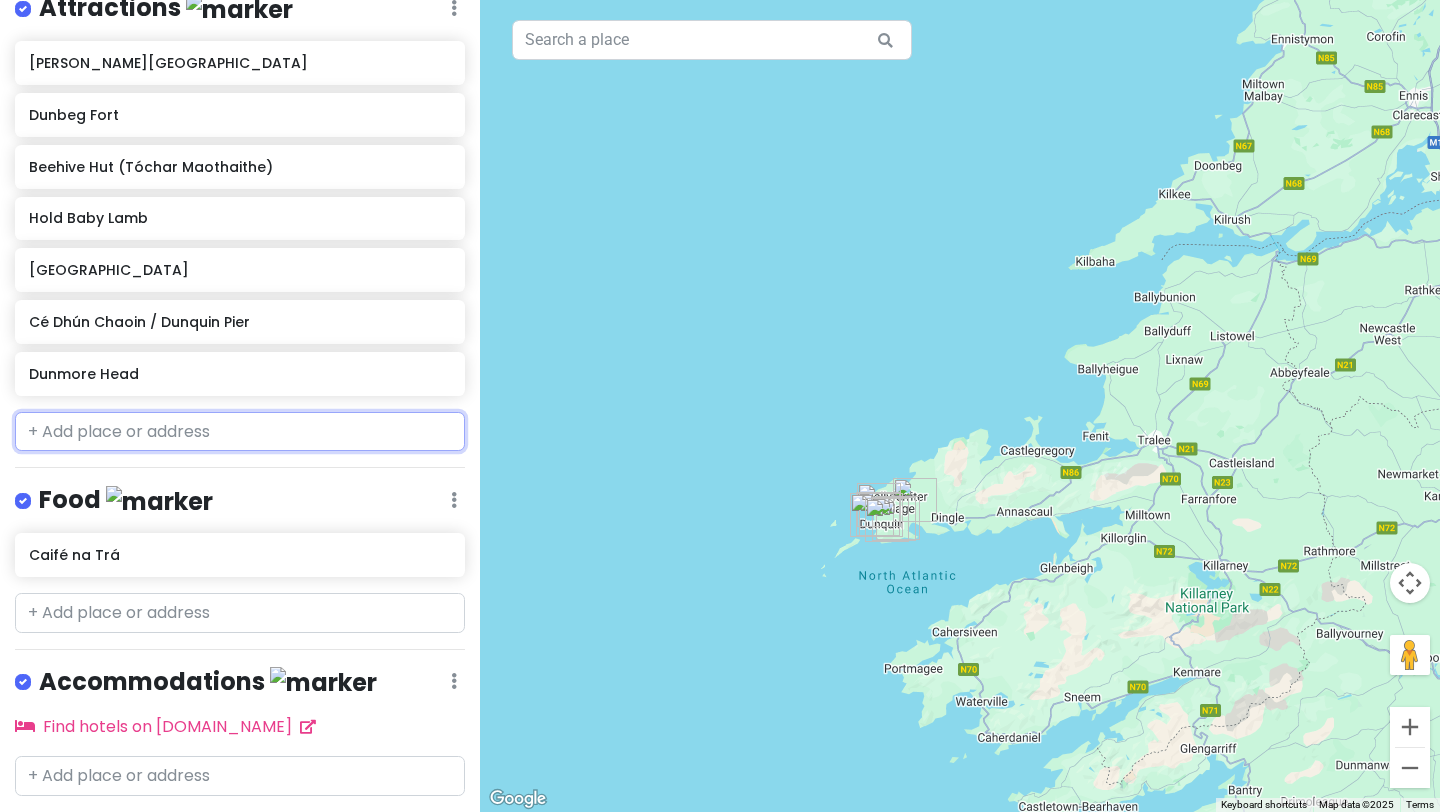click at bounding box center (240, 432) 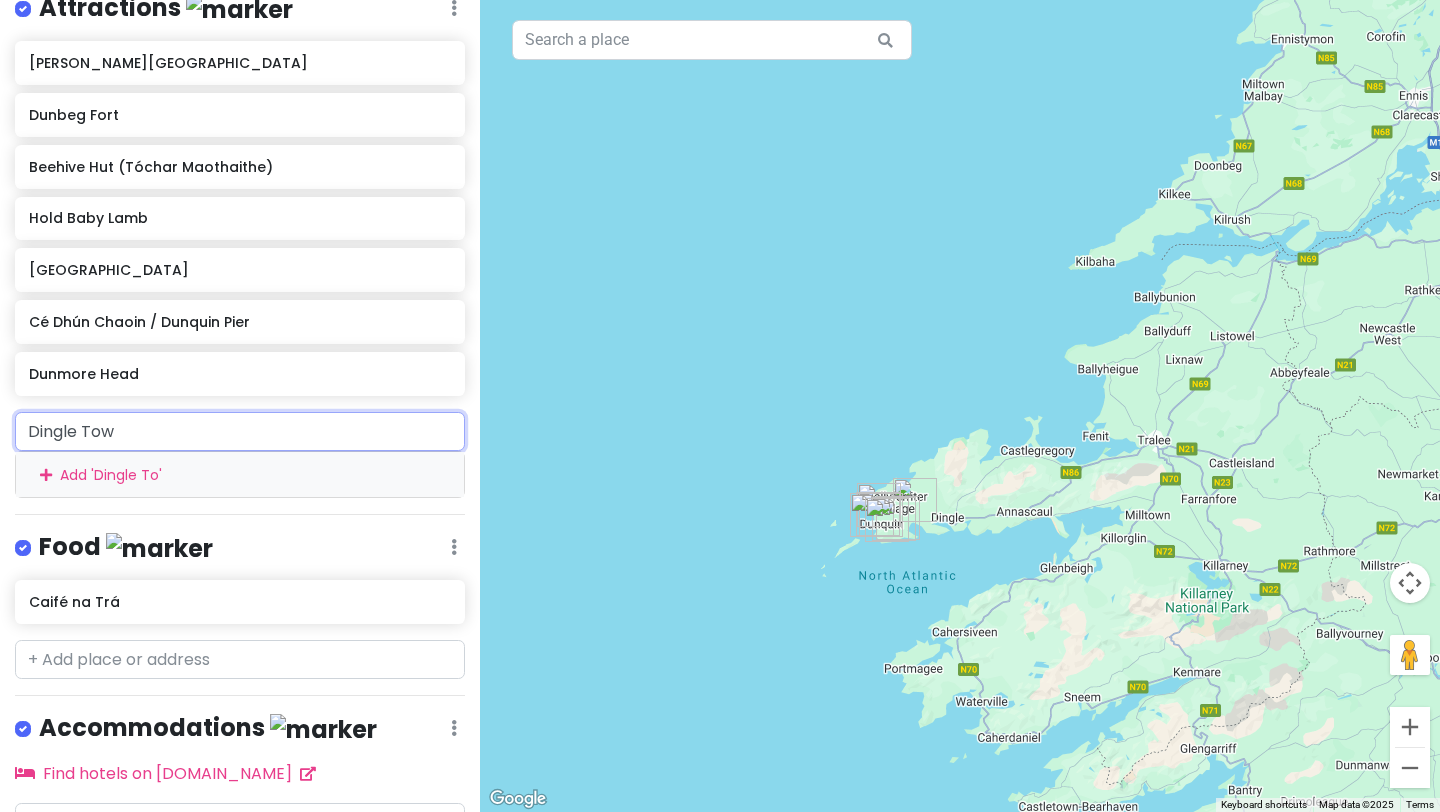 type on "[GEOGRAPHIC_DATA]" 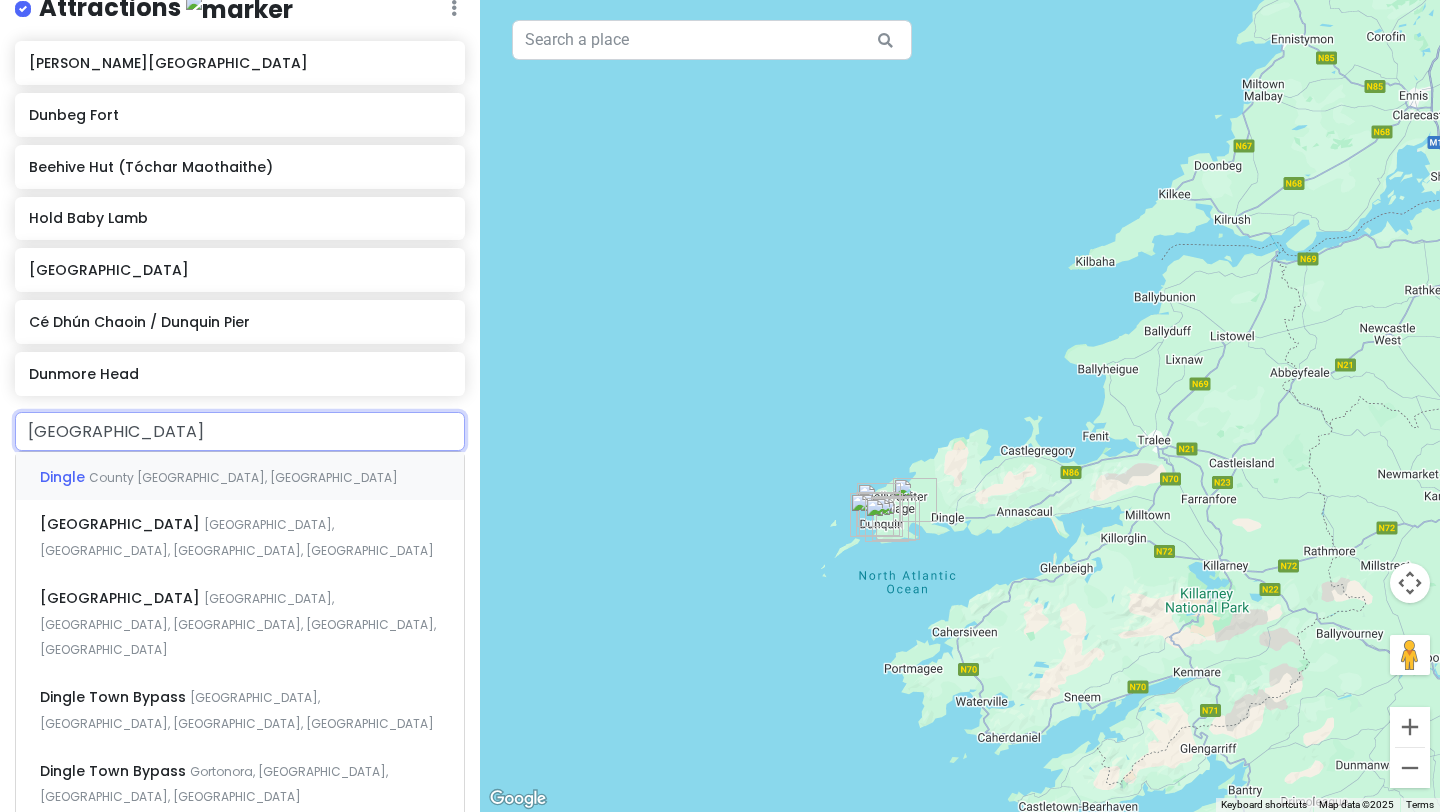 click on "County [GEOGRAPHIC_DATA], [GEOGRAPHIC_DATA]" at bounding box center (243, 477) 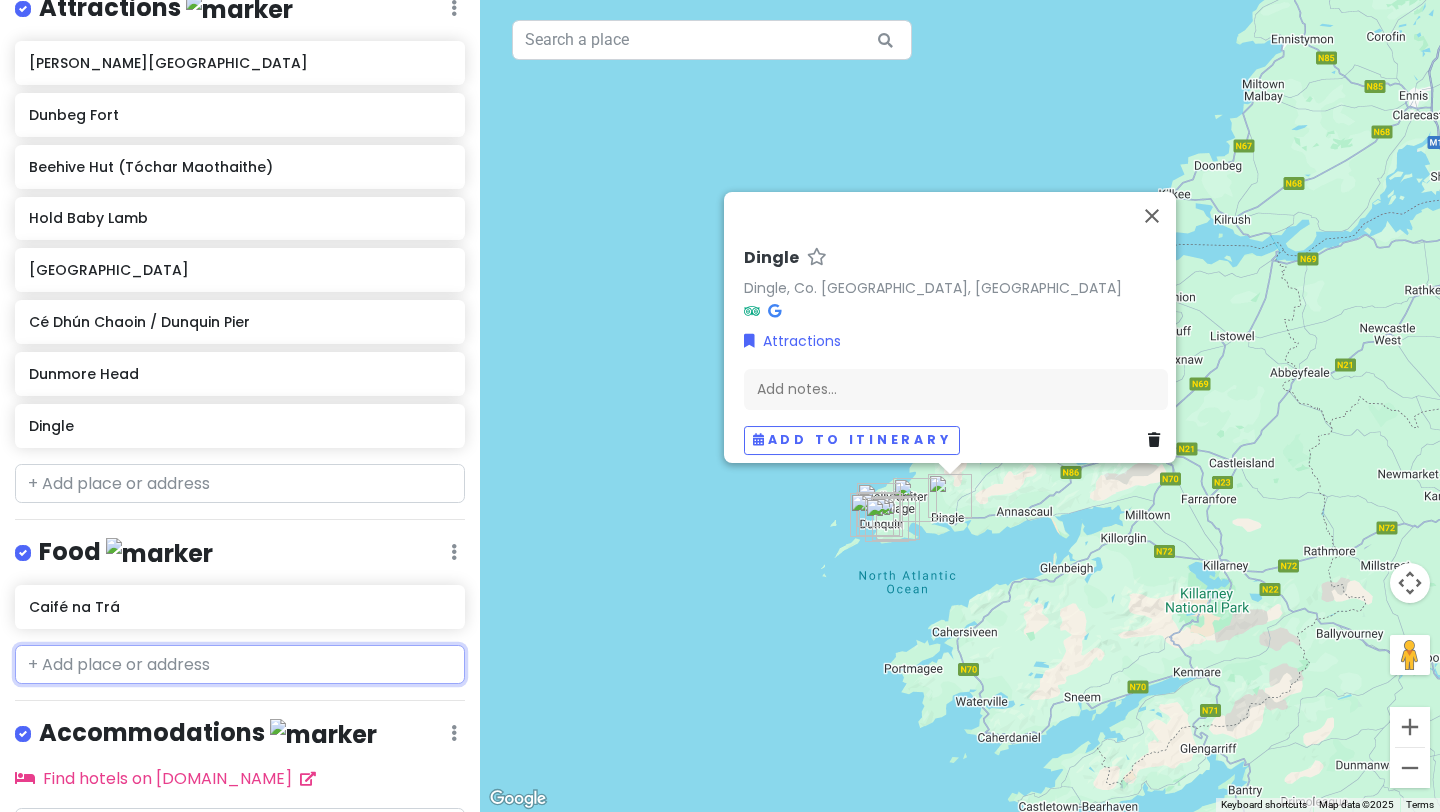 click at bounding box center [240, 665] 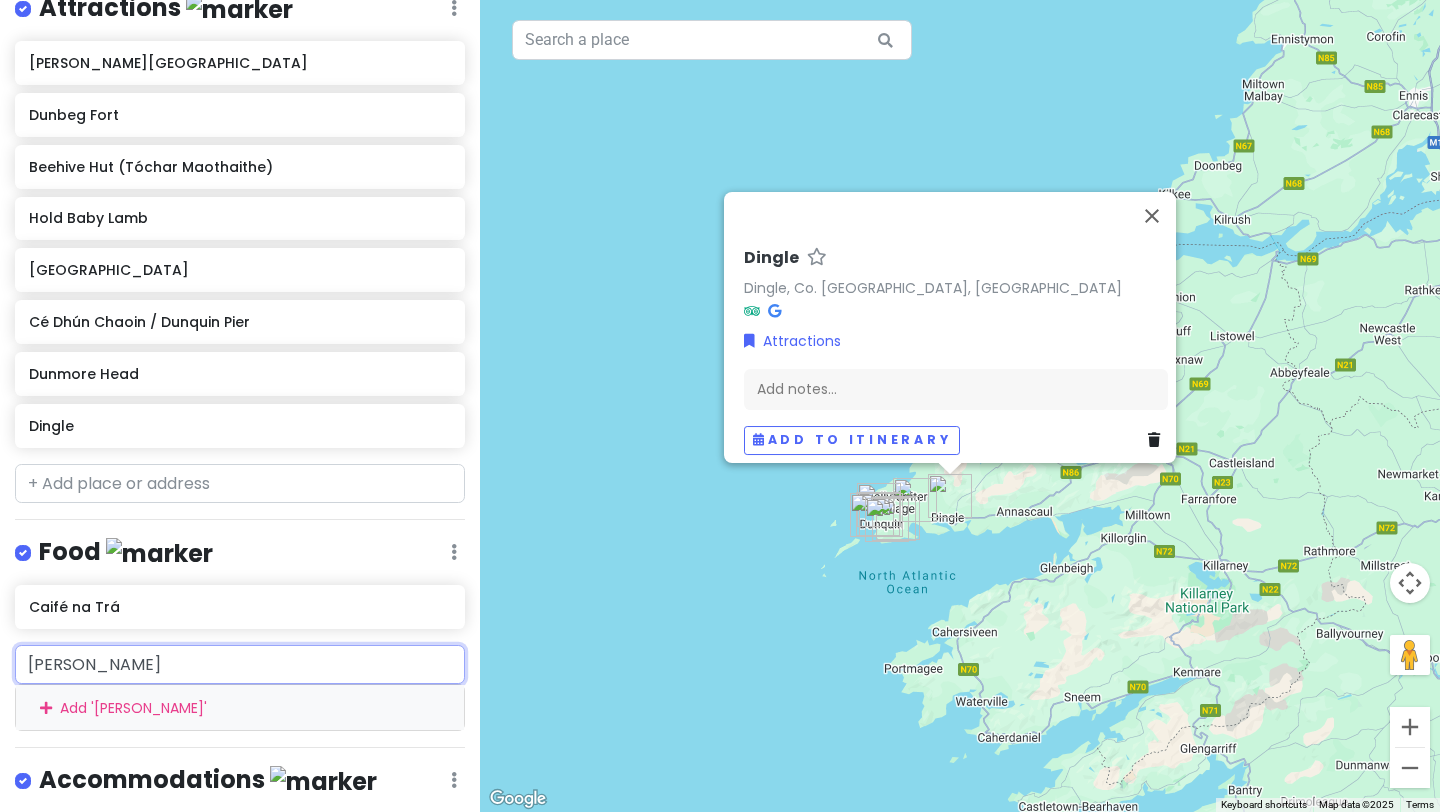 type on "[PERSON_NAME]" 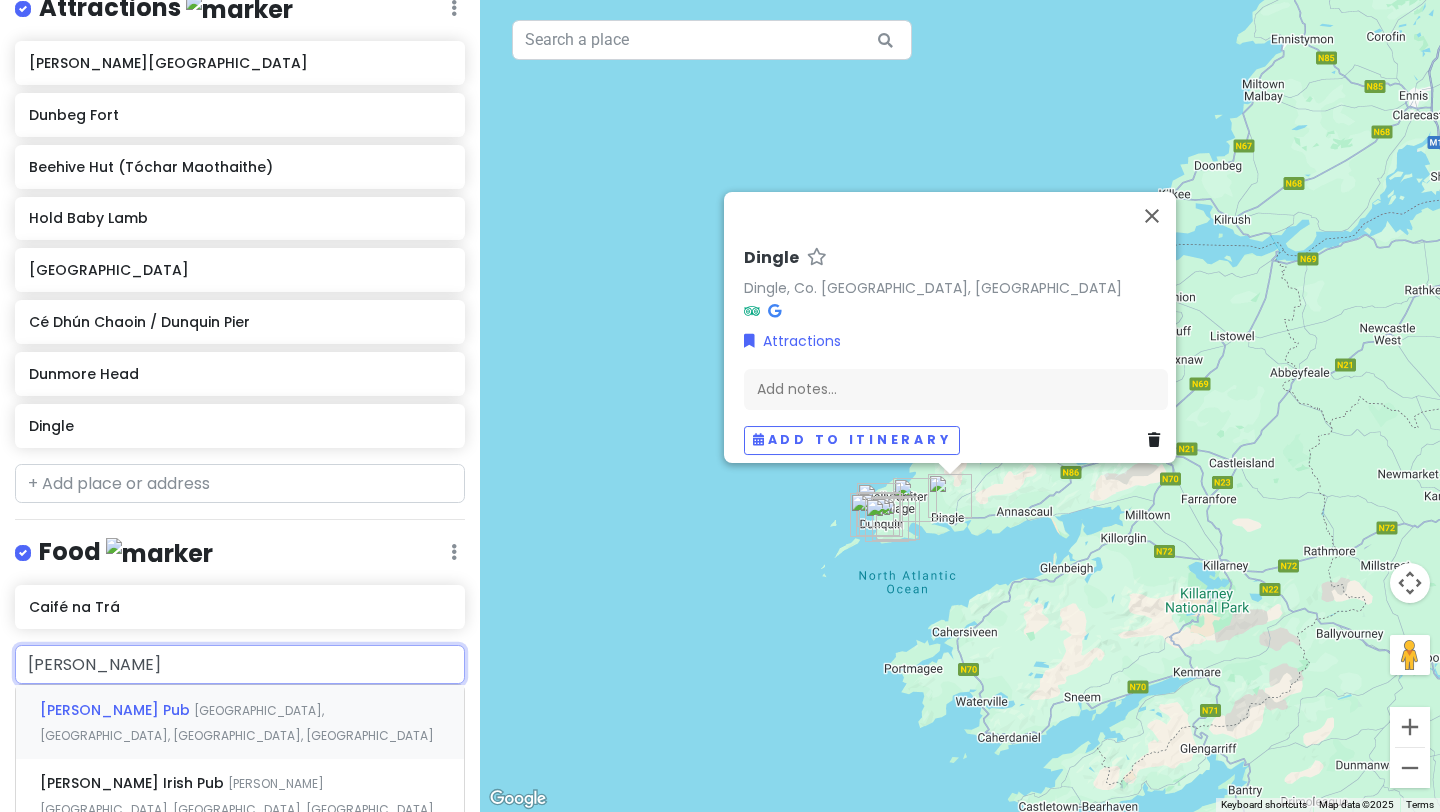 click on "[PERSON_NAME] Pub" at bounding box center [117, 710] 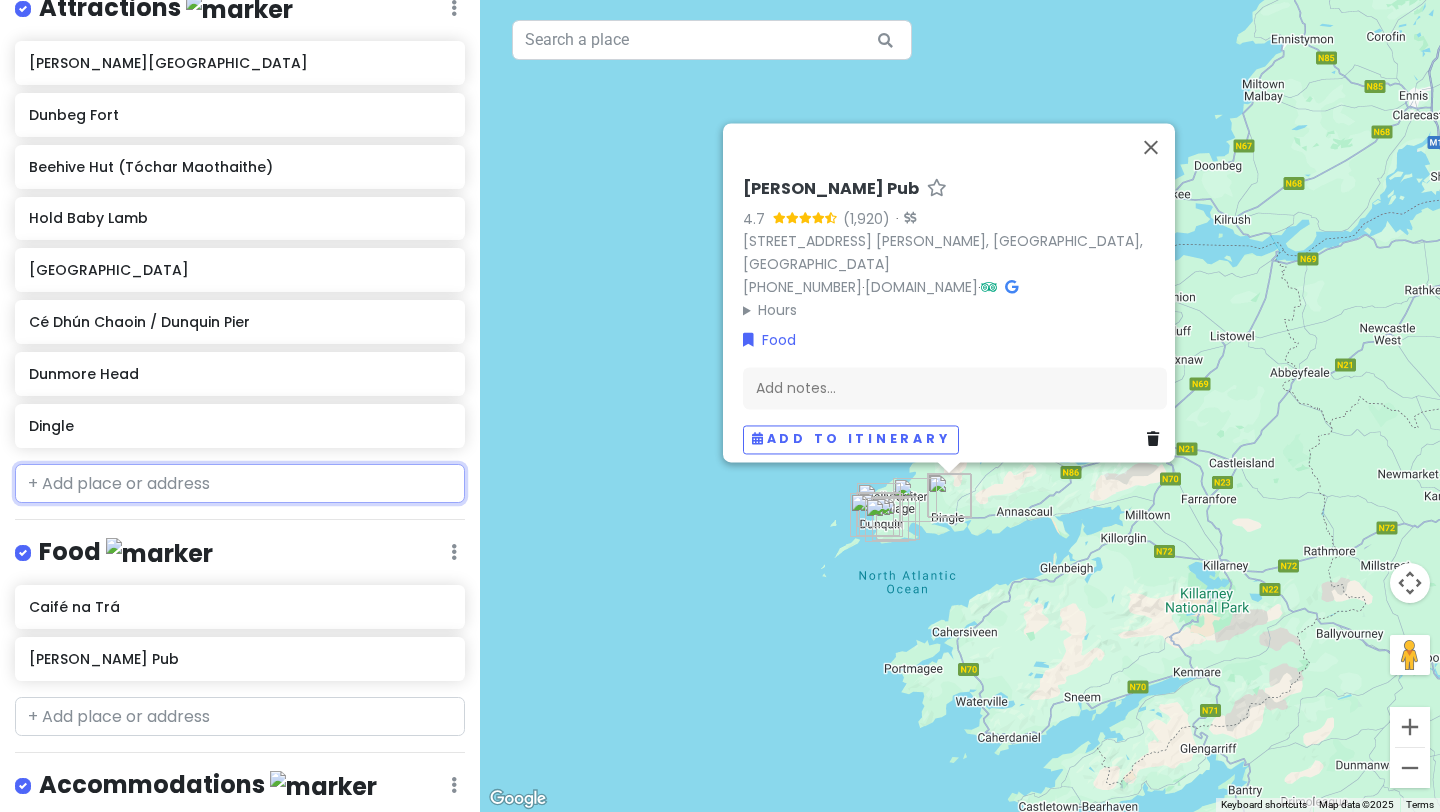 click at bounding box center [240, 484] 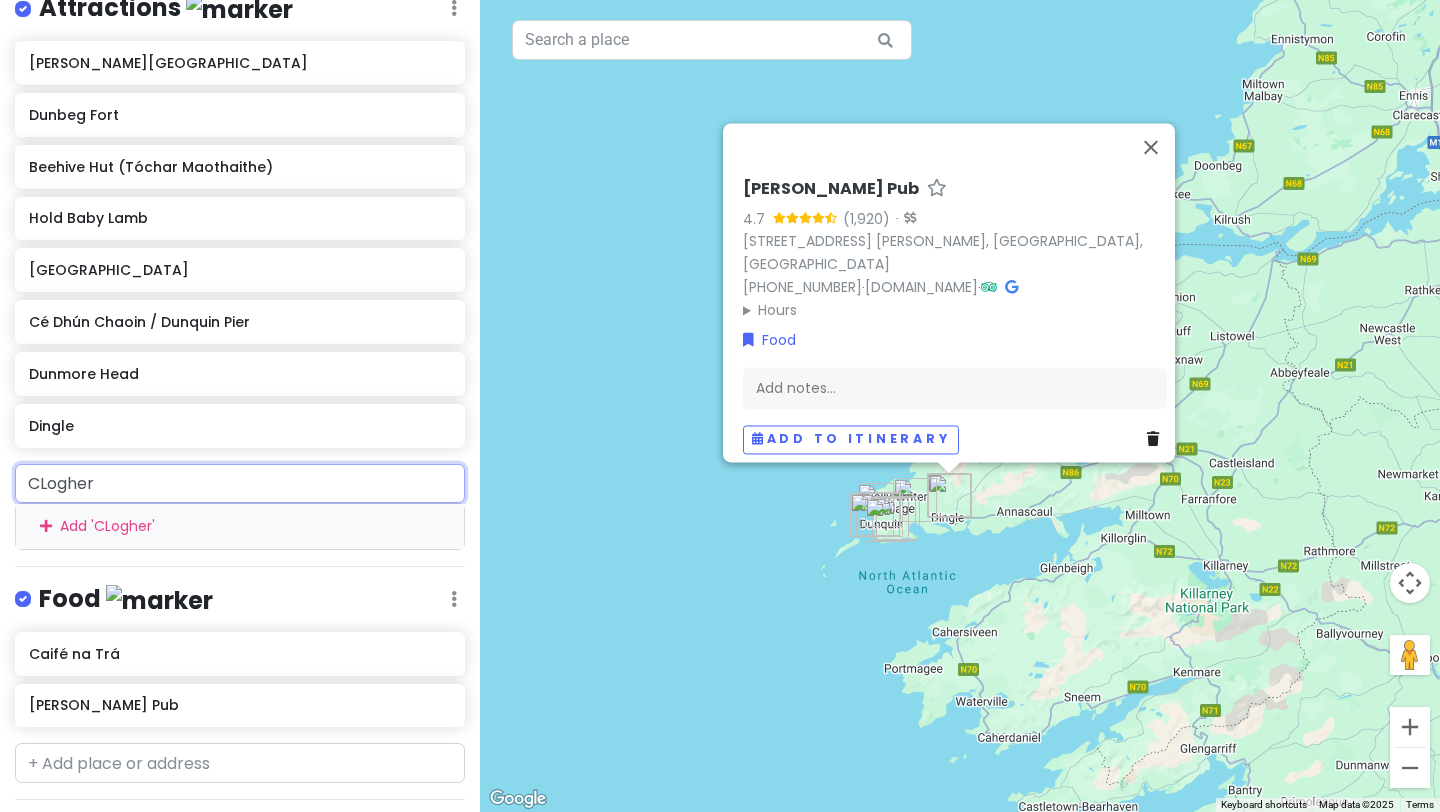 type on "CLogher H" 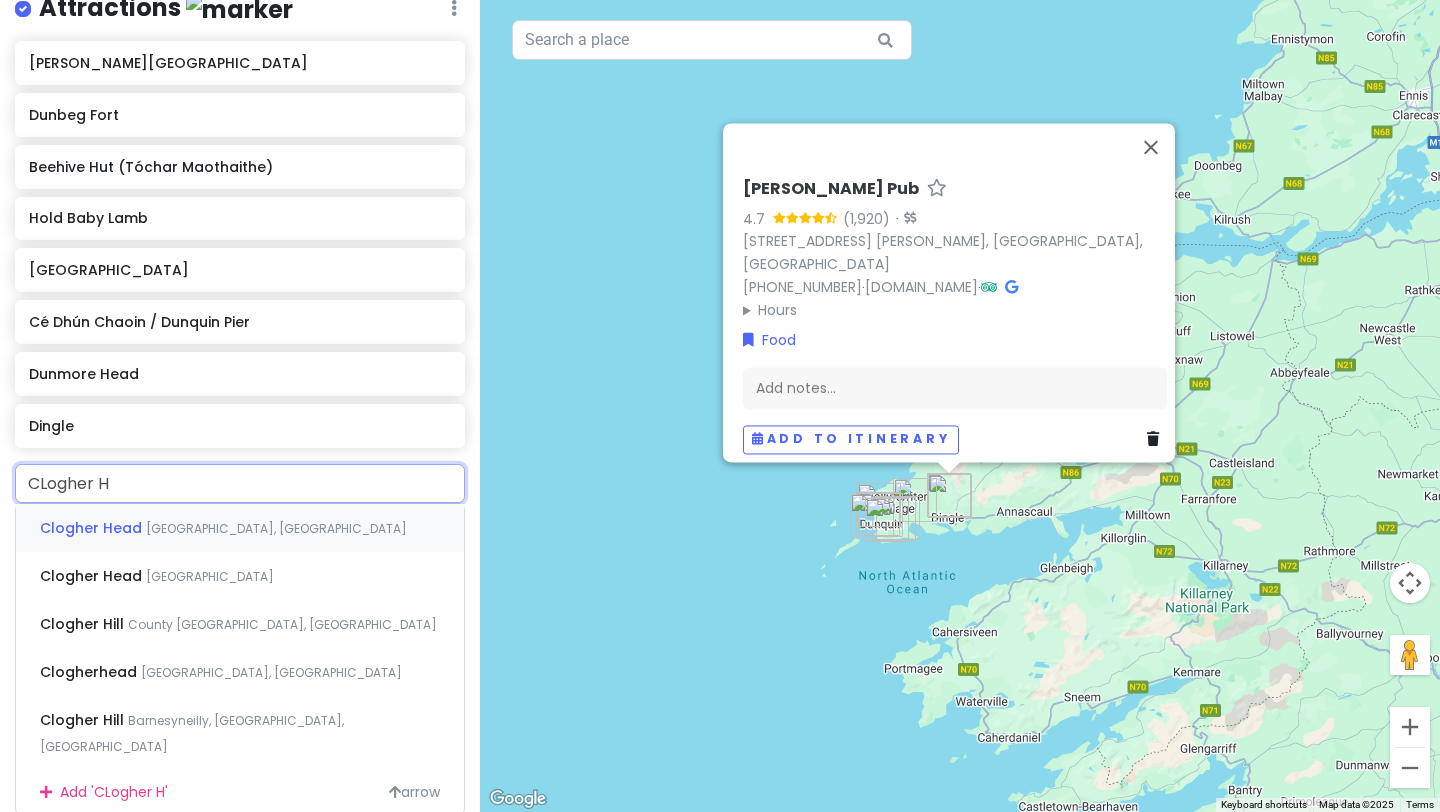 click on "Clogher Head" at bounding box center (93, 528) 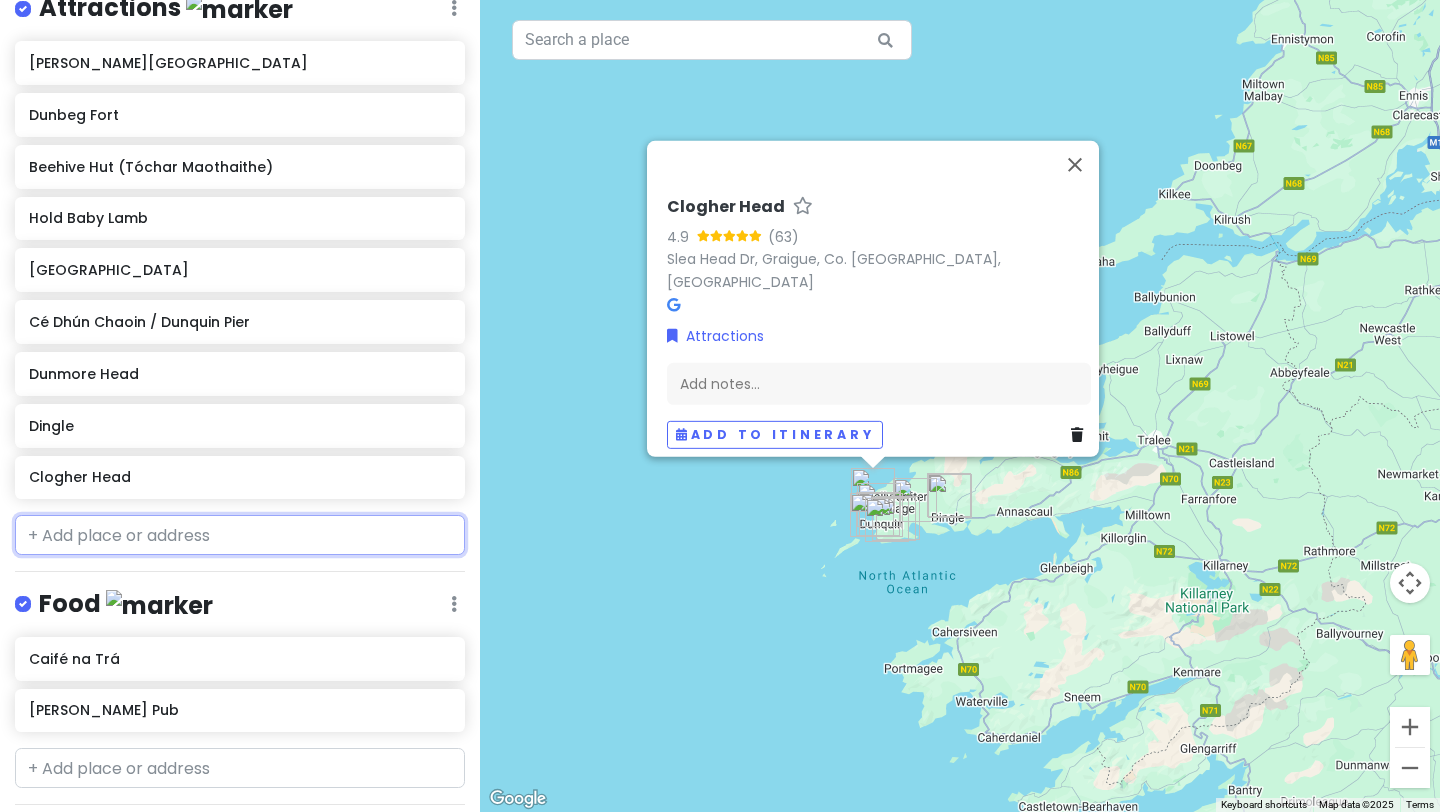 click at bounding box center (240, 535) 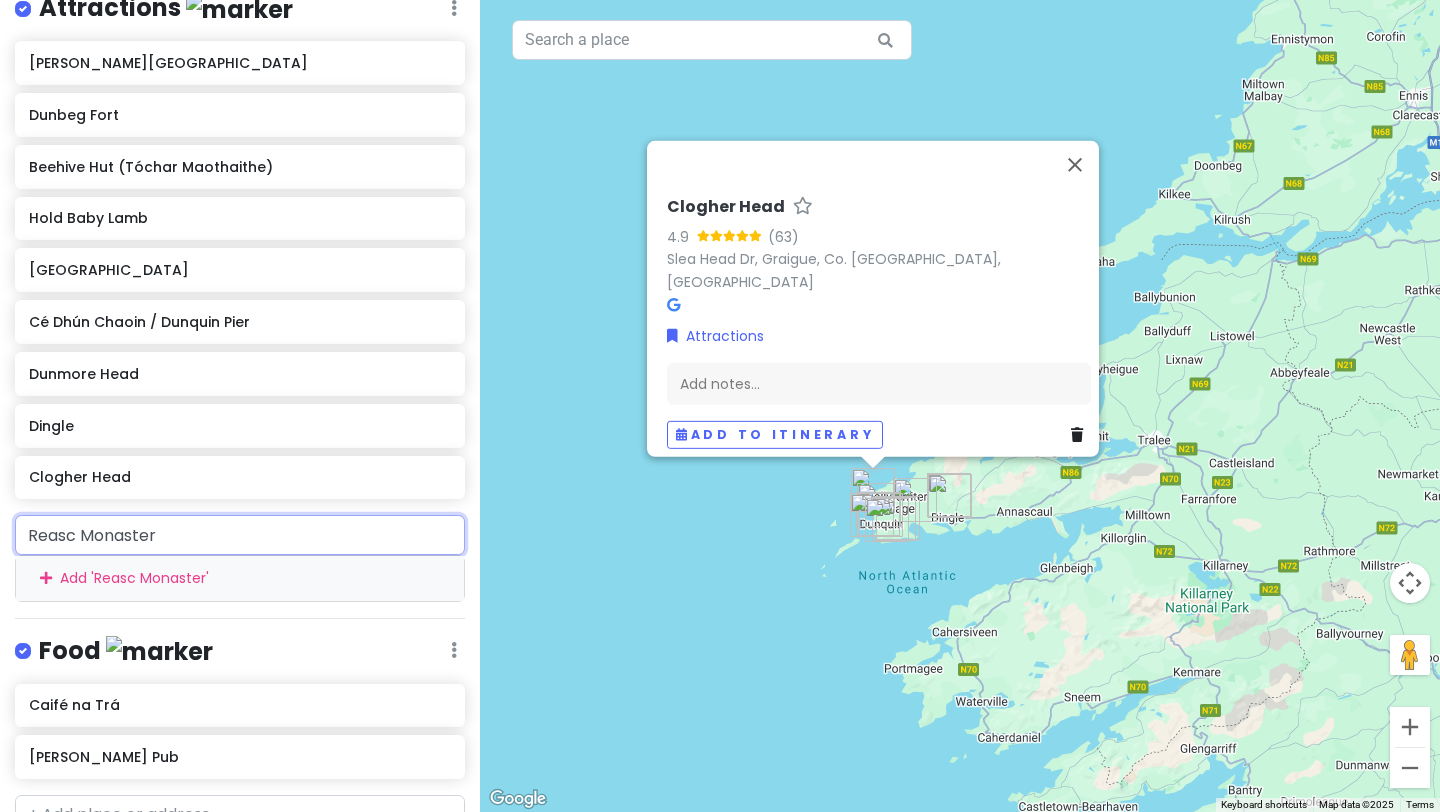 type on "Reasc Monastery" 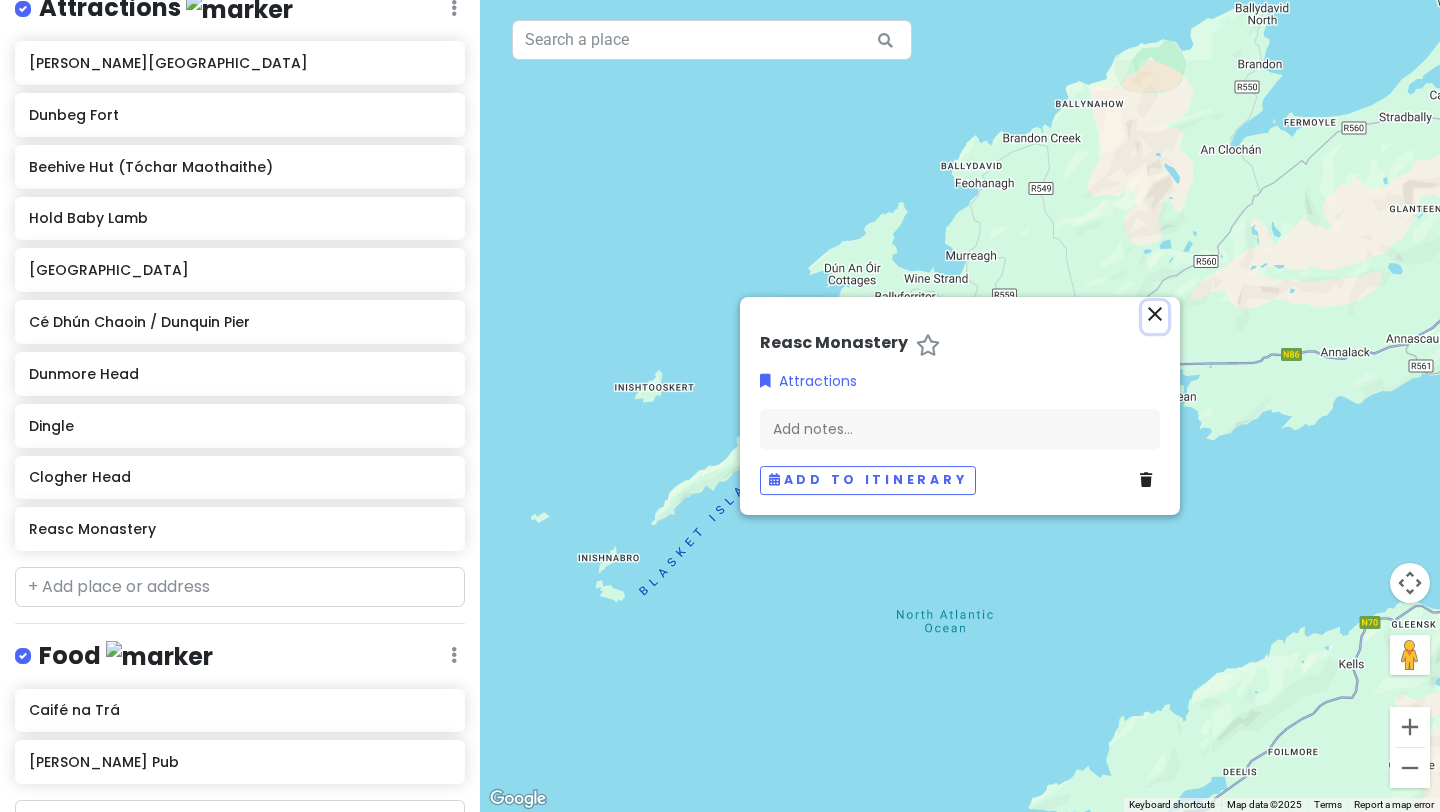 click on "close" at bounding box center (1155, 314) 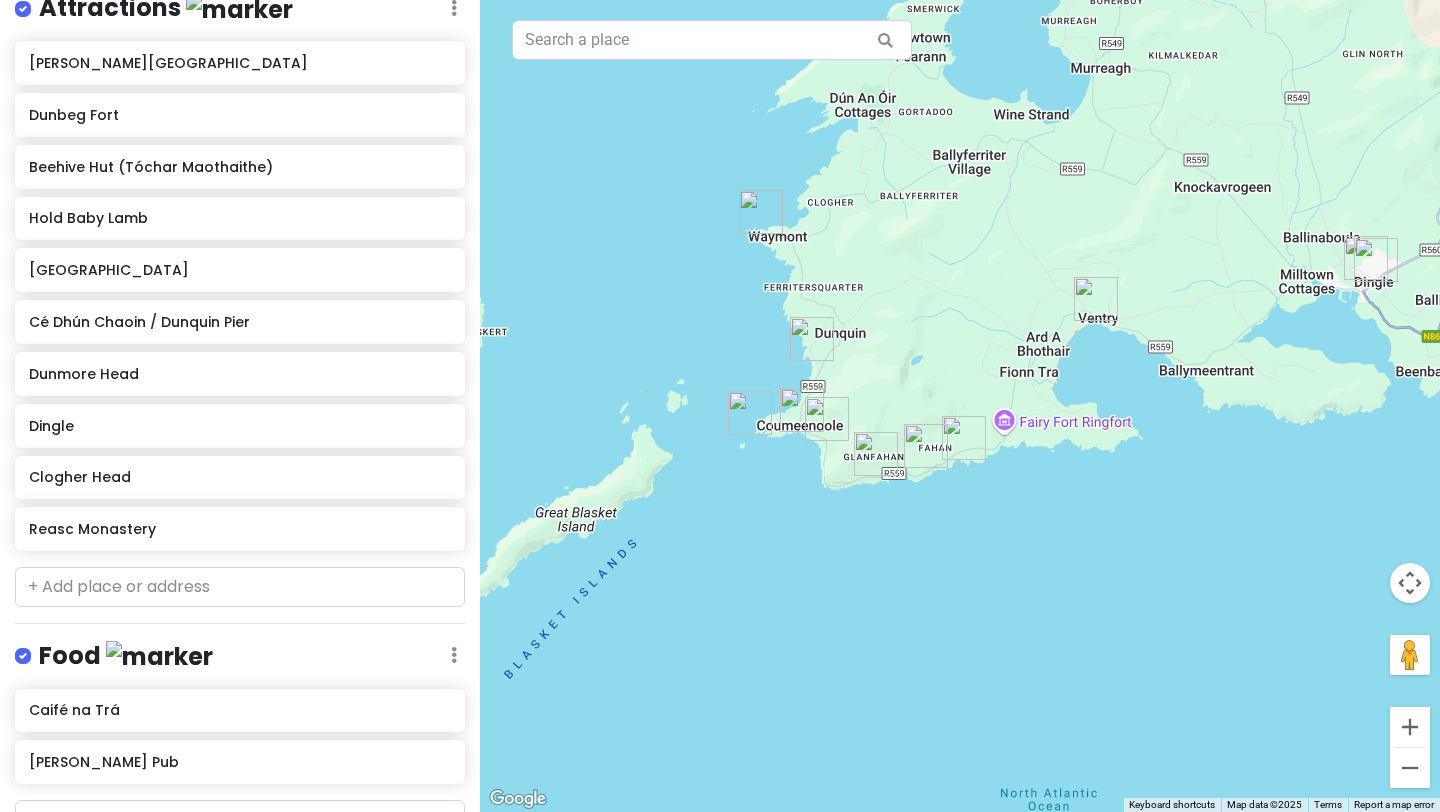 click at bounding box center [761, 212] 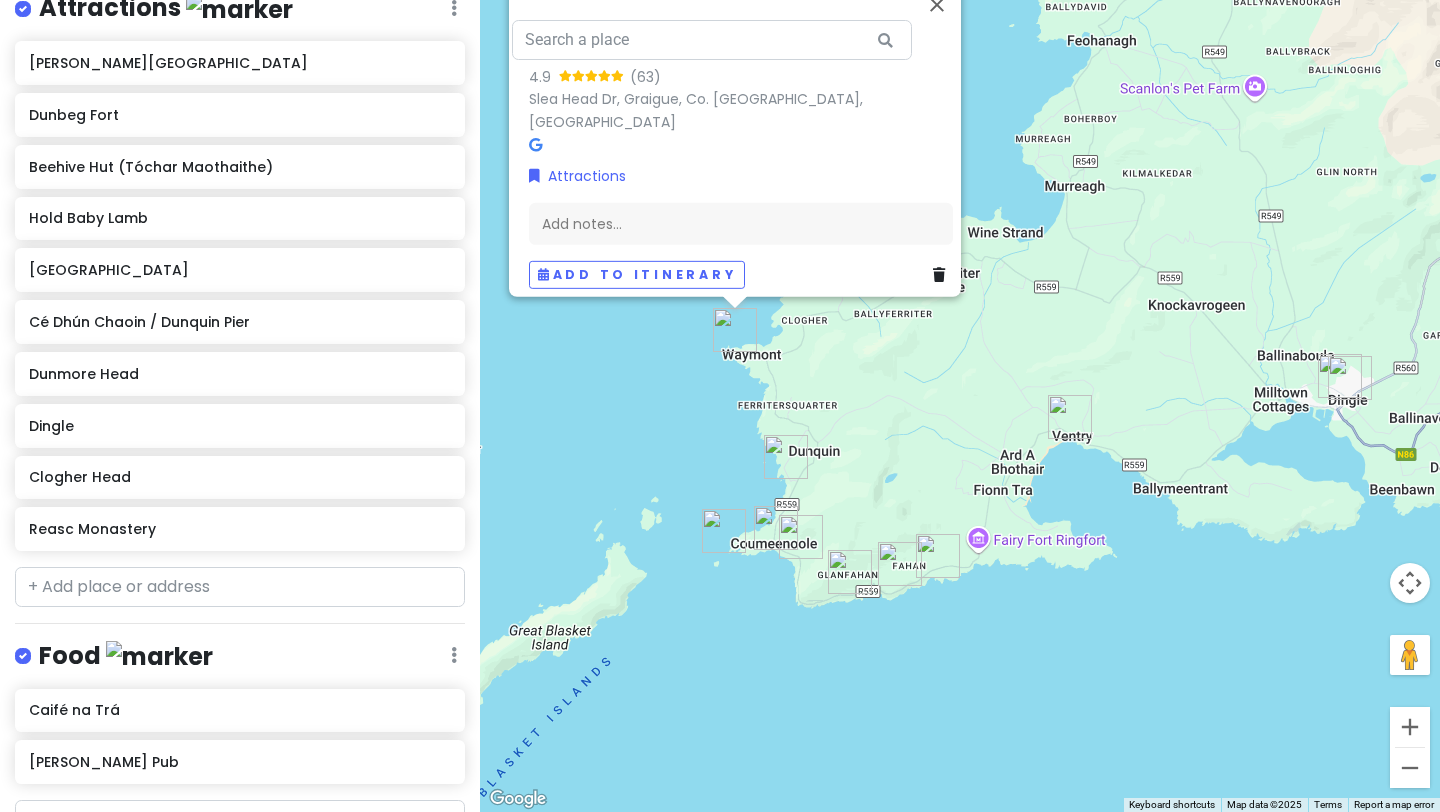 click at bounding box center (786, 457) 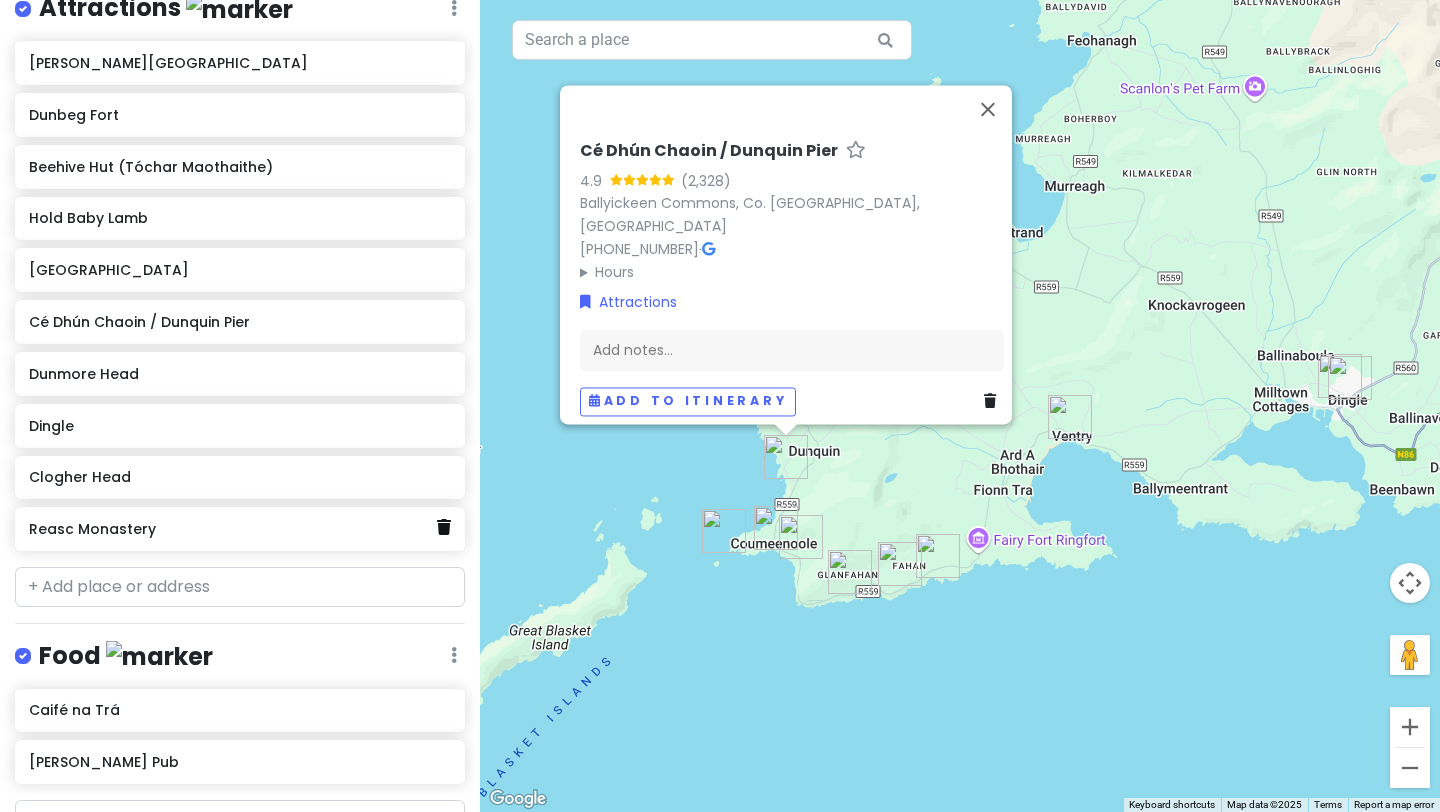 click at bounding box center (444, 527) 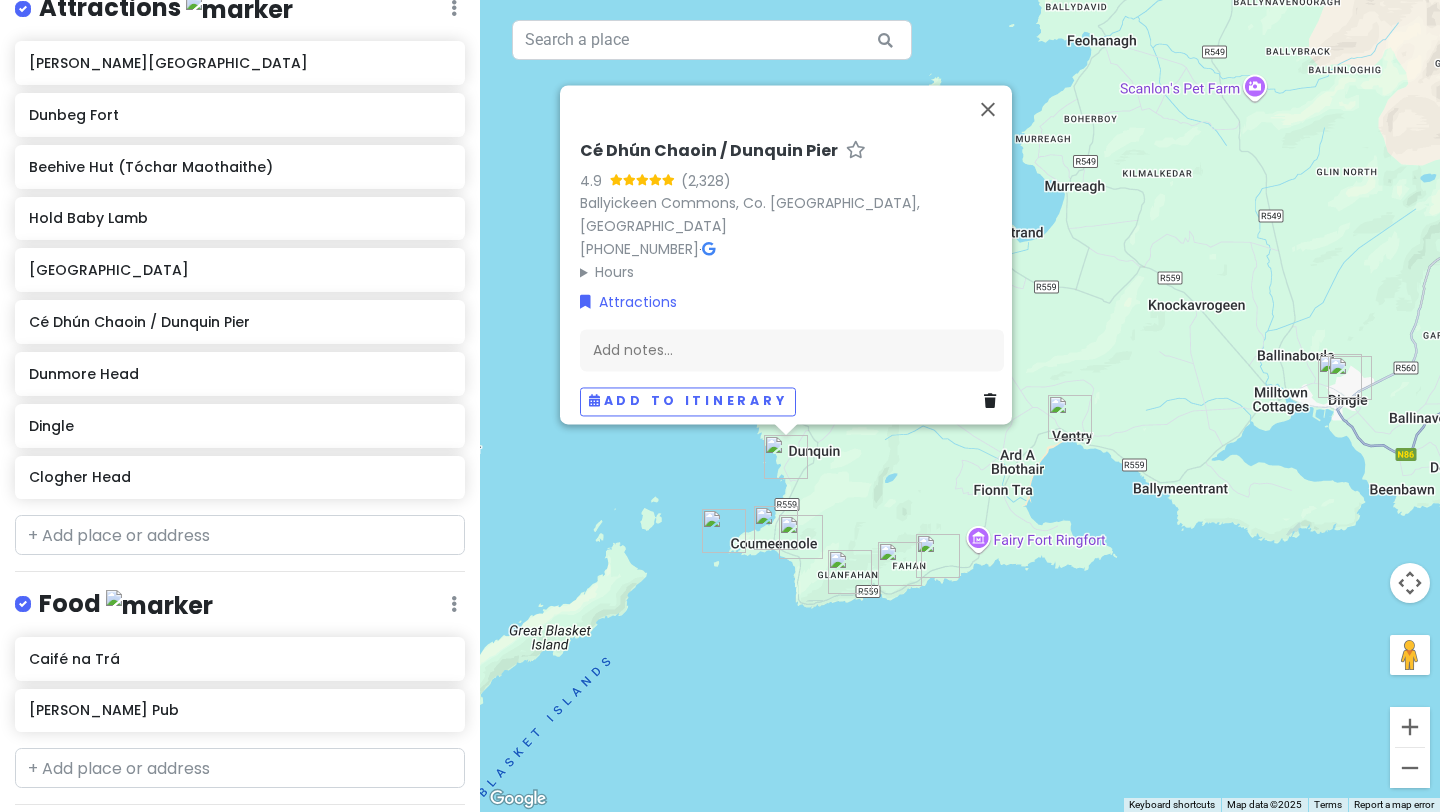 click on "Cé Dhún Chaoin / Dunquin Pier 4.9        (2,328) Ballyickeen Commons, Co. [GEOGRAPHIC_DATA], [GEOGRAPHIC_DATA] [PHONE_NUMBER]   ·   Hours [DATE]  Open 24 hours [DATE]  Open 24 hours [DATE]  Open 24 hours [DATE]  Open 24 hours [DATE]  Open 24 hours [DATE]  Open 24 hours [DATE]  Open 24 hours Attractions Add notes...  Add to itinerary" at bounding box center (960, 406) 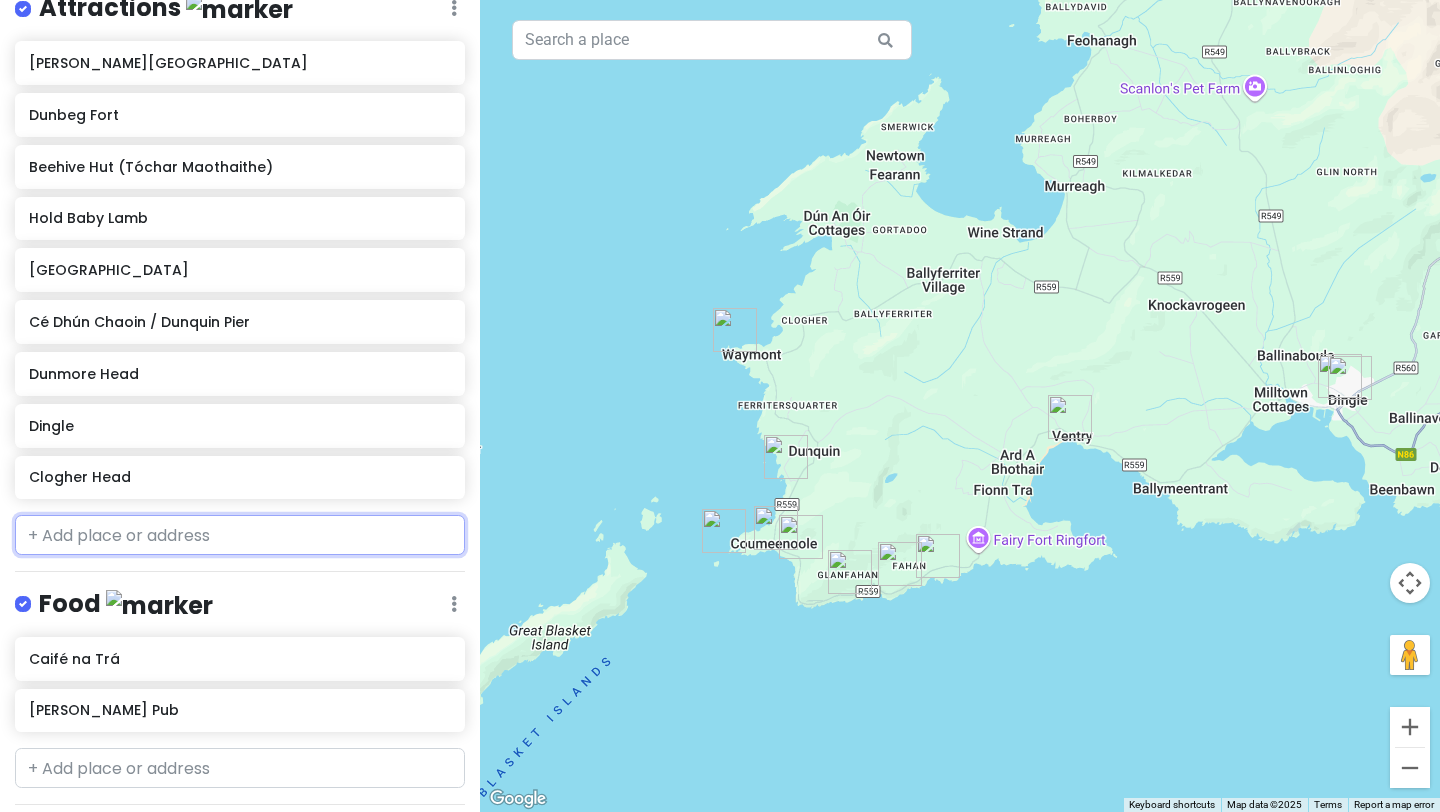 click at bounding box center (240, 535) 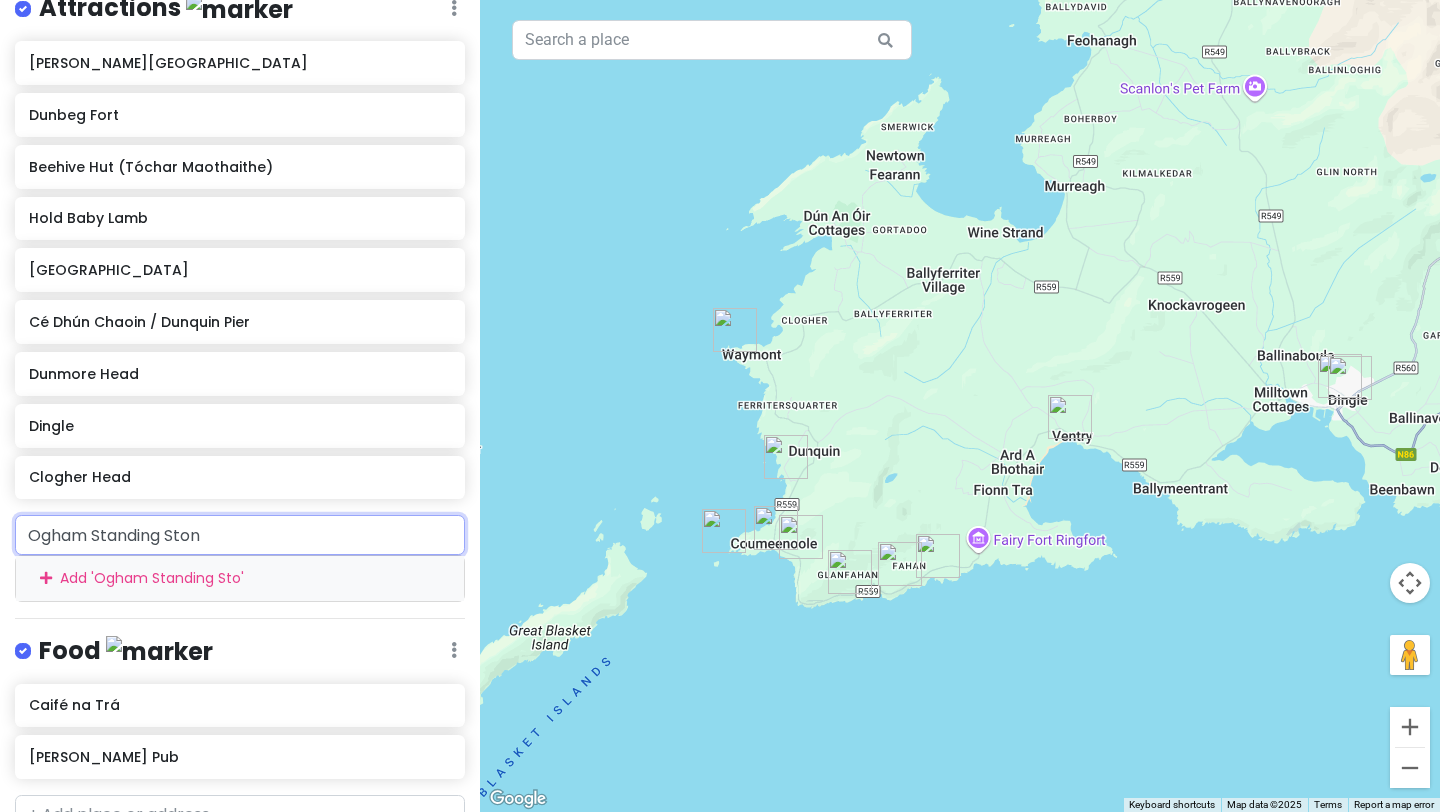 type on "Ogham Standing Stone" 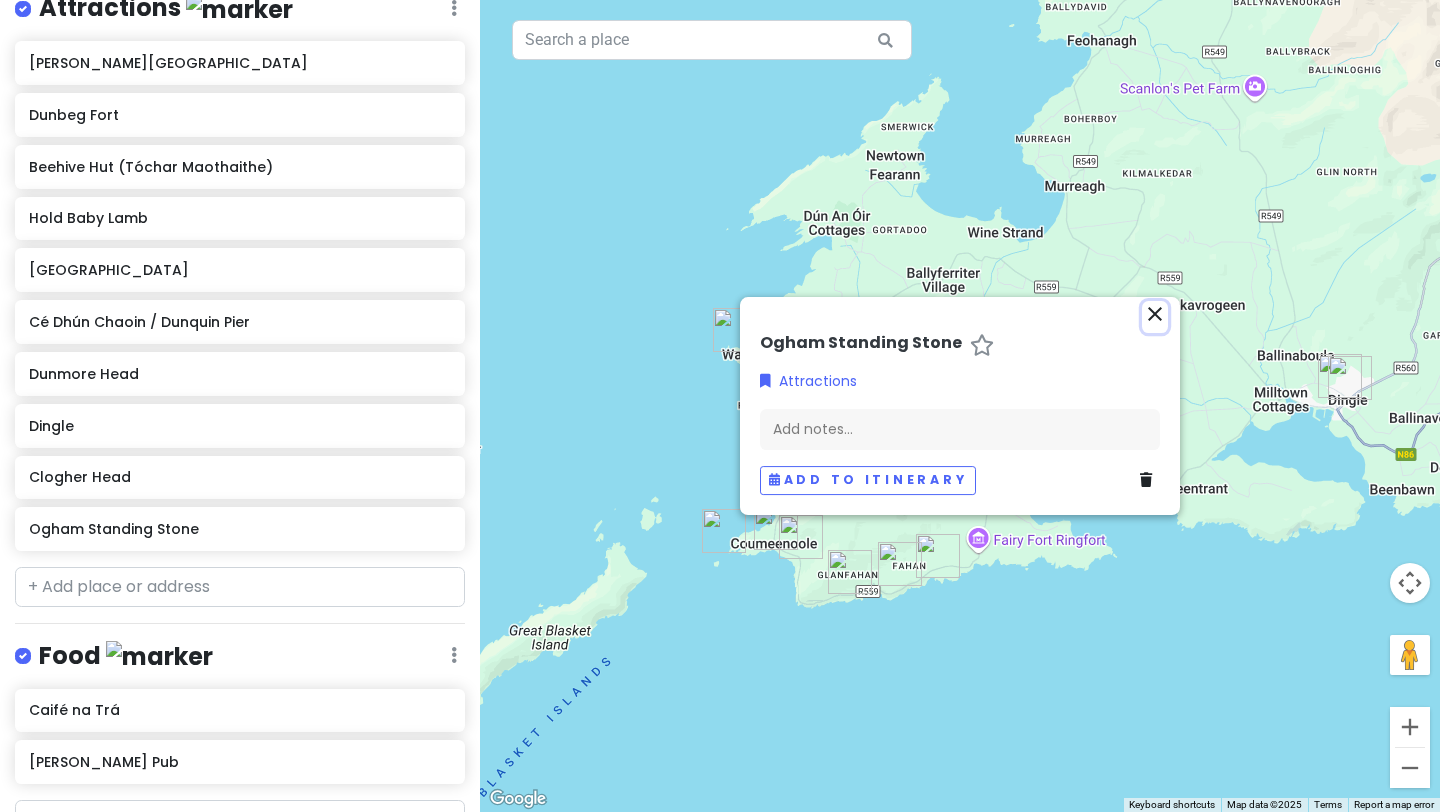 click on "close" at bounding box center (1155, 314) 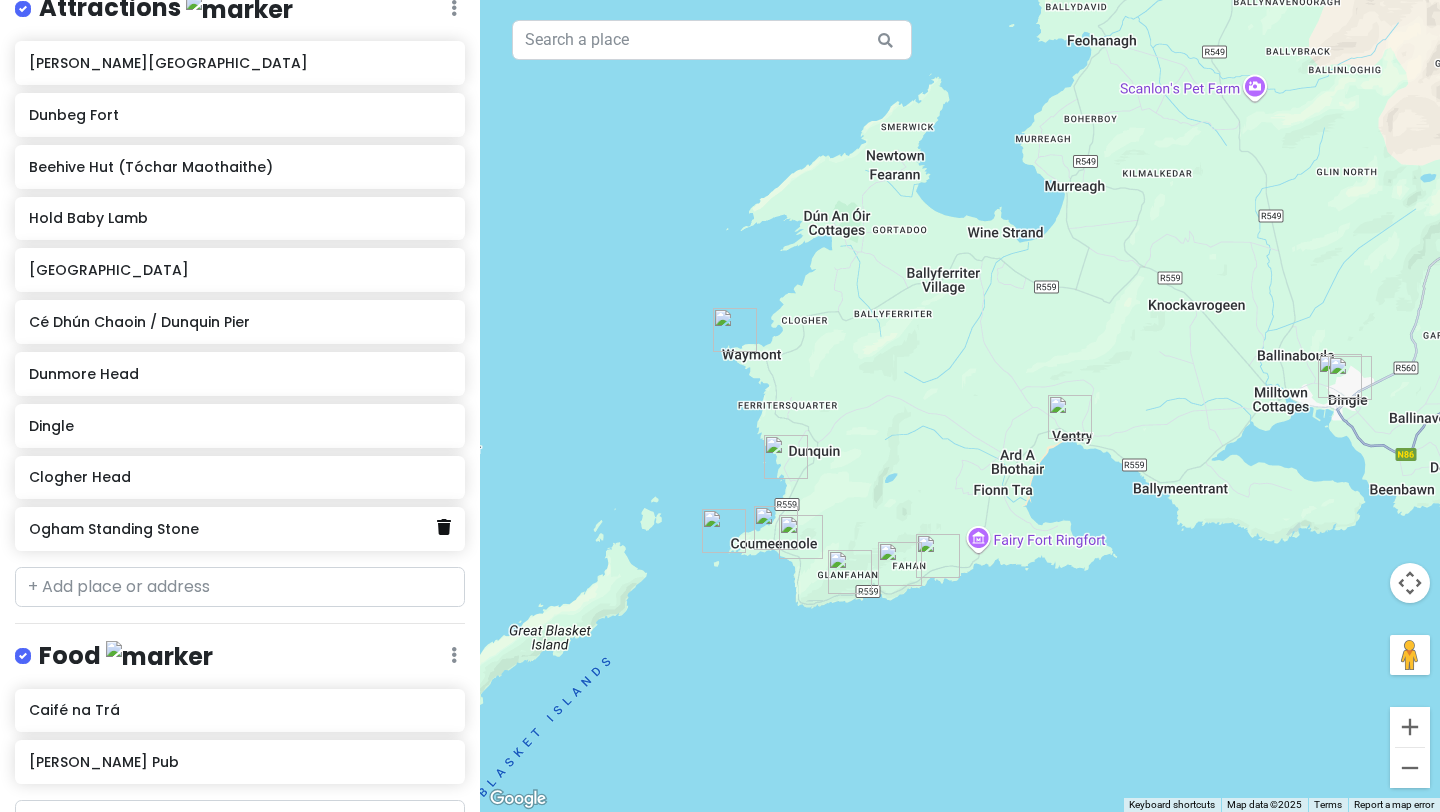 click at bounding box center [444, 527] 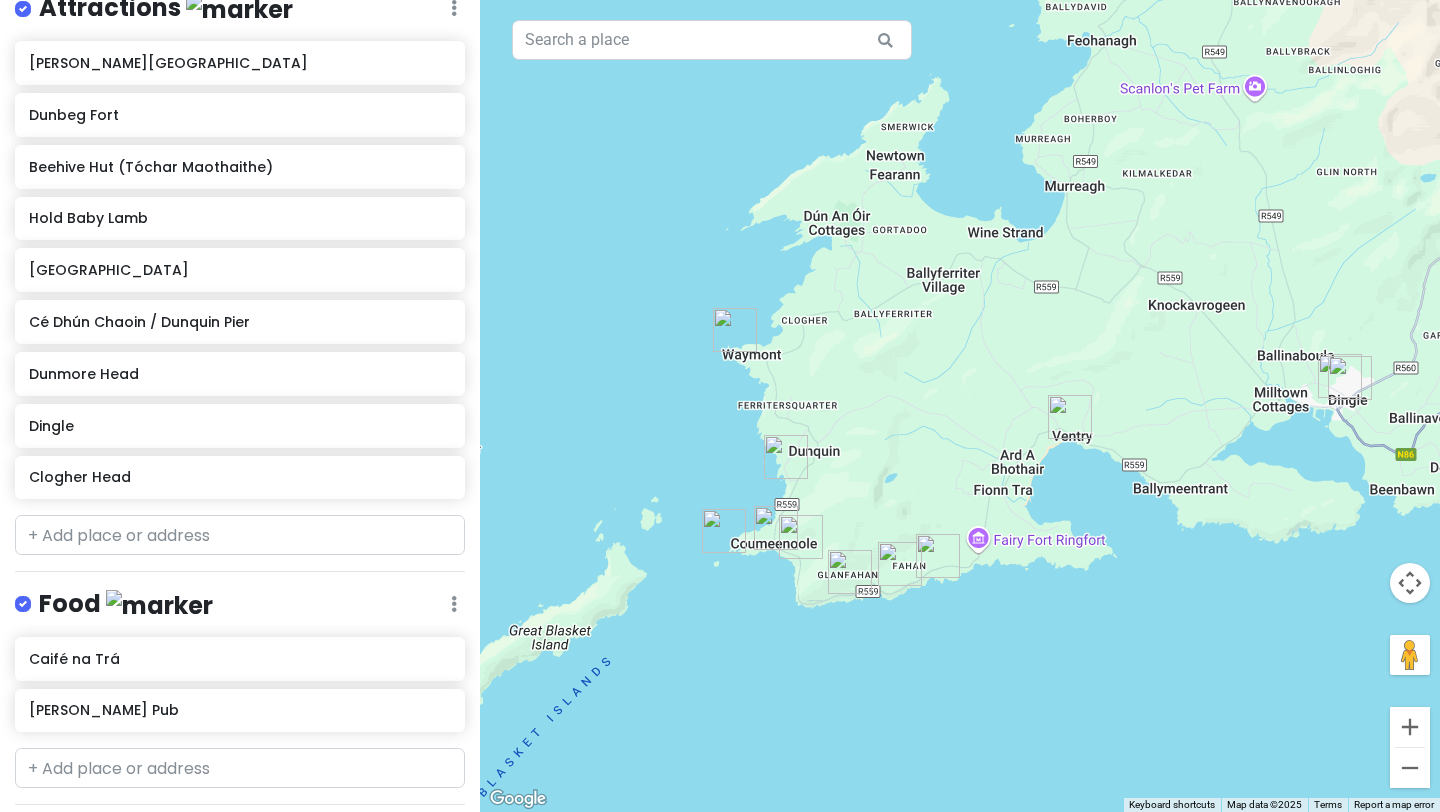 click at bounding box center [938, 556] 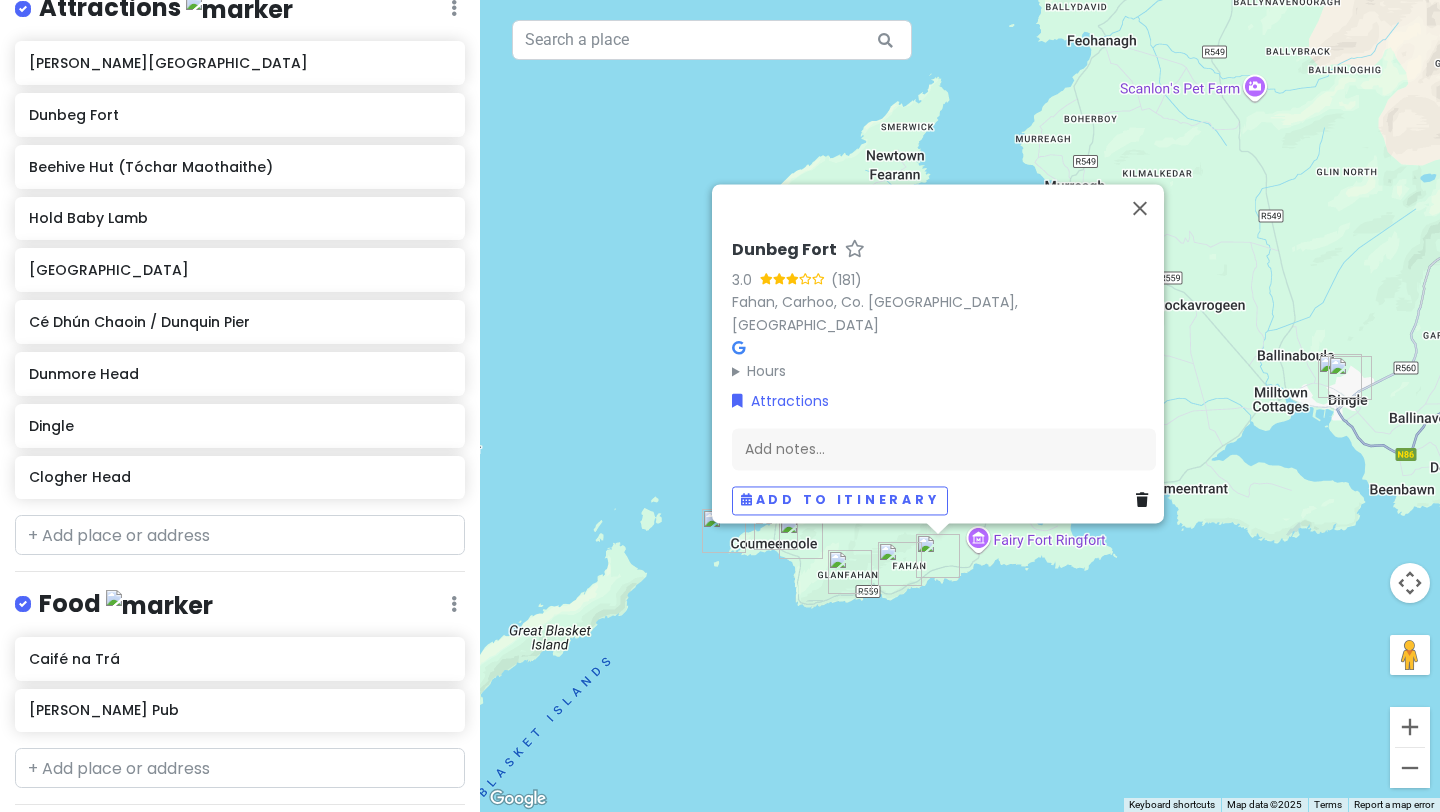 click at bounding box center [900, 564] 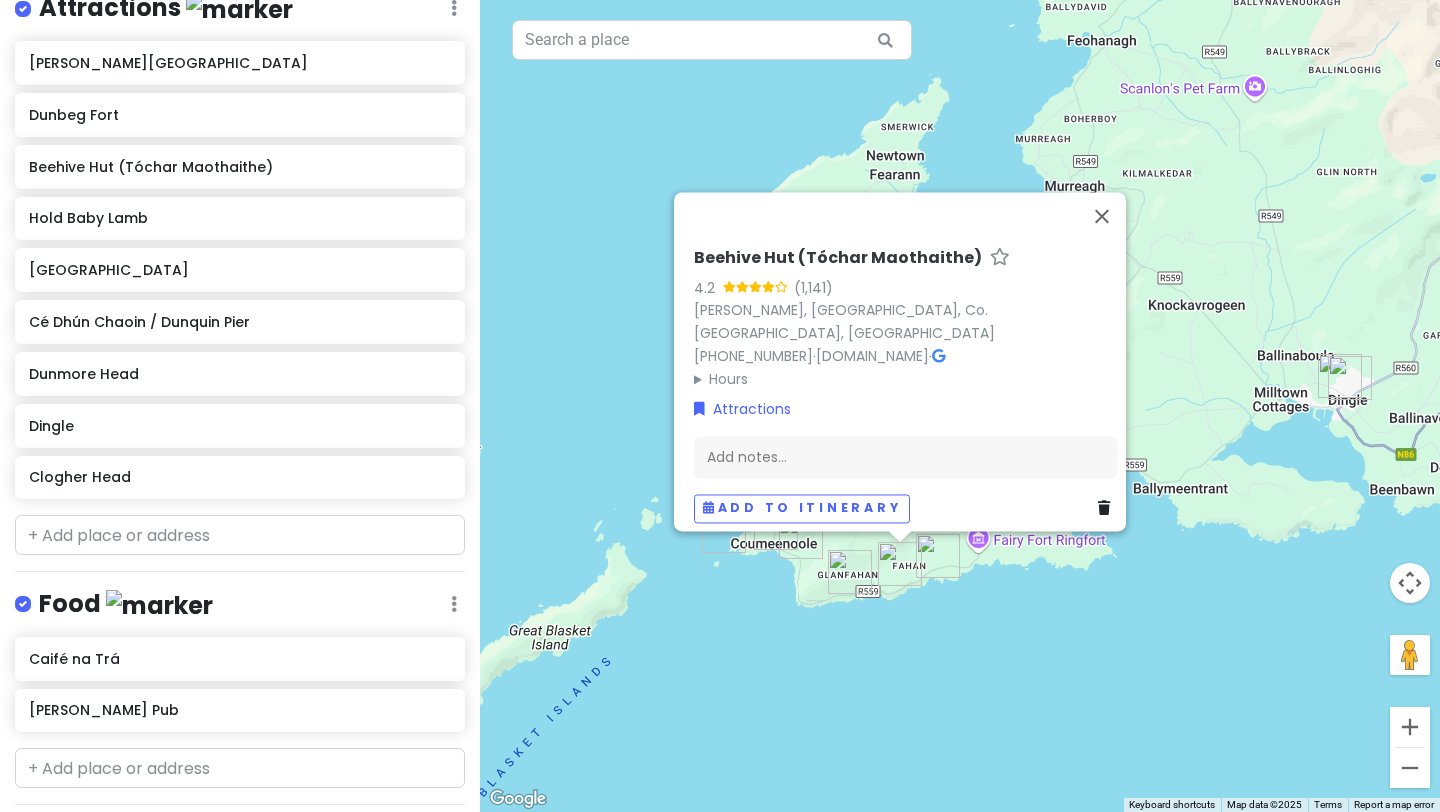 click at bounding box center [850, 572] 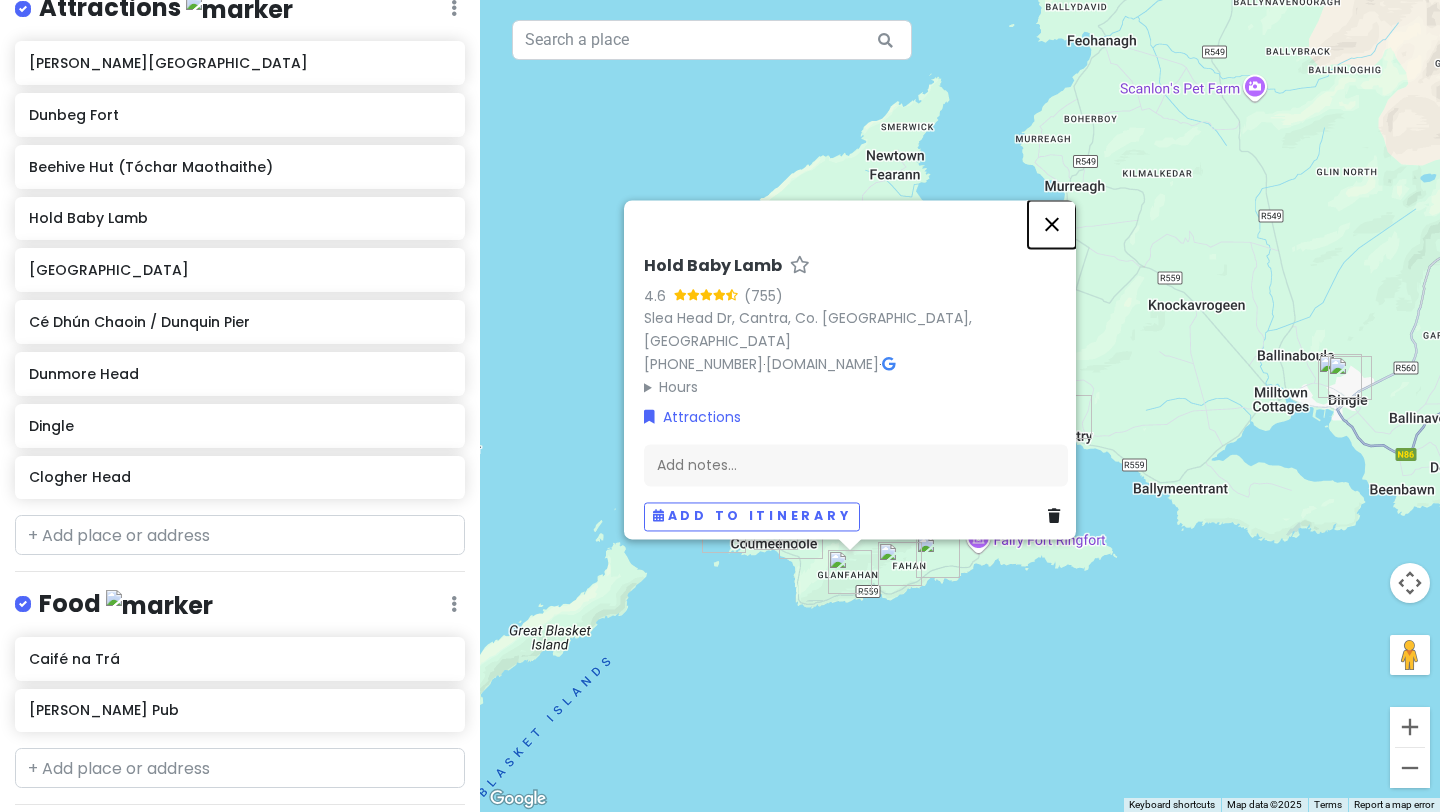 click at bounding box center (1052, 224) 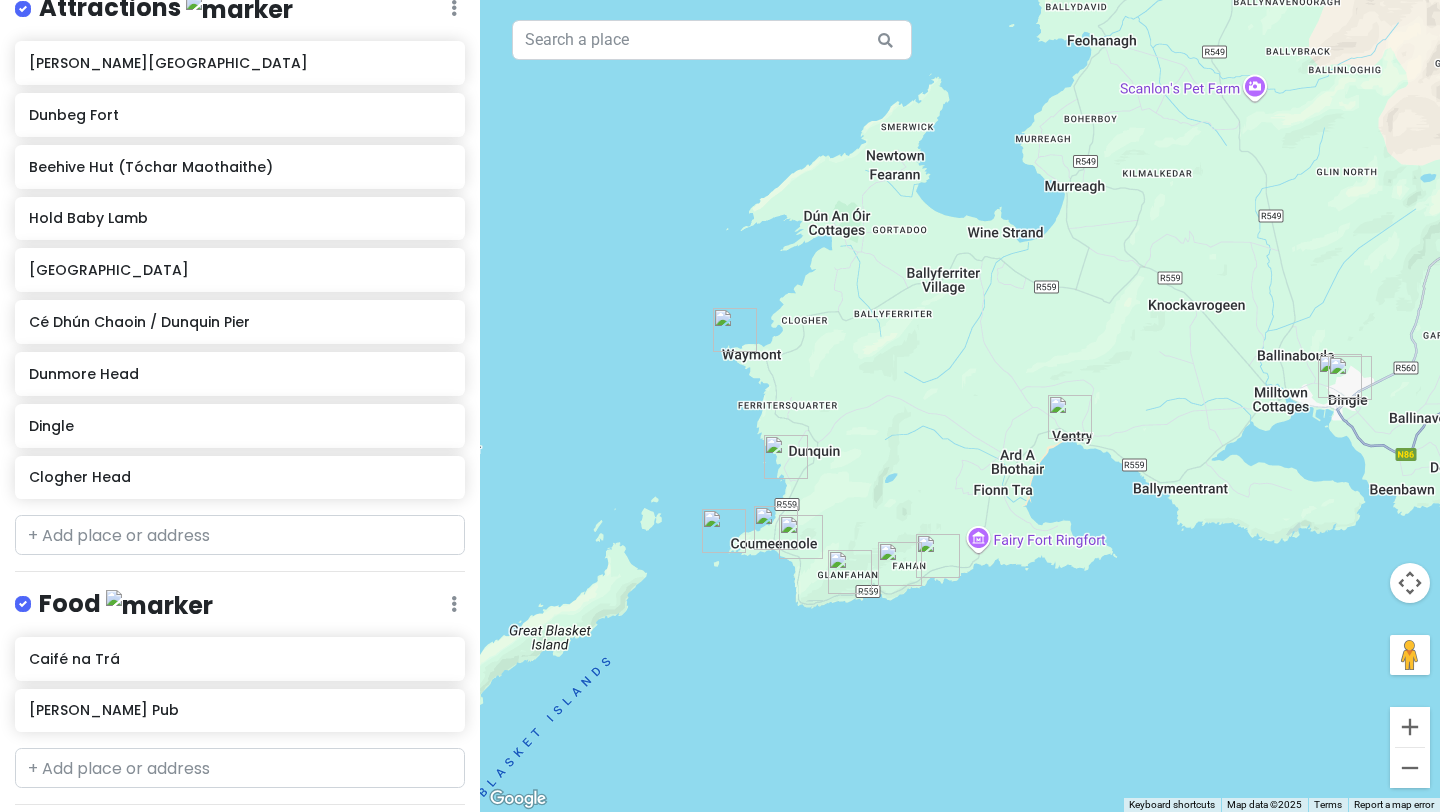 click at bounding box center [938, 556] 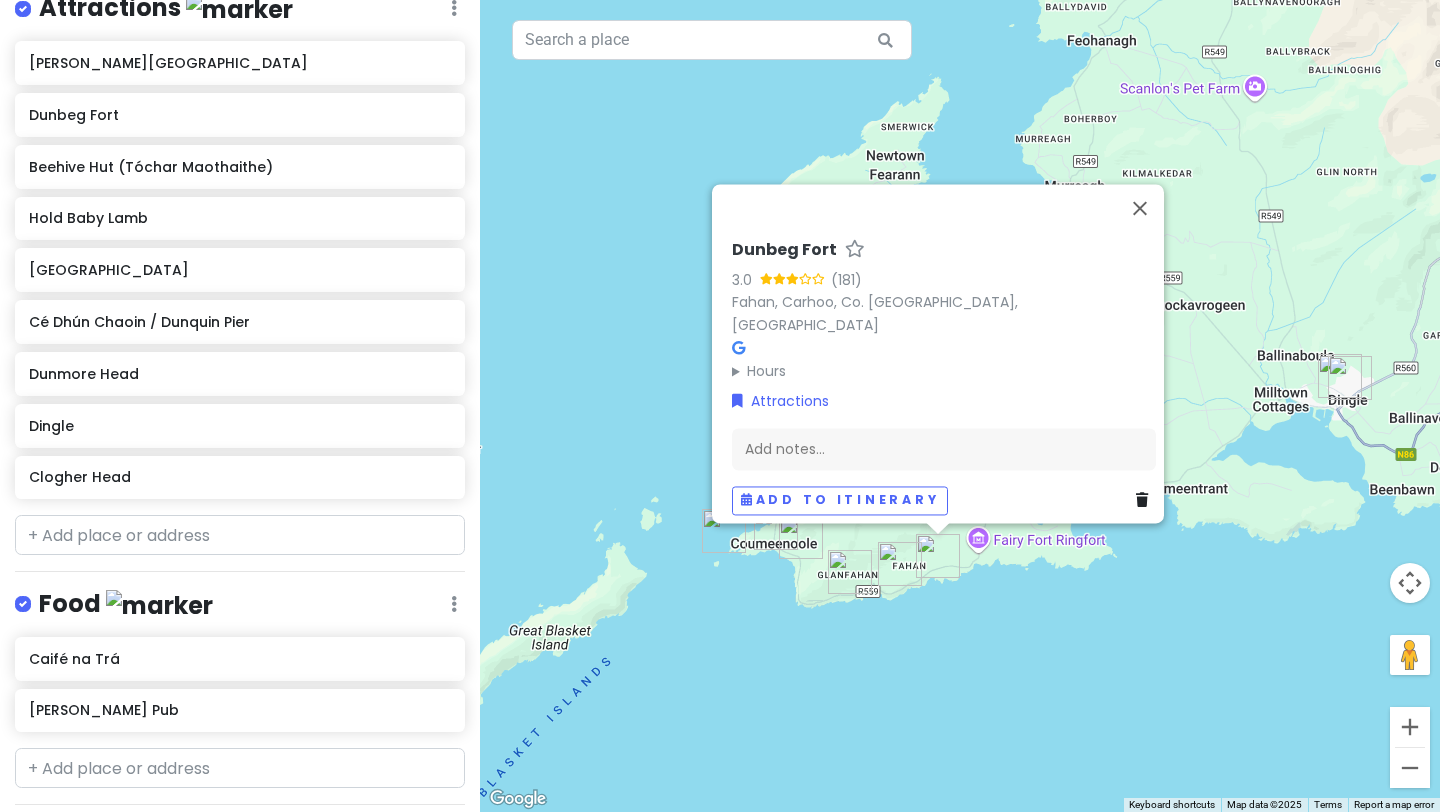 click at bounding box center [1142, 501] 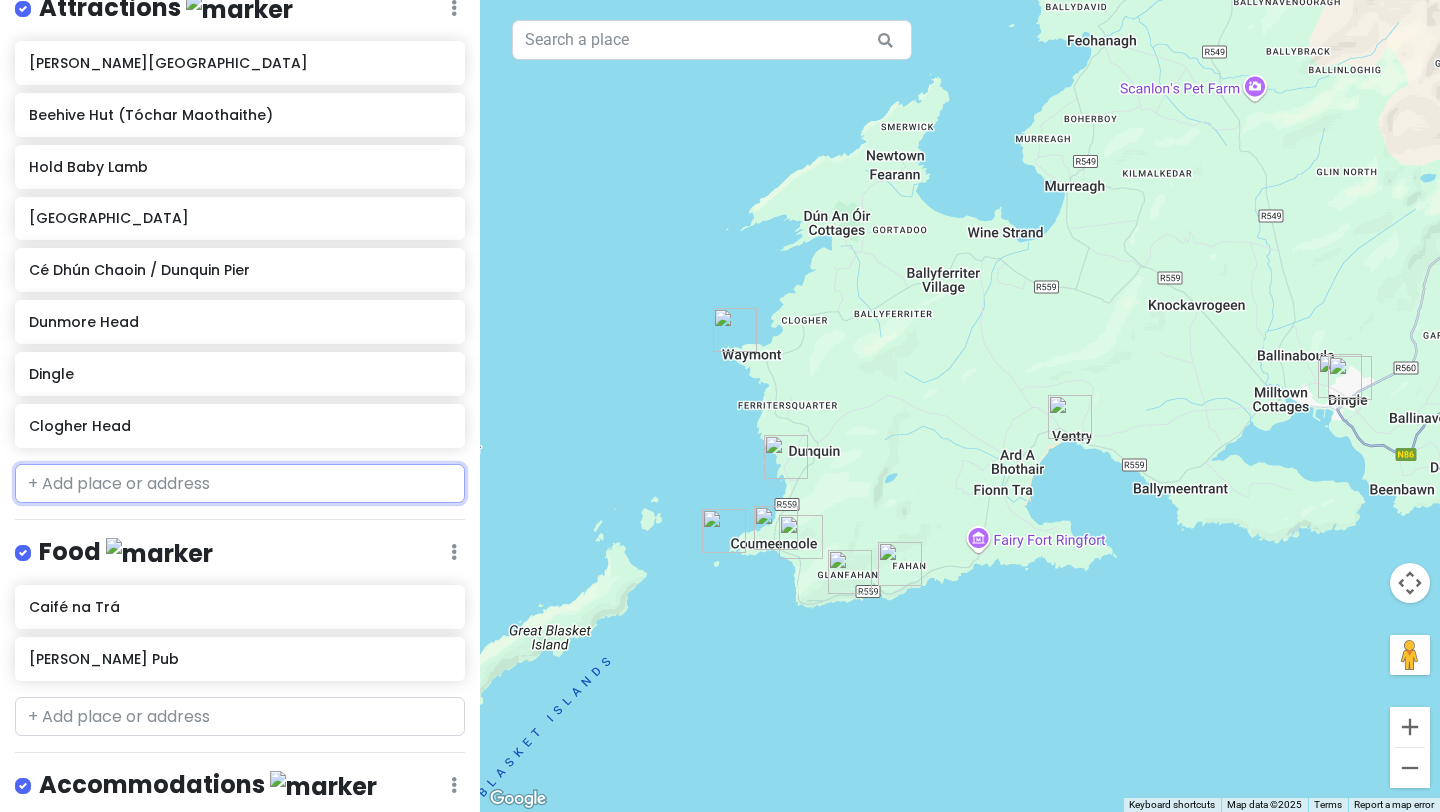 click at bounding box center (240, 484) 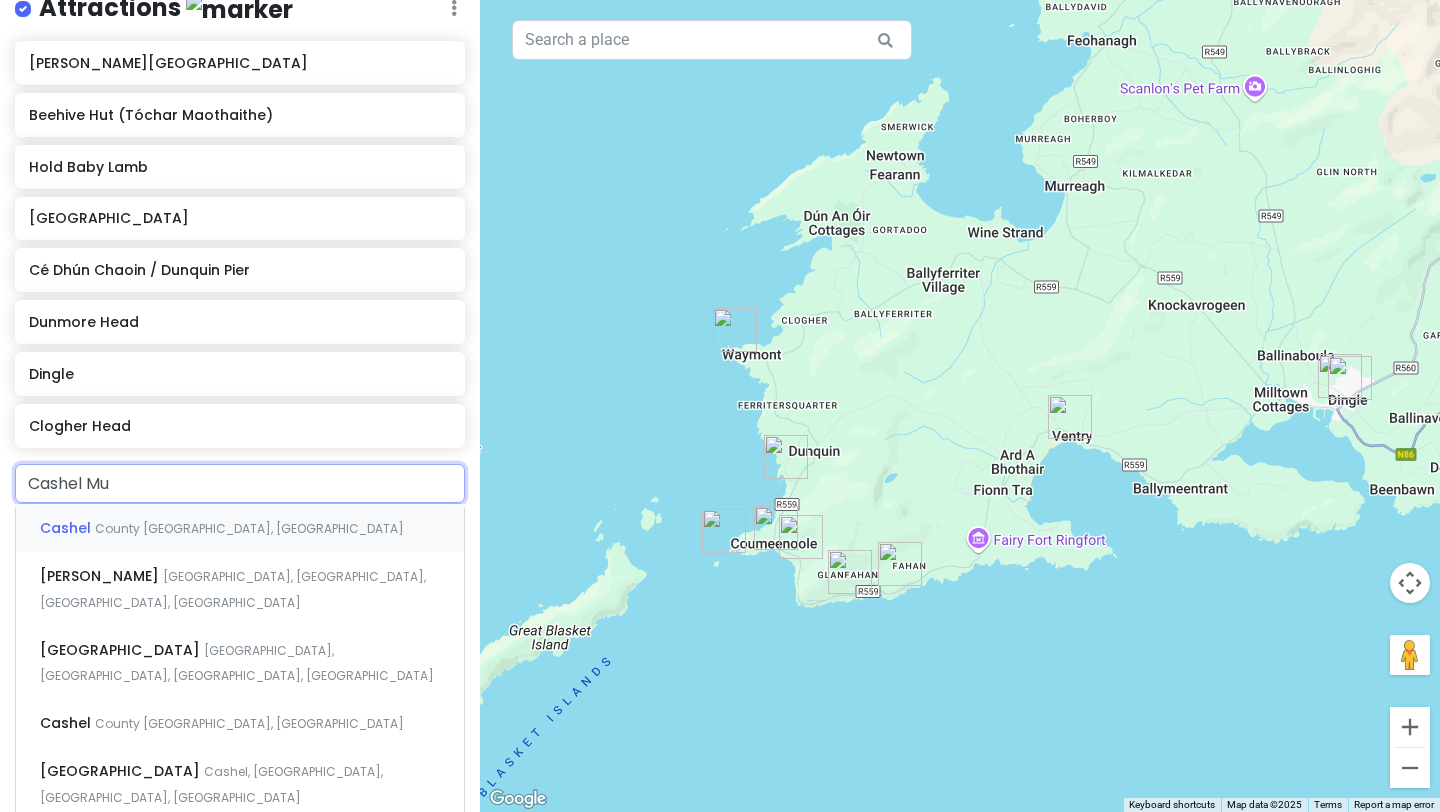 type on "Cashel Mur" 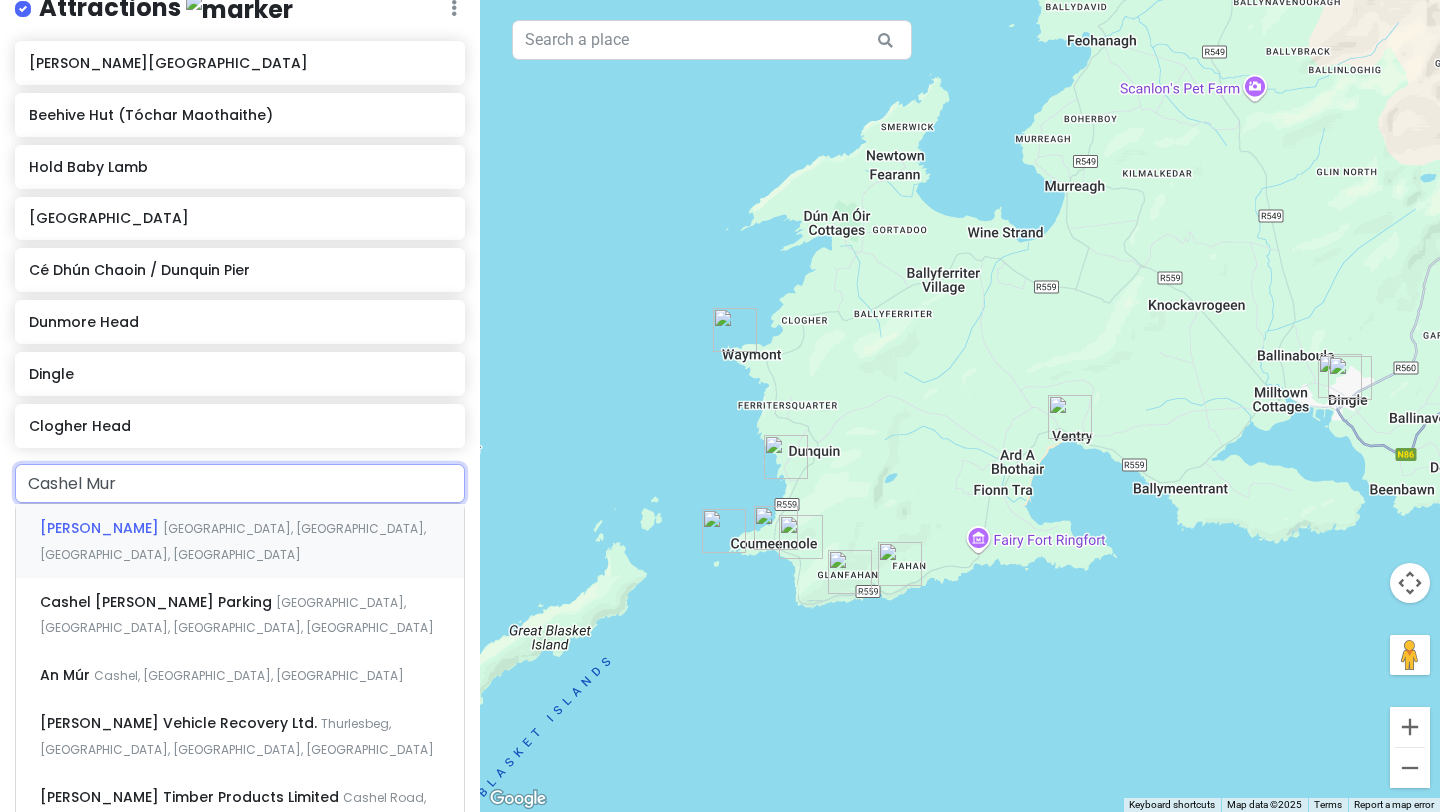 click on "[GEOGRAPHIC_DATA], [GEOGRAPHIC_DATA], [GEOGRAPHIC_DATA], [GEOGRAPHIC_DATA]" at bounding box center (233, 541) 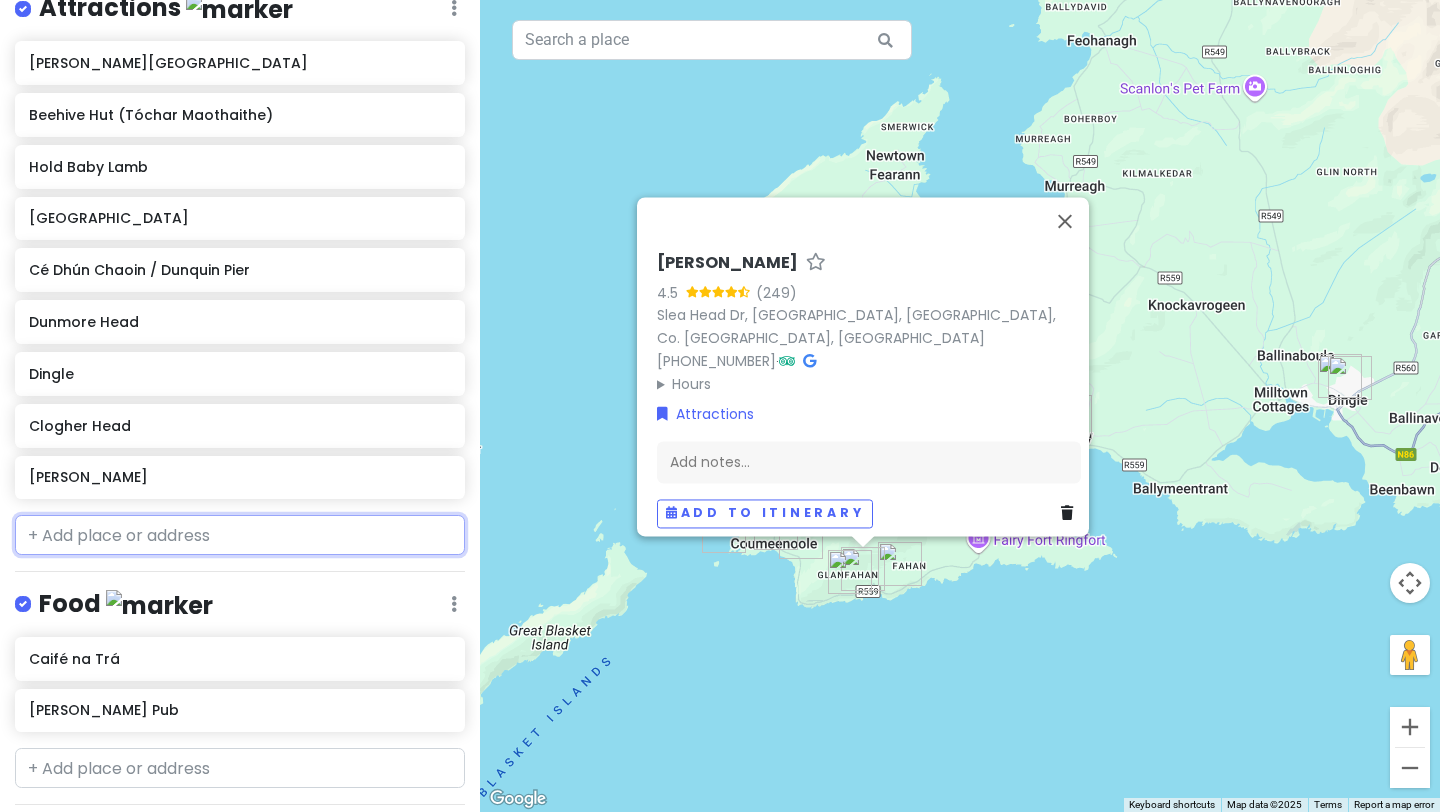 click at bounding box center (240, 535) 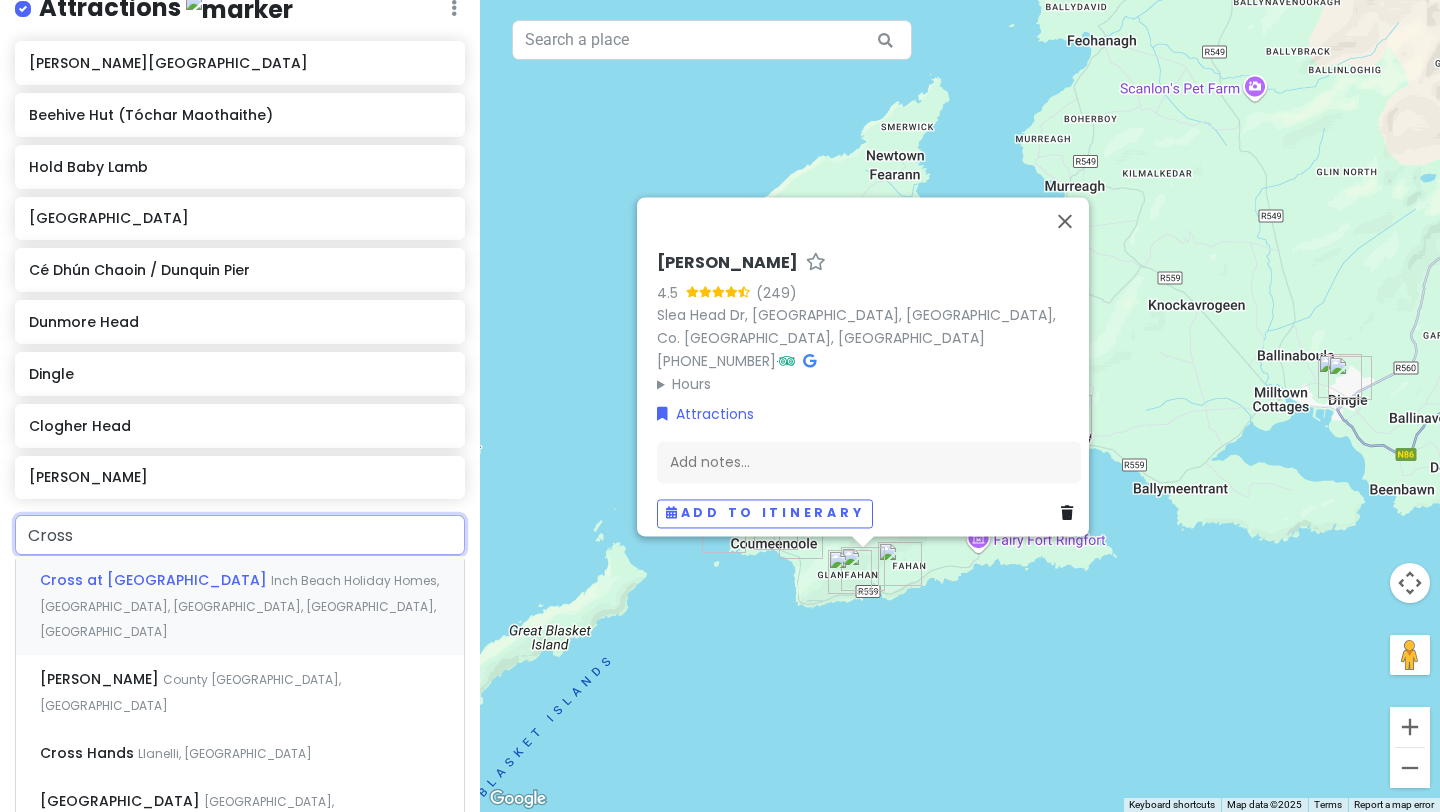 type on "Cross a" 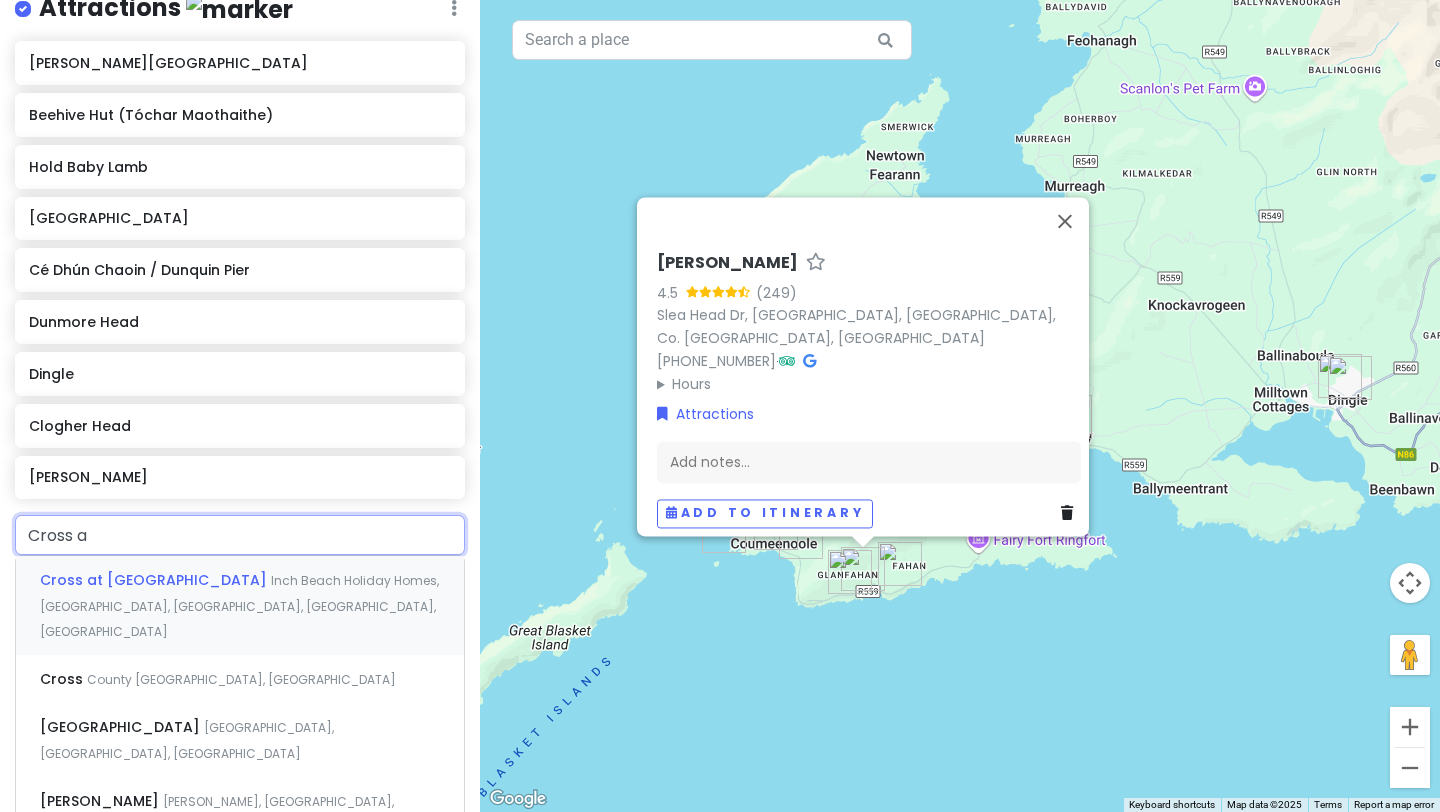 click on "Cross at Slea Head   Inch Beach Holiday Homes, [GEOGRAPHIC_DATA], [GEOGRAPHIC_DATA], [GEOGRAPHIC_DATA], [GEOGRAPHIC_DATA]" at bounding box center (240, 605) 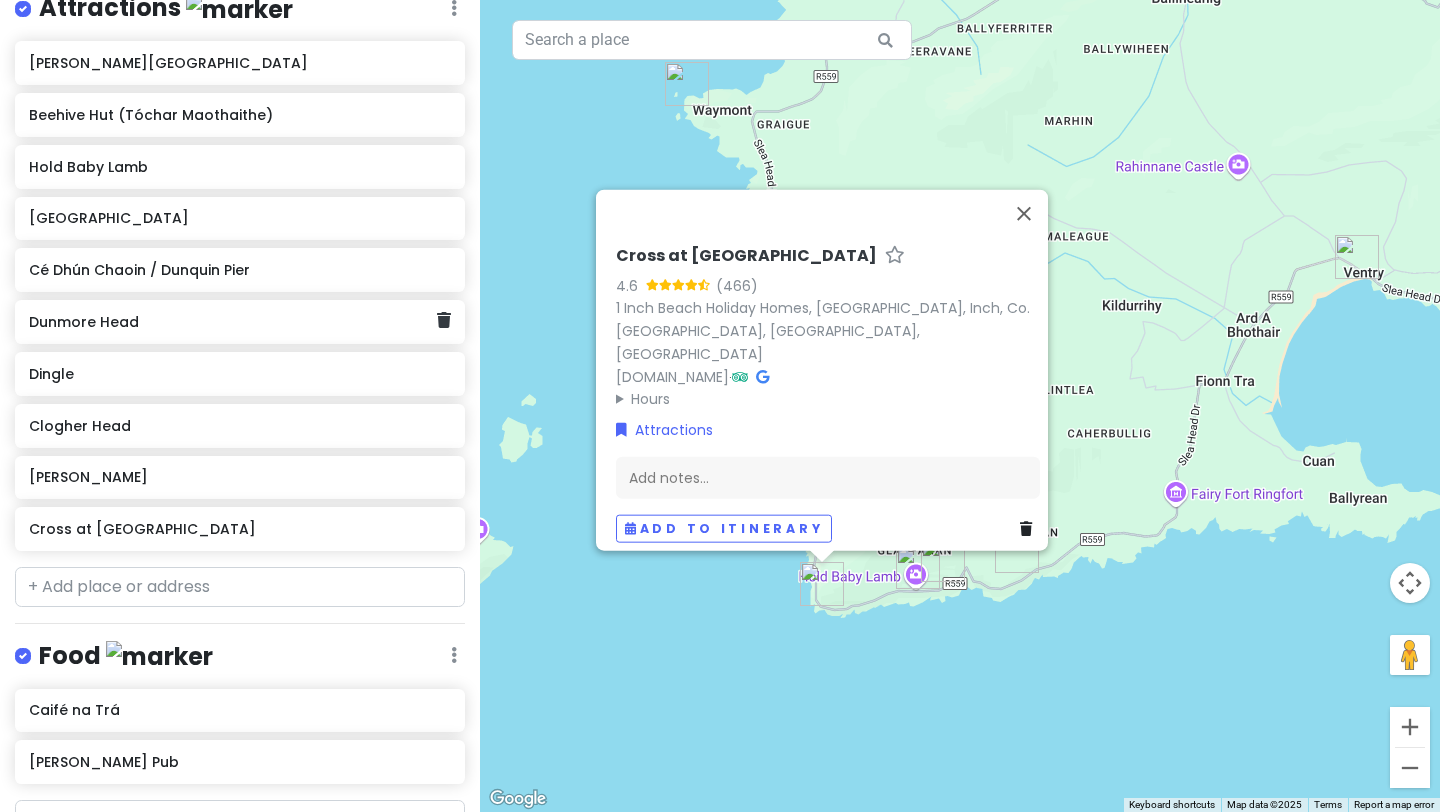click on "Dunmore Head" at bounding box center [232, 322] 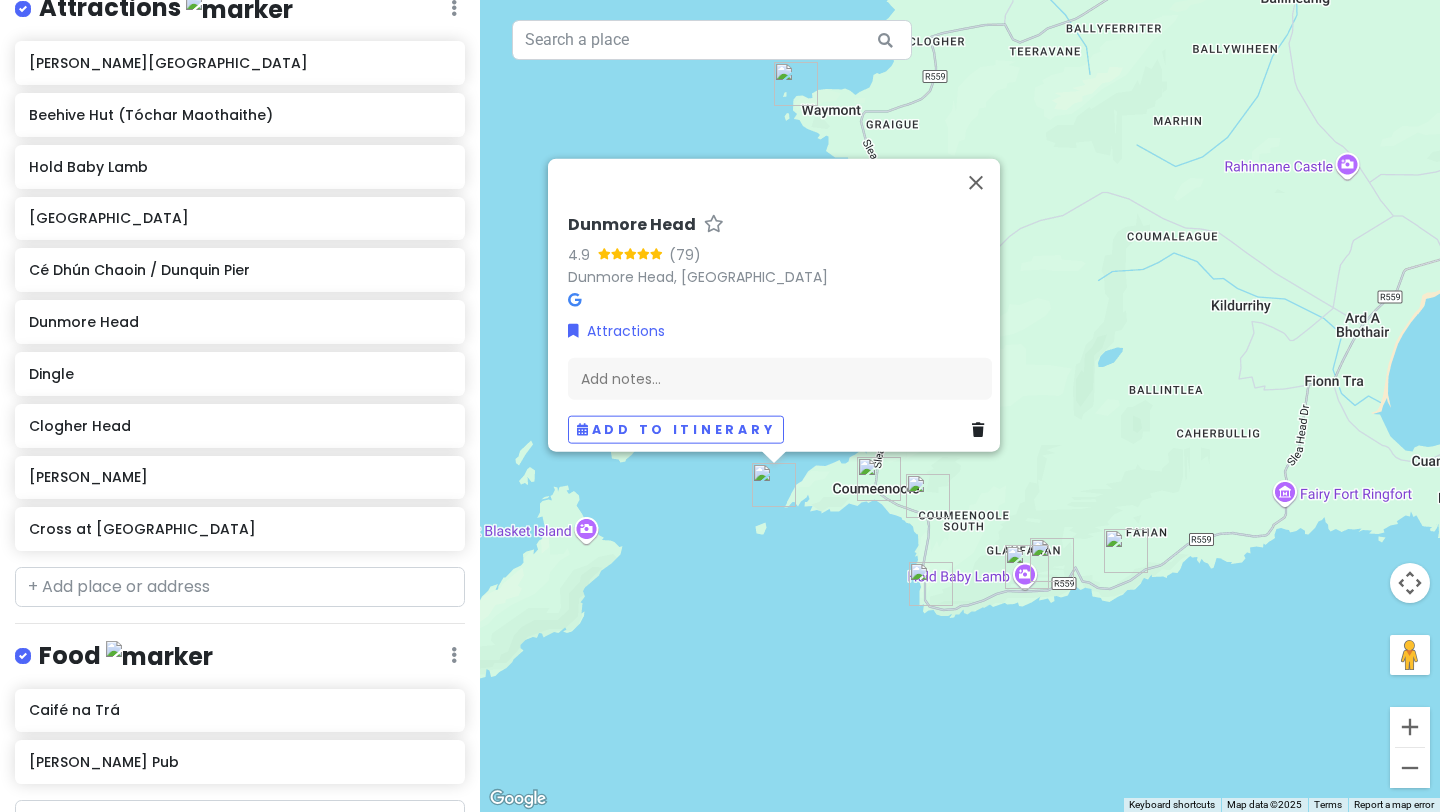 click on "Dunmore Head 4.9        (79) [GEOGRAPHIC_DATA], [GEOGRAPHIC_DATA] Attractions Add notes...  Add to itinerary" at bounding box center (960, 406) 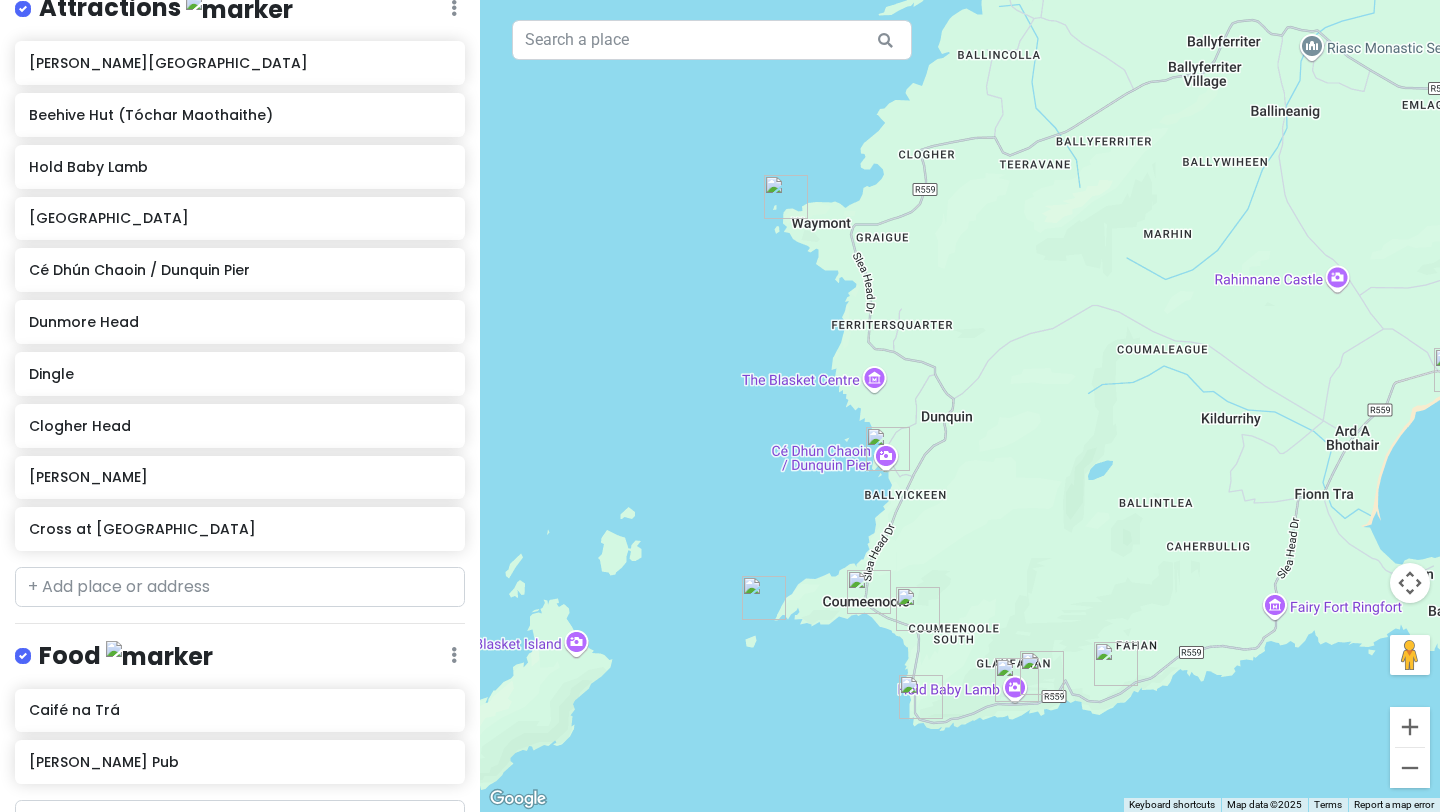 drag, startPoint x: 869, startPoint y: 308, endPoint x: 859, endPoint y: 423, distance: 115.43397 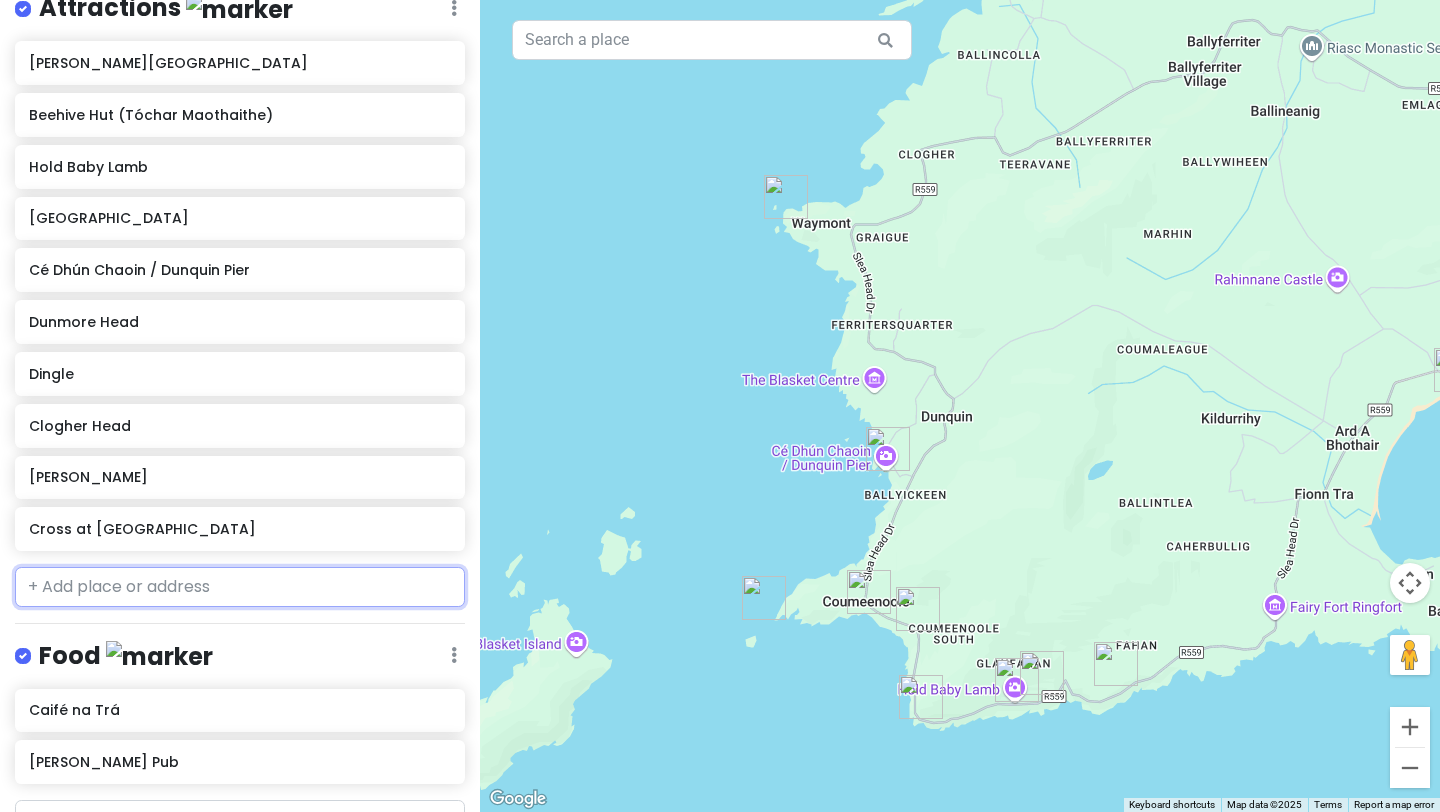click at bounding box center (240, 587) 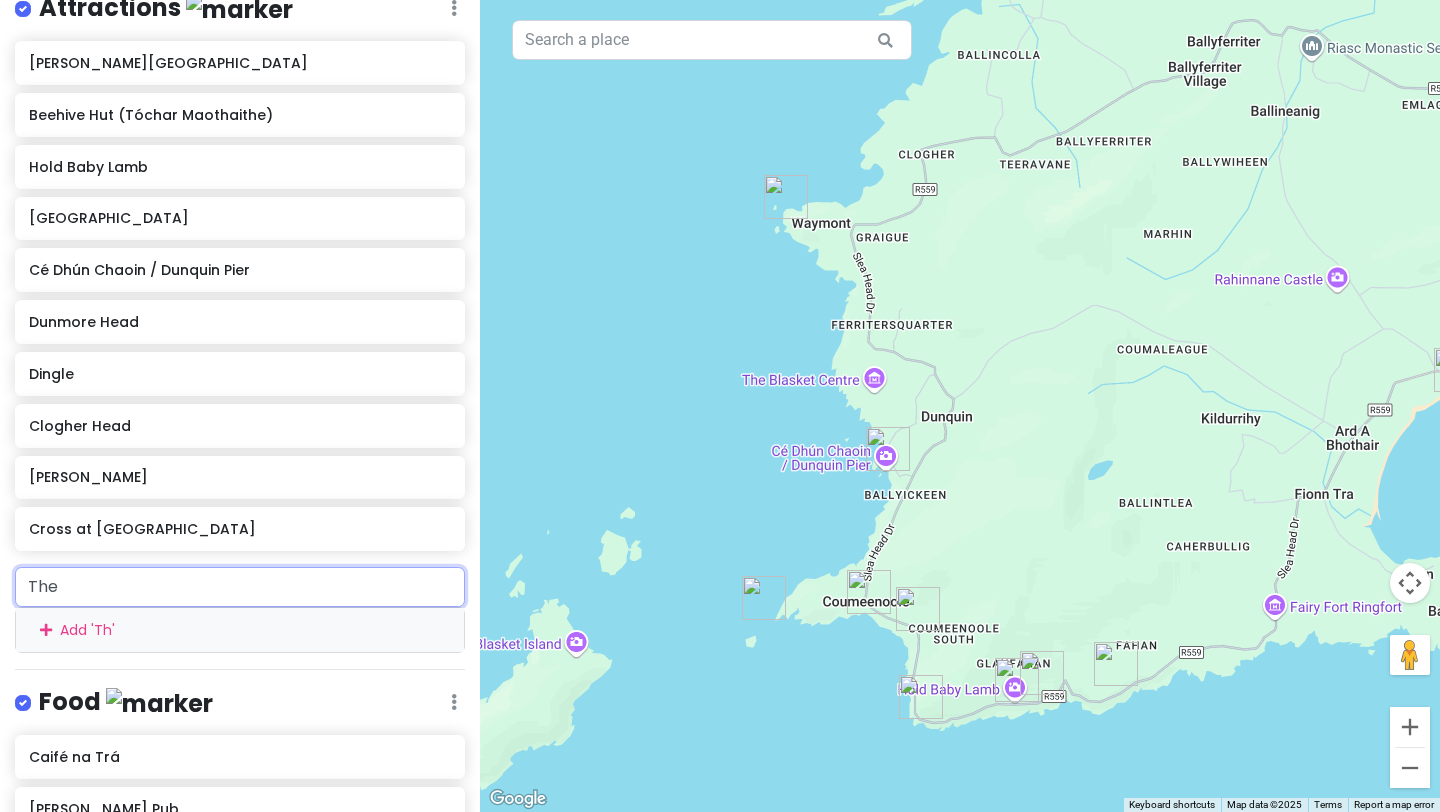 type on "The" 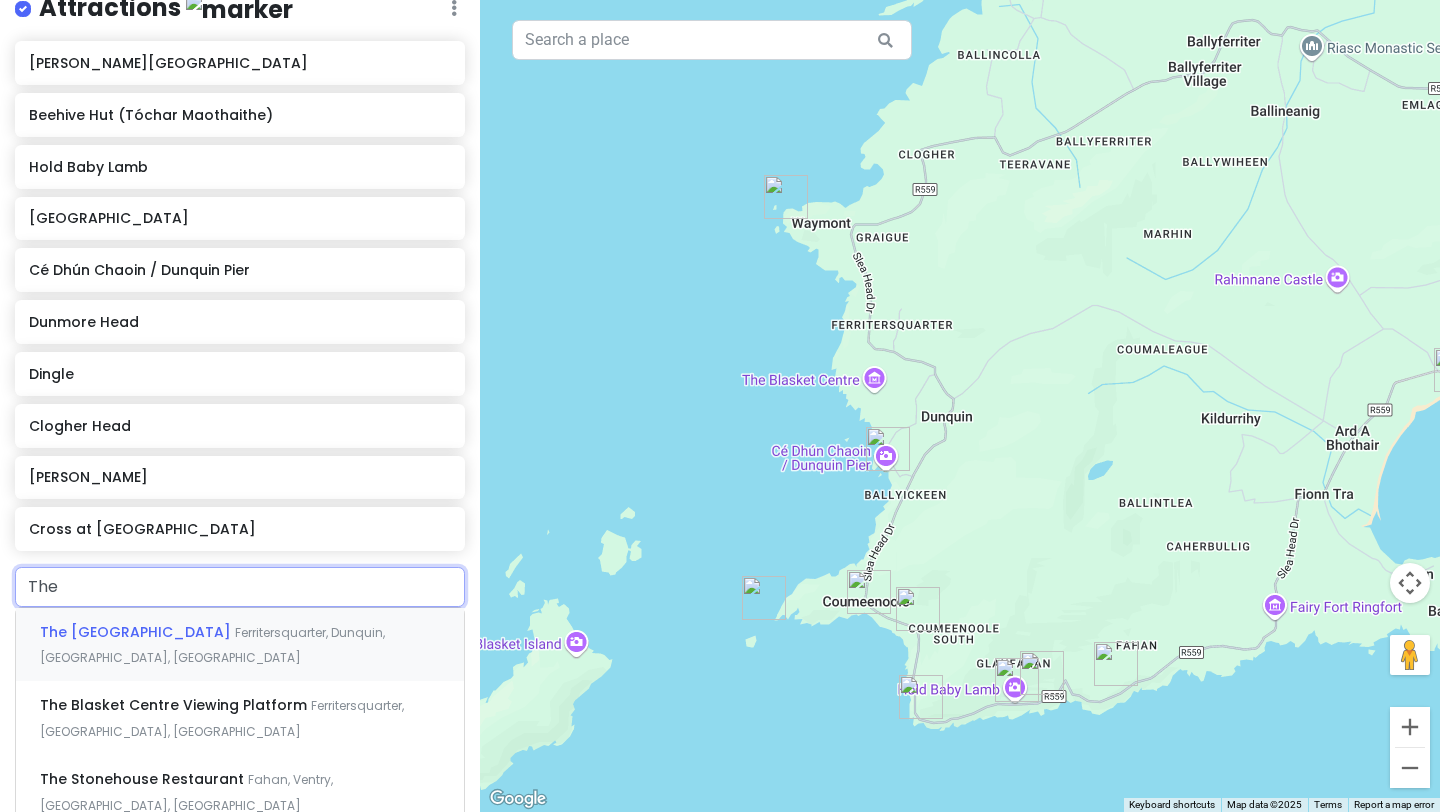 click on "The Blasket Centre   Ferritersquarter, [GEOGRAPHIC_DATA], [GEOGRAPHIC_DATA], [GEOGRAPHIC_DATA]" at bounding box center [240, 645] 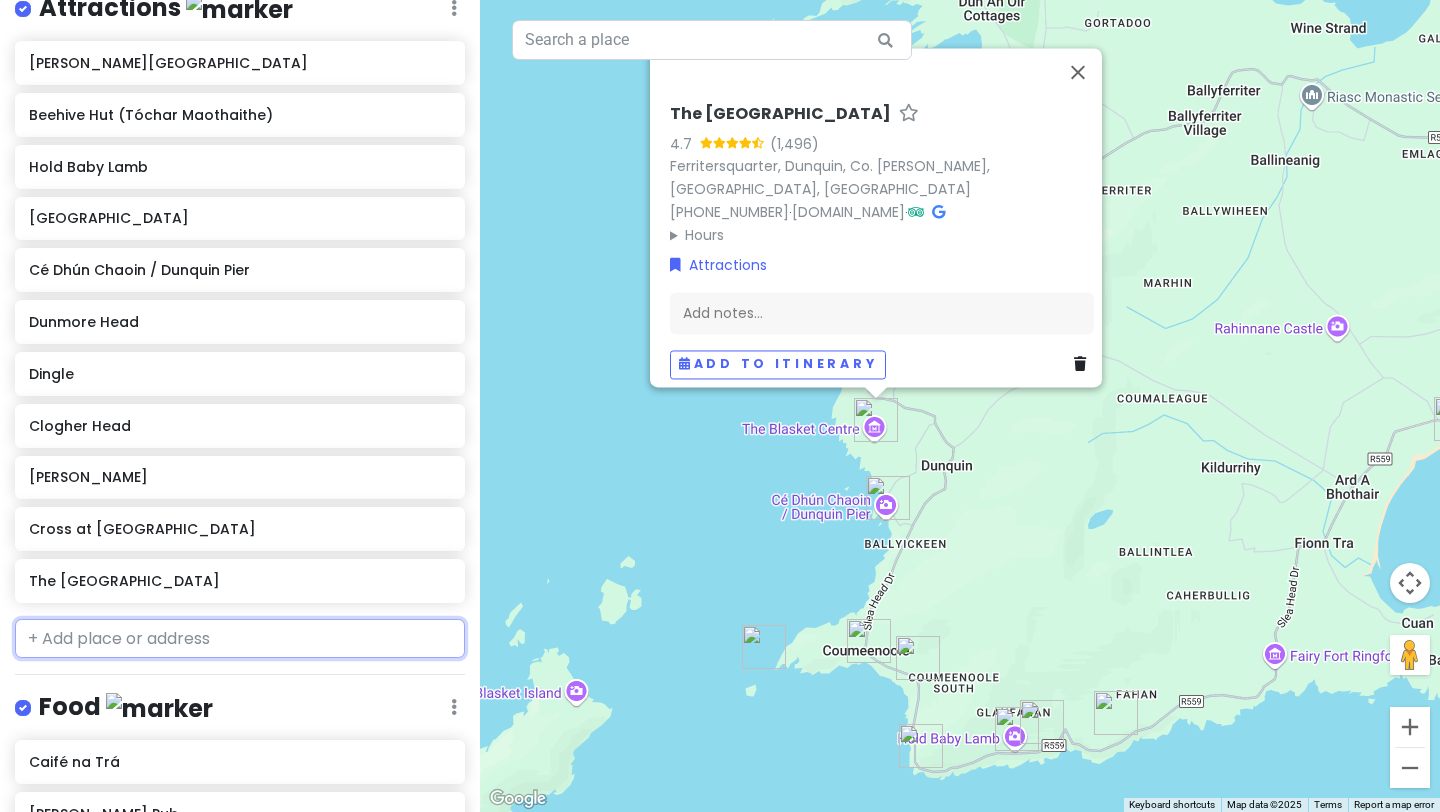 click at bounding box center (240, 639) 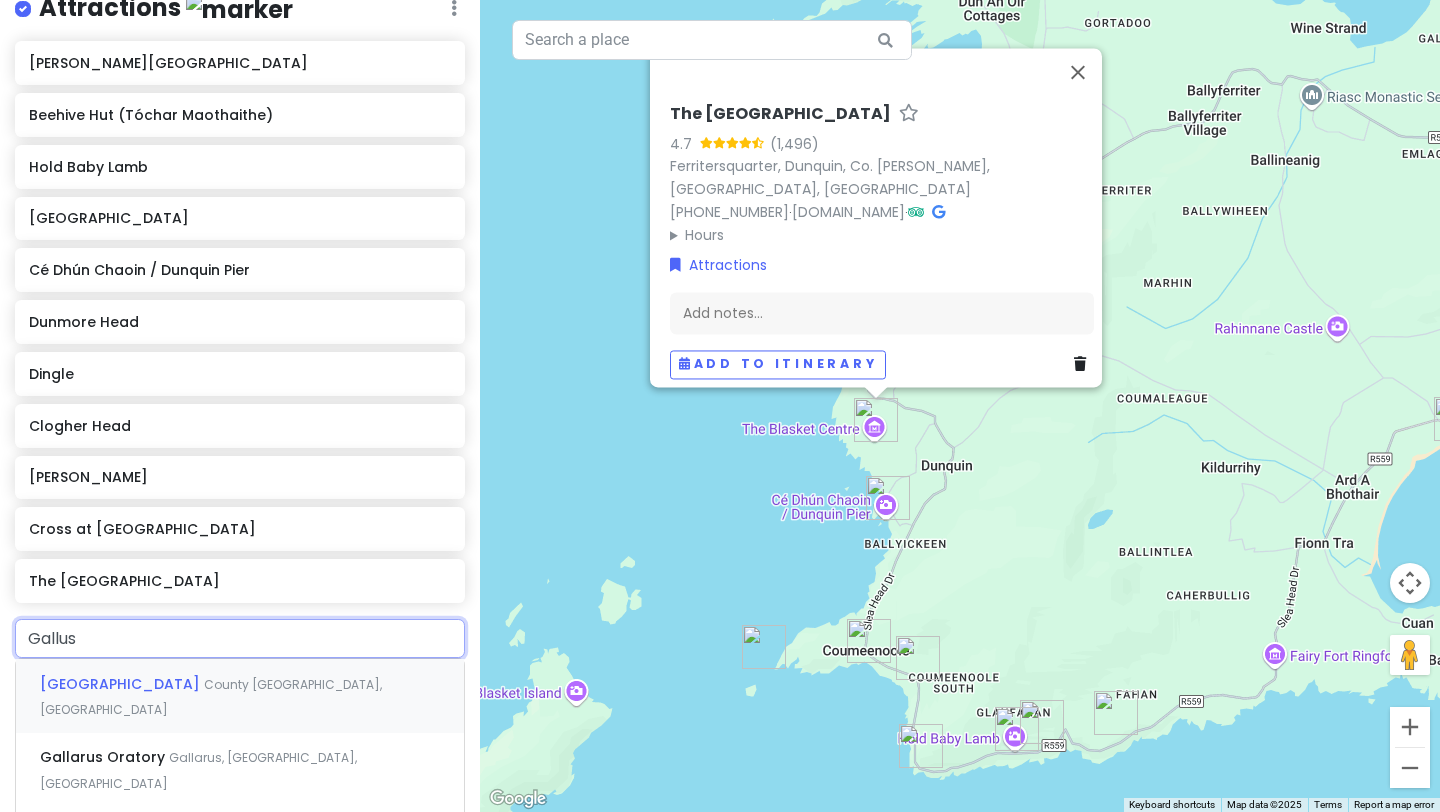 type on "Gallus" 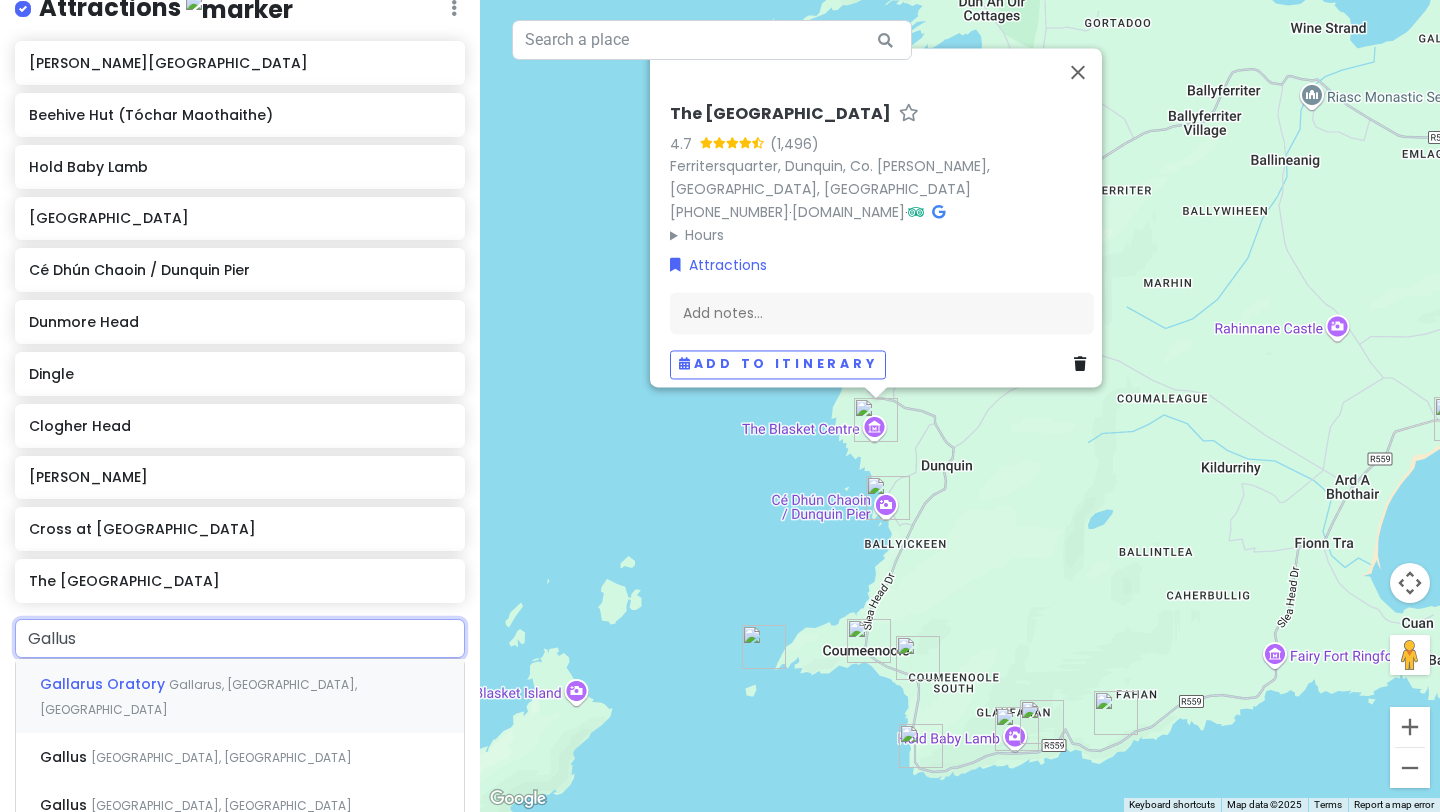 click on "Gallarus Oratory" at bounding box center (104, 684) 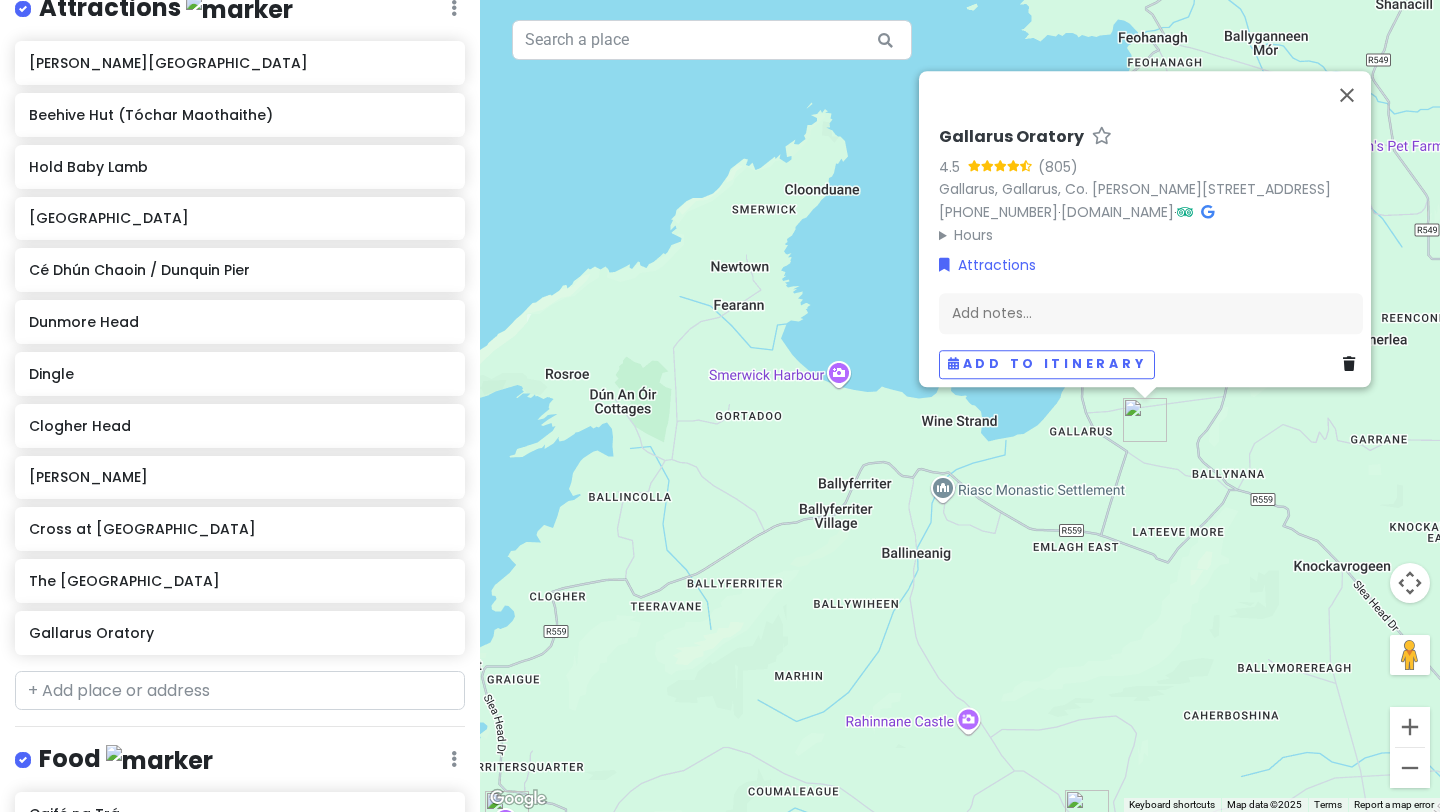 click on "Gallarus Oratory 4.5        (805) [GEOGRAPHIC_DATA], Gallarus, Co. [GEOGRAPHIC_DATA], [GEOGRAPHIC_DATA], [GEOGRAPHIC_DATA] [PHONE_NUMBER]   ·   [DOMAIN_NAME]   ·   Hours [DATE]  9:00 AM – 8:00 PM [DATE]  9:00 AM – 8:00 PM [DATE]  9:00 AM – 8:00 PM [DATE]  9:00 AM – 8:00 PM [DATE]  9:00 AM – 8:00 PM [DATE]  9:00 AM – 8:00 PM [DATE]  9:00 AM – 8:00 PM Attractions Add notes...  Add to itinerary" at bounding box center [960, 406] 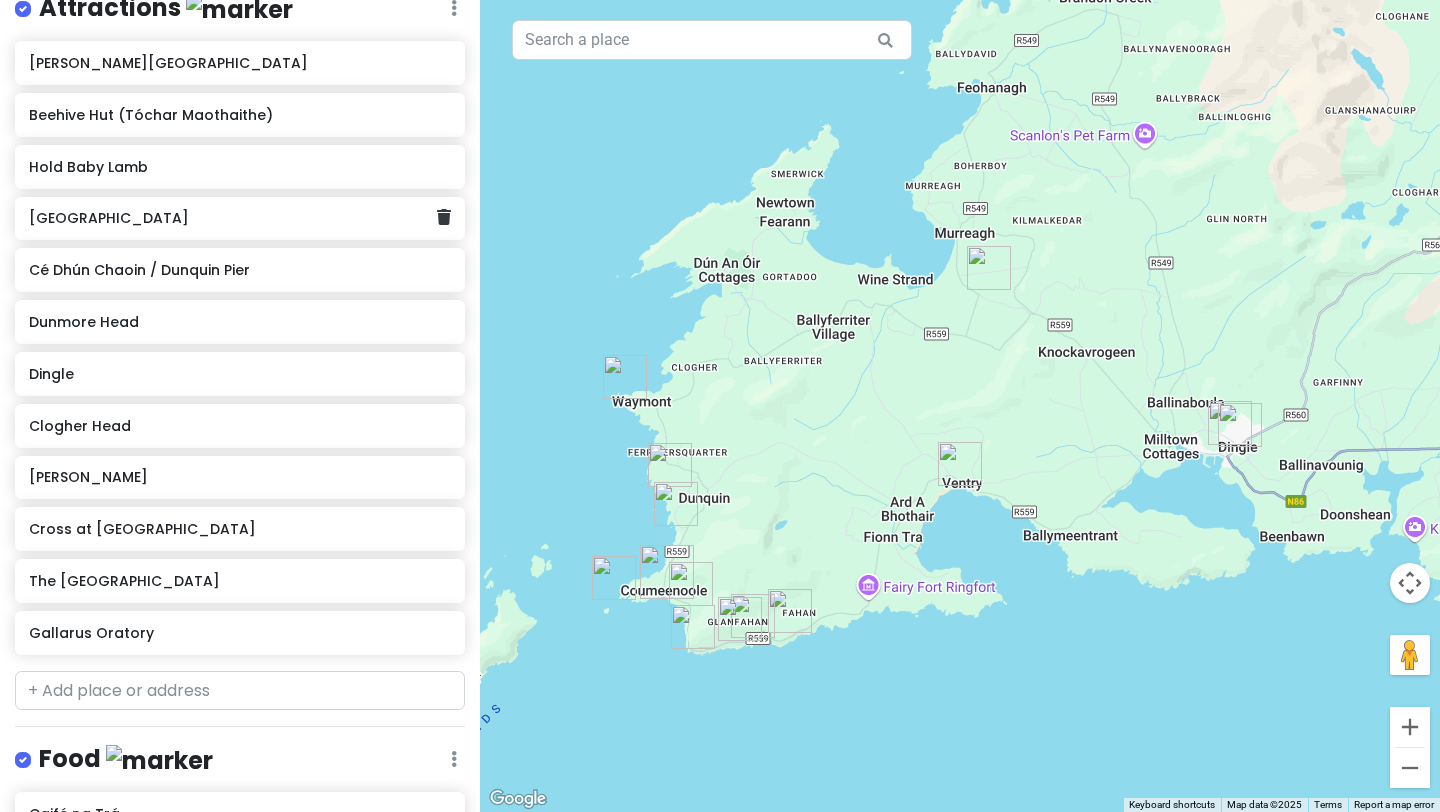 scroll, scrollTop: 267, scrollLeft: 0, axis: vertical 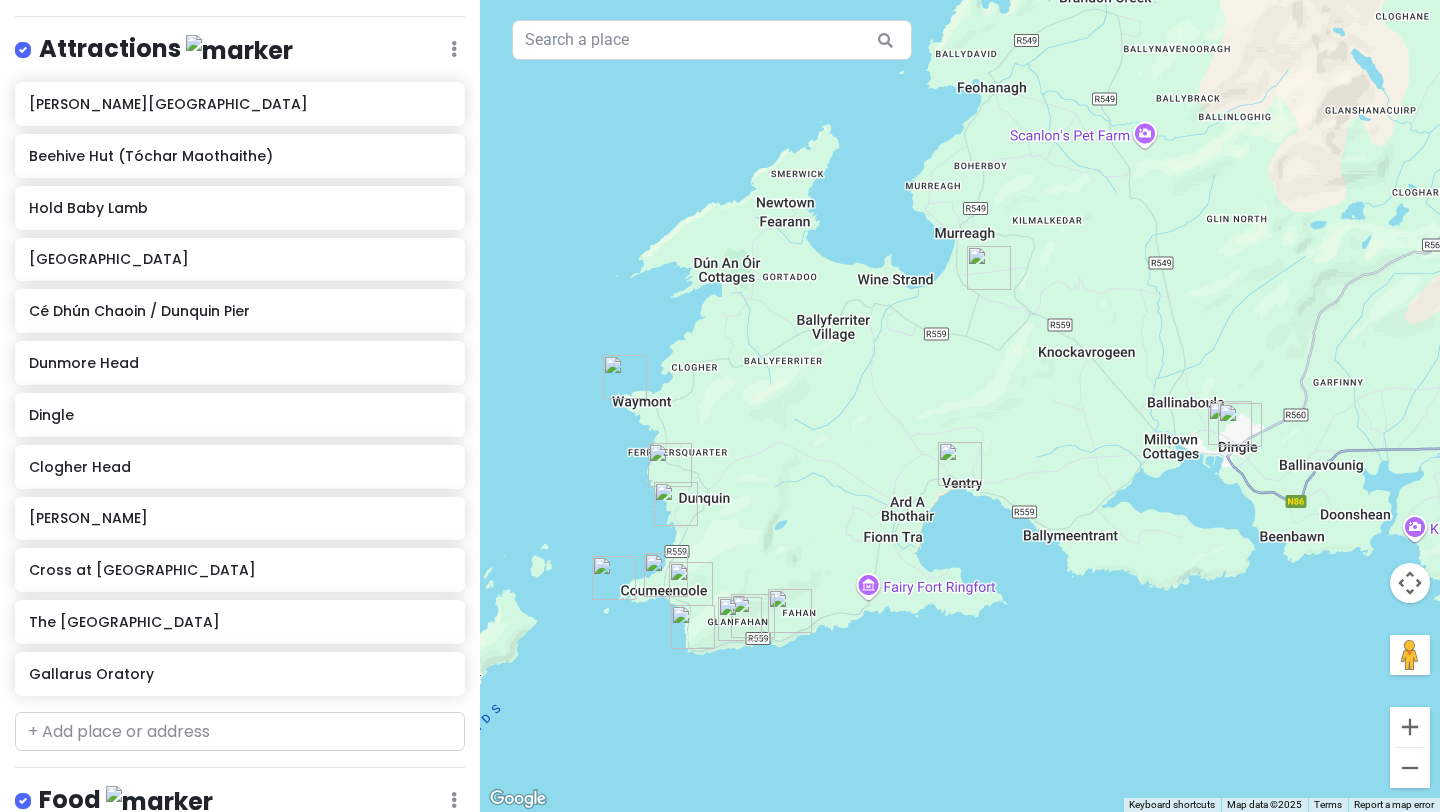 click at bounding box center (790, 611) 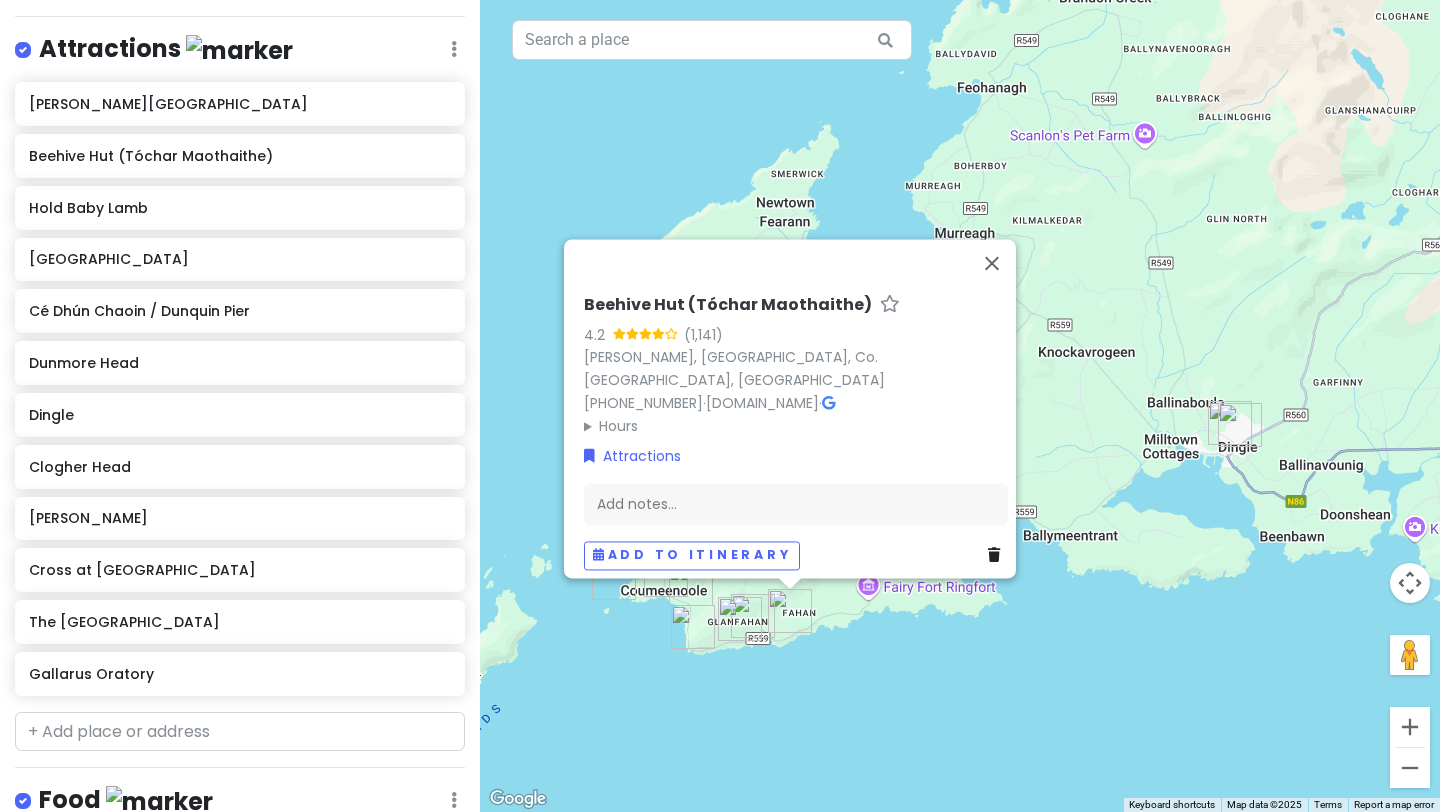 click at bounding box center [790, 611] 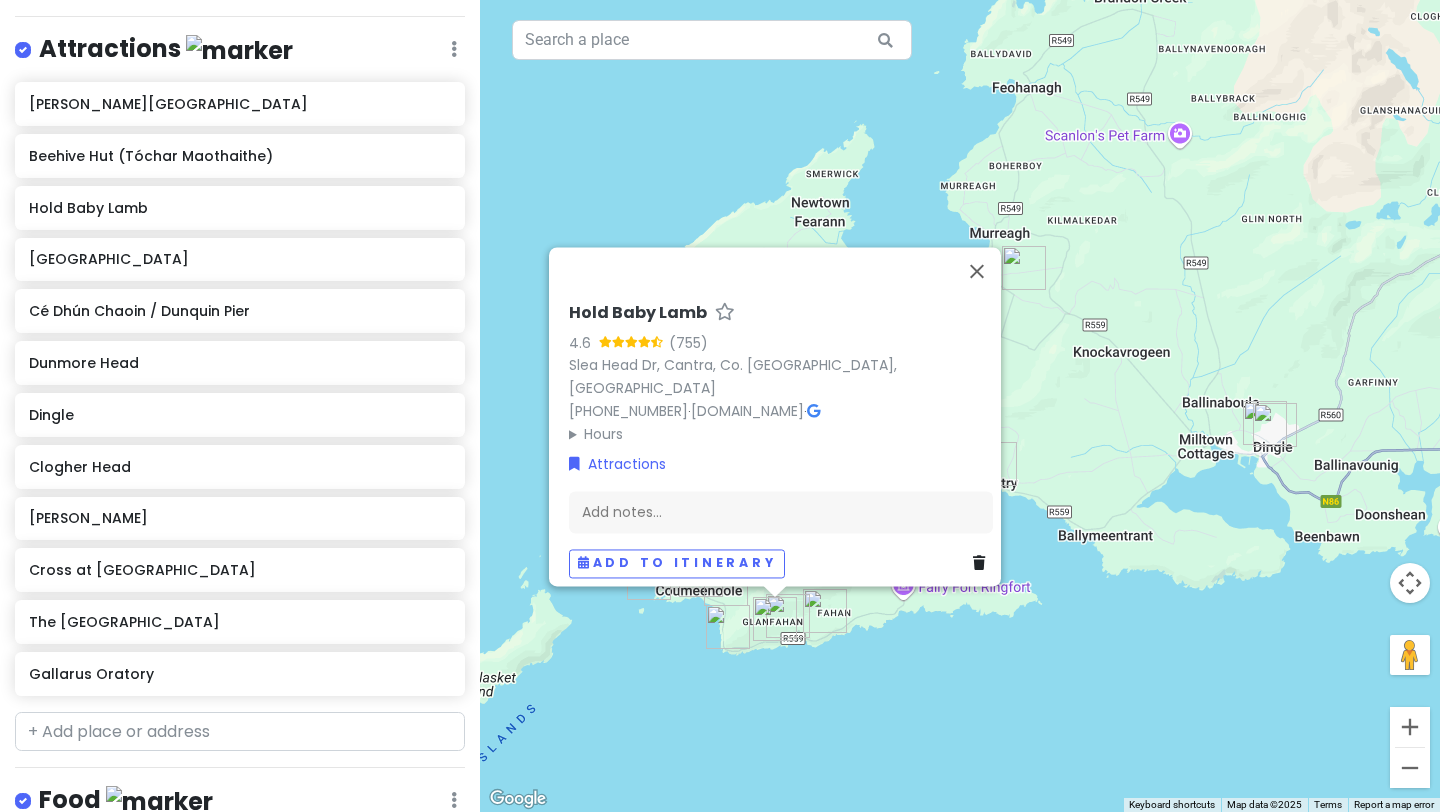 click at bounding box center (775, 619) 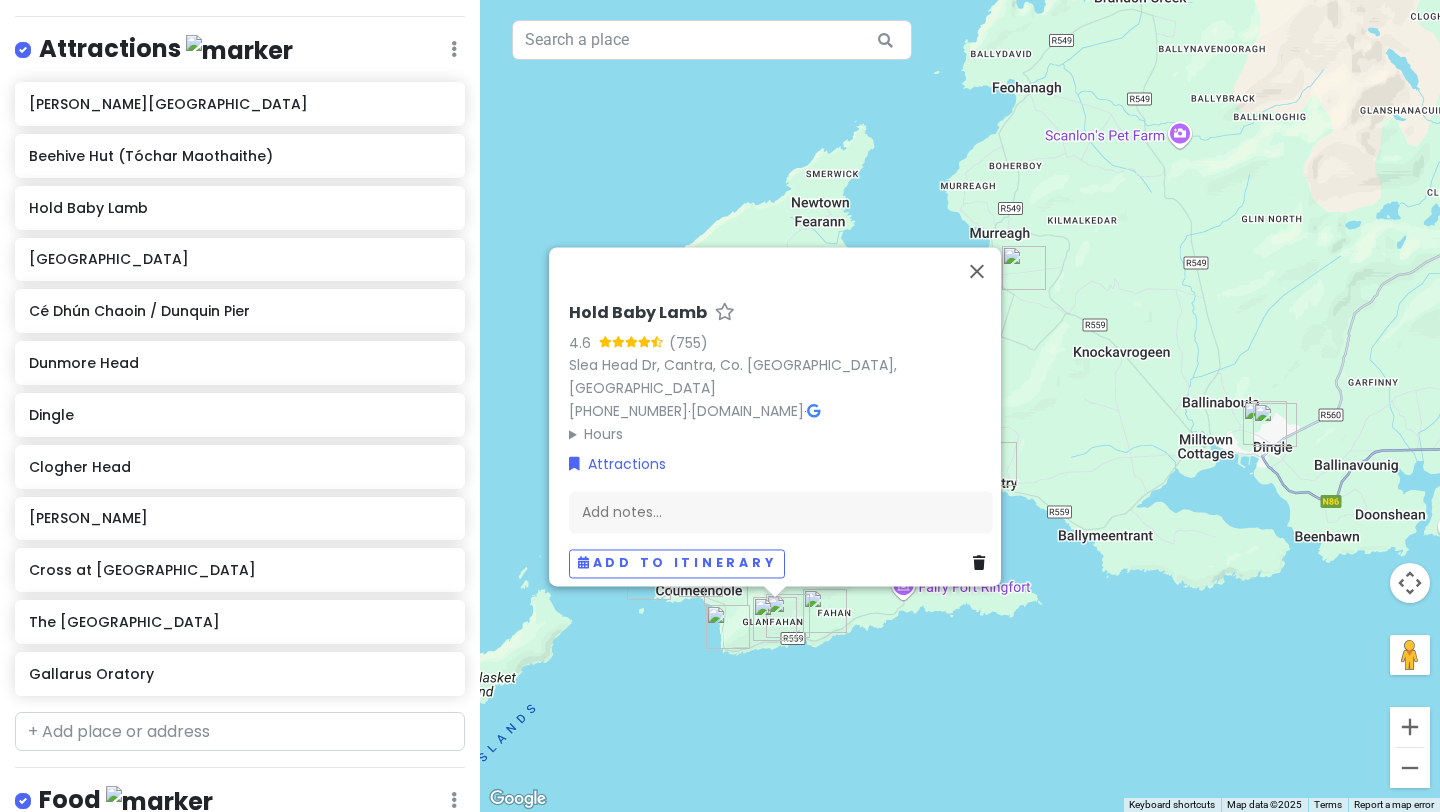 click at bounding box center (775, 619) 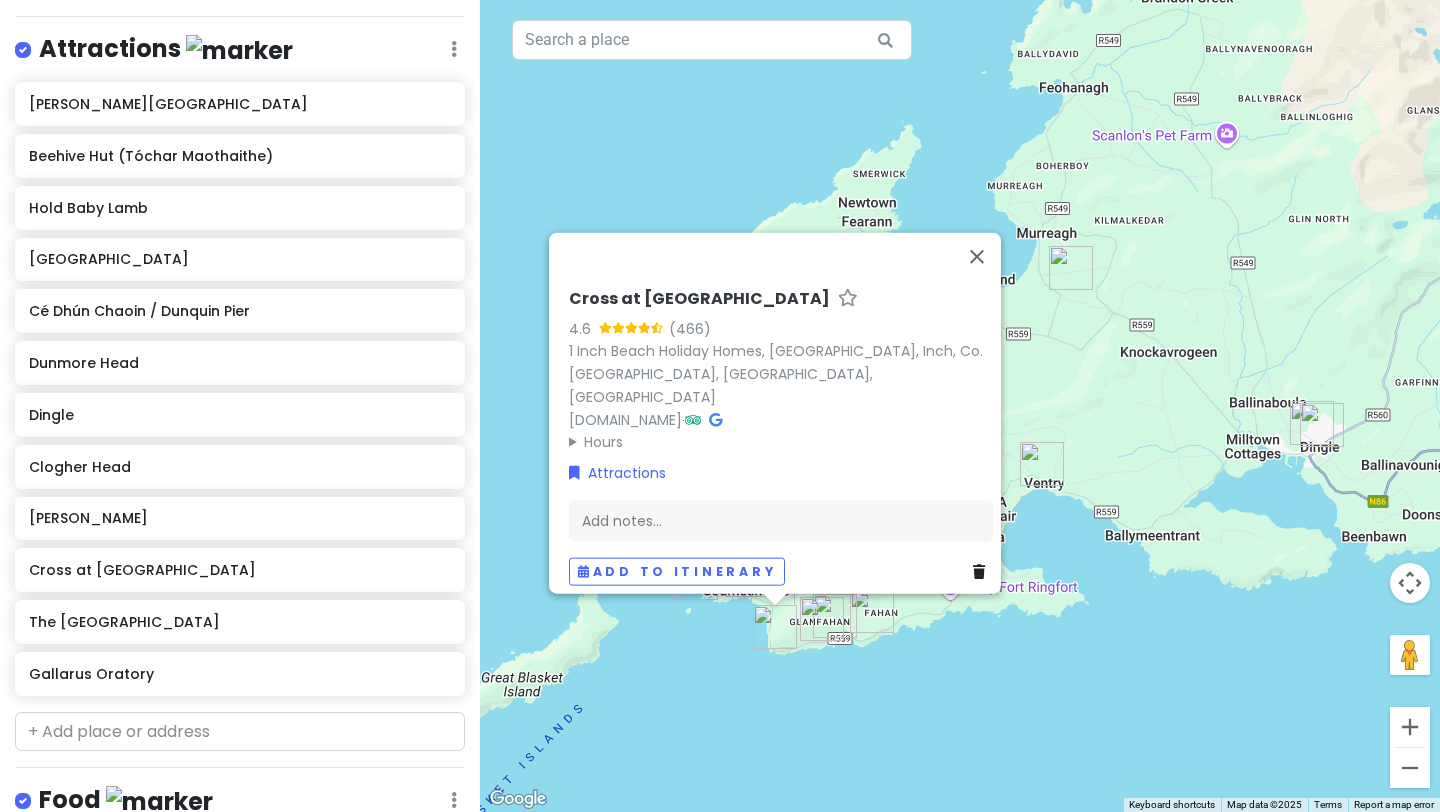 click on "Cross at Slea Head 4.6        (466) 1 Inch Beach Holiday Homes, [GEOGRAPHIC_DATA], Inch, Co. [PERSON_NAME], [GEOGRAPHIC_DATA], [GEOGRAPHIC_DATA] [DOMAIN_NAME]   ·   Hours [DATE]  Open 24 hours [DATE]  Open 24 hours [DATE]  Open 24 hours [DATE]  Open 24 hours [DATE]  Open 24 hours [DATE]  Open 24 hours [DATE]  Open 24 hours Attractions Add notes...  Add to itinerary" at bounding box center (960, 406) 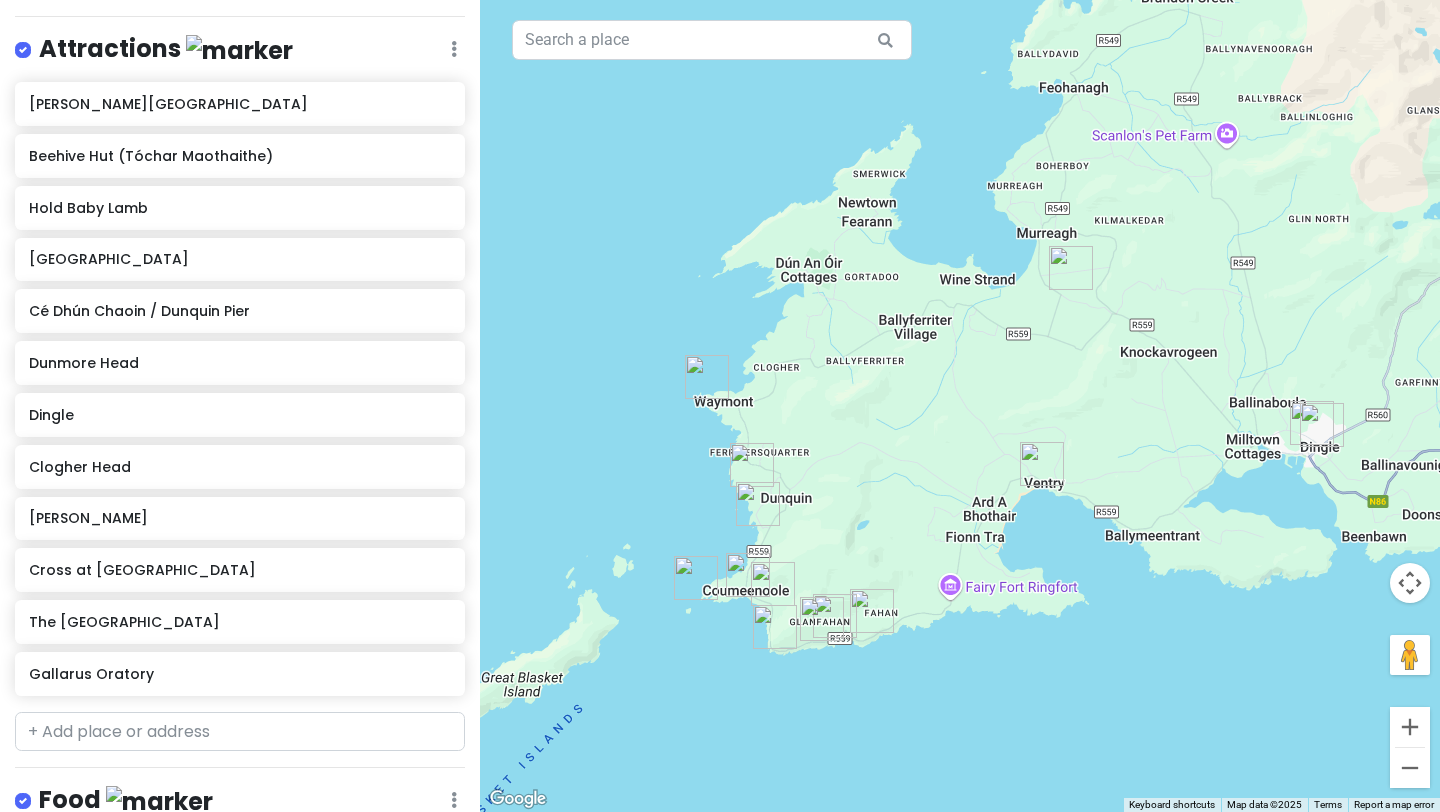 click at bounding box center [773, 584] 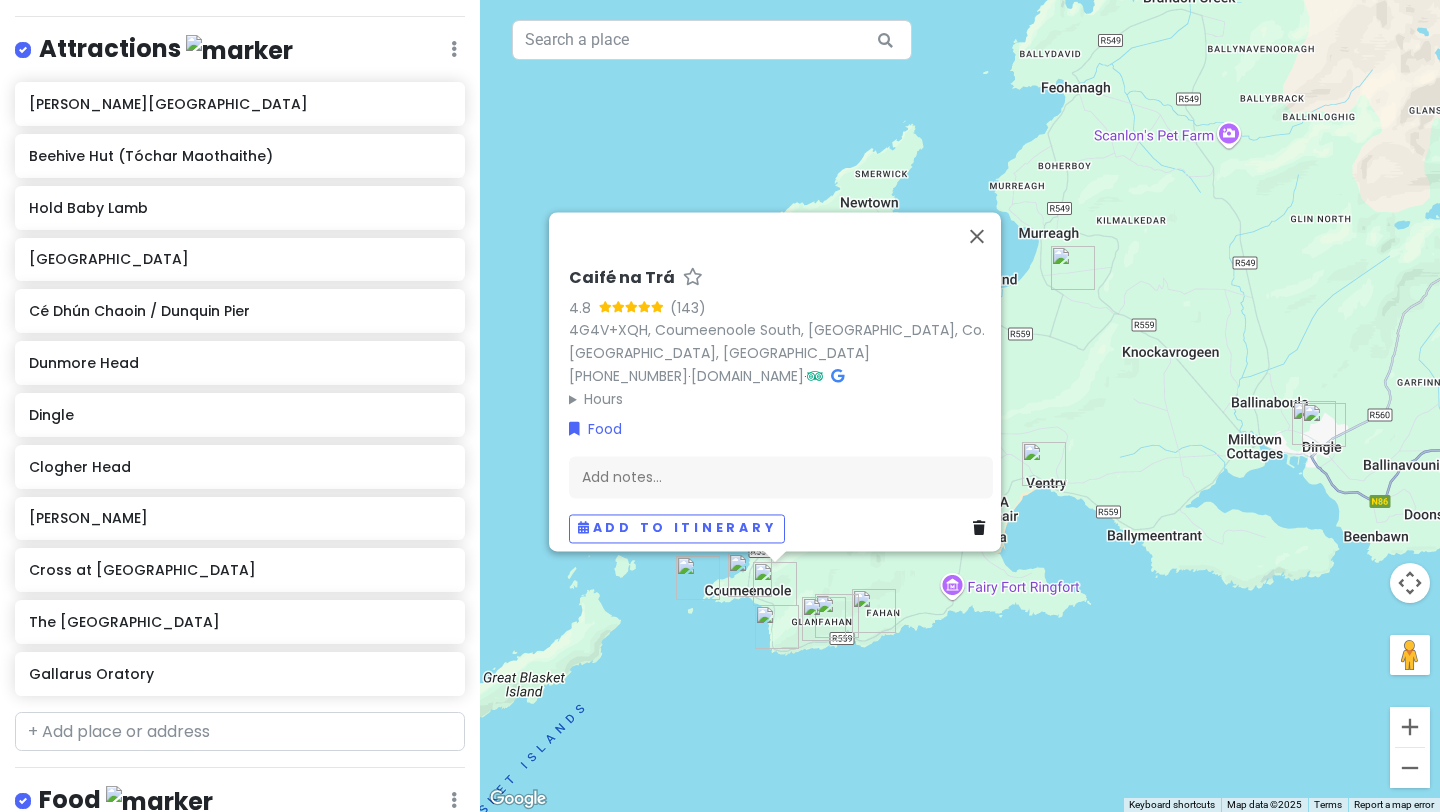 click at bounding box center [750, 575] 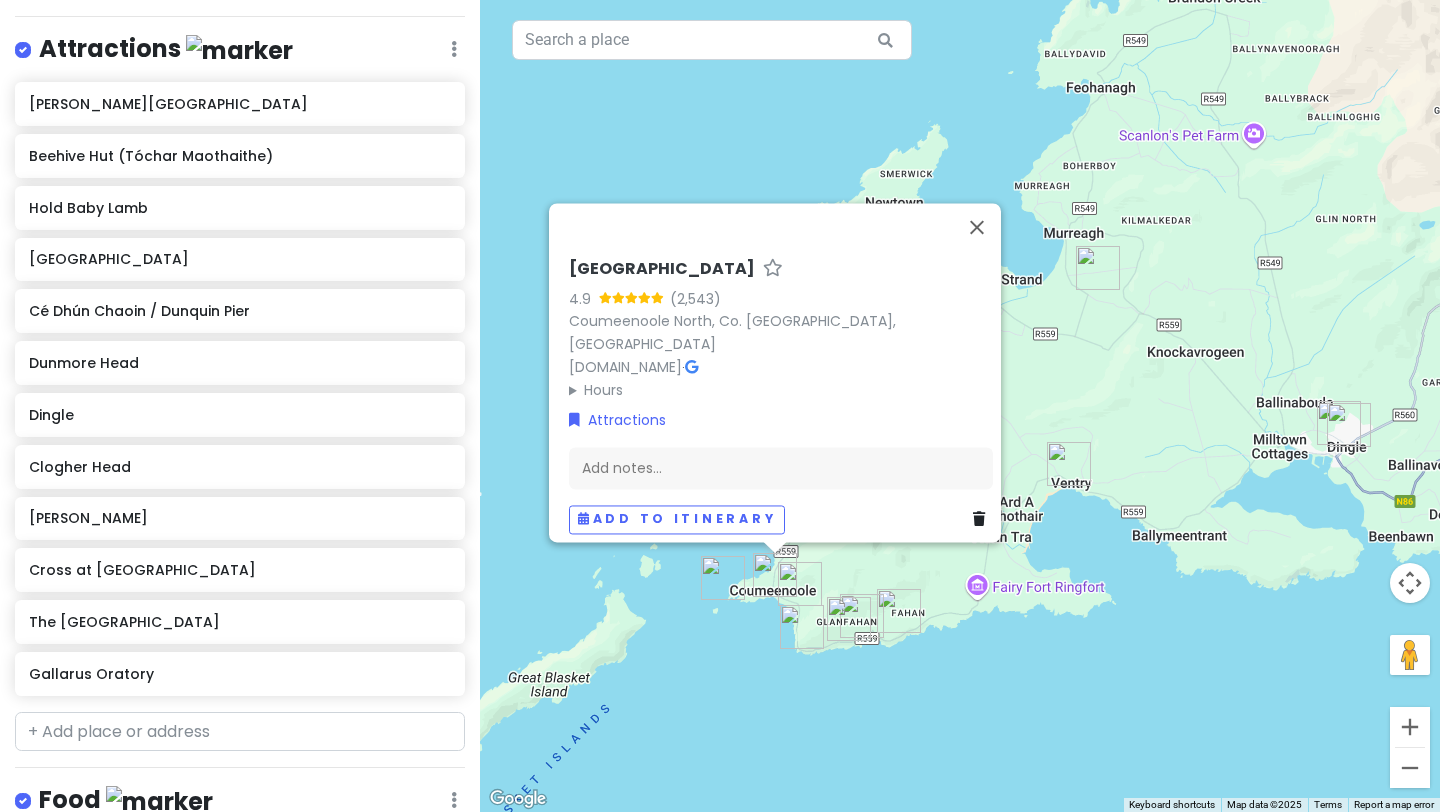 click at bounding box center [775, 575] 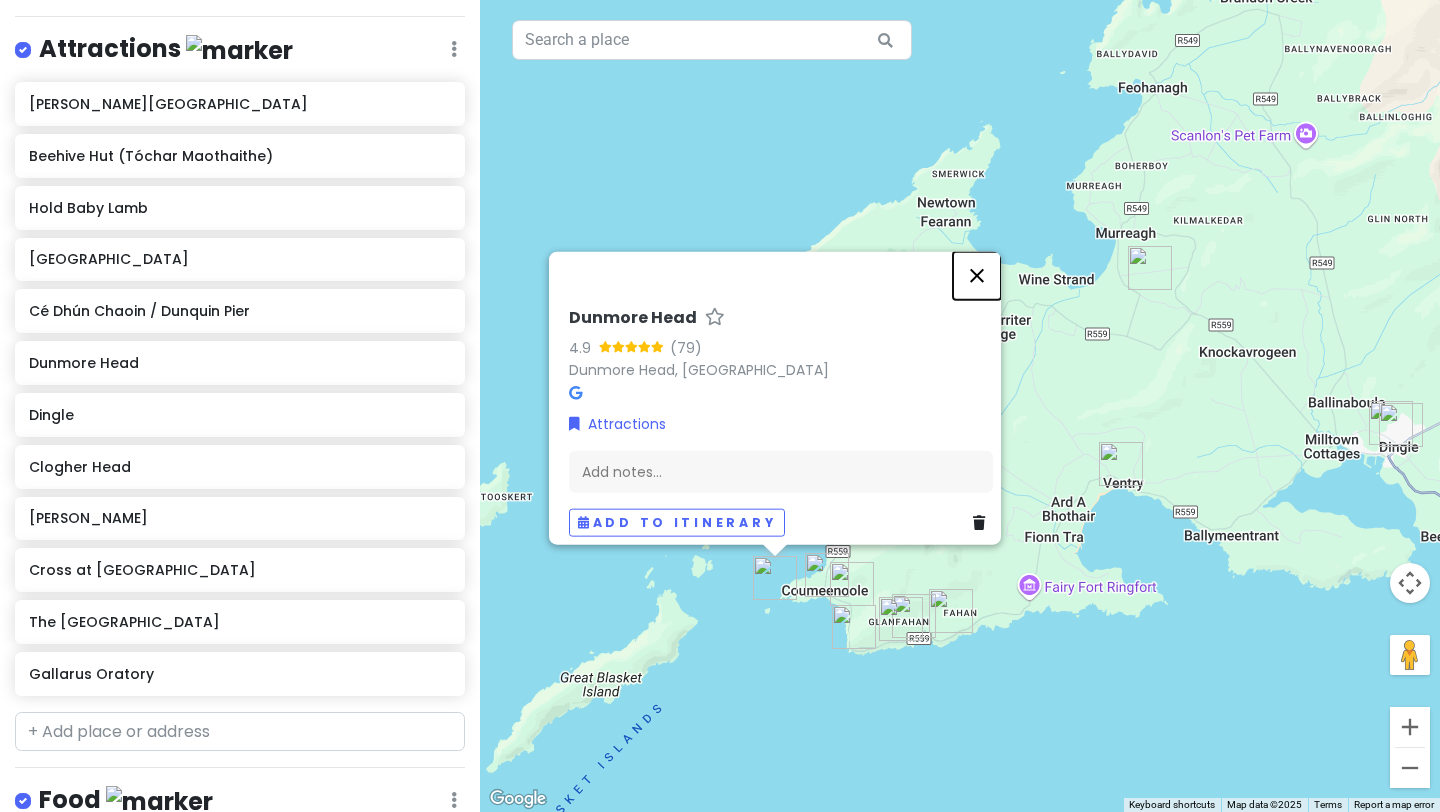 click at bounding box center (977, 276) 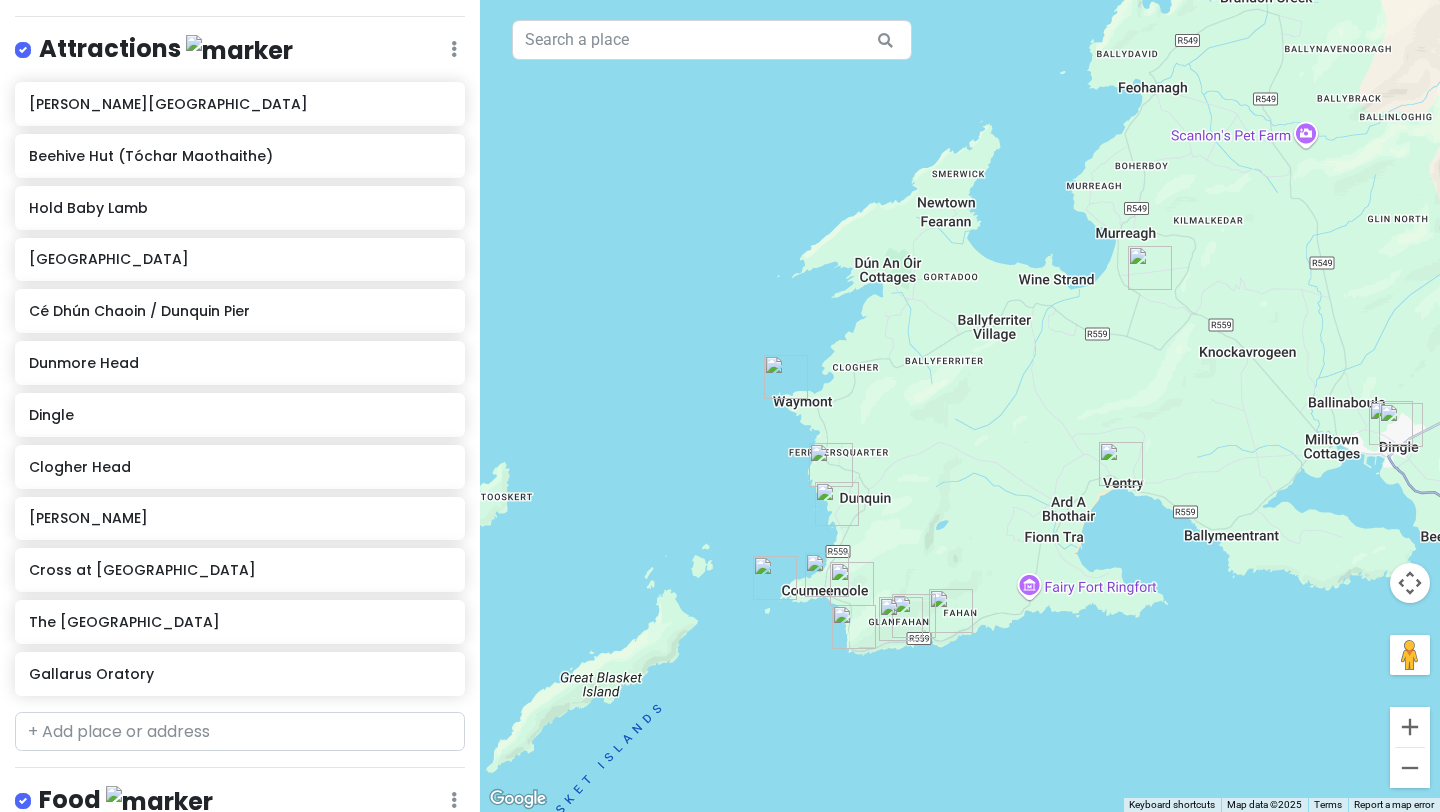 click at bounding box center [837, 504] 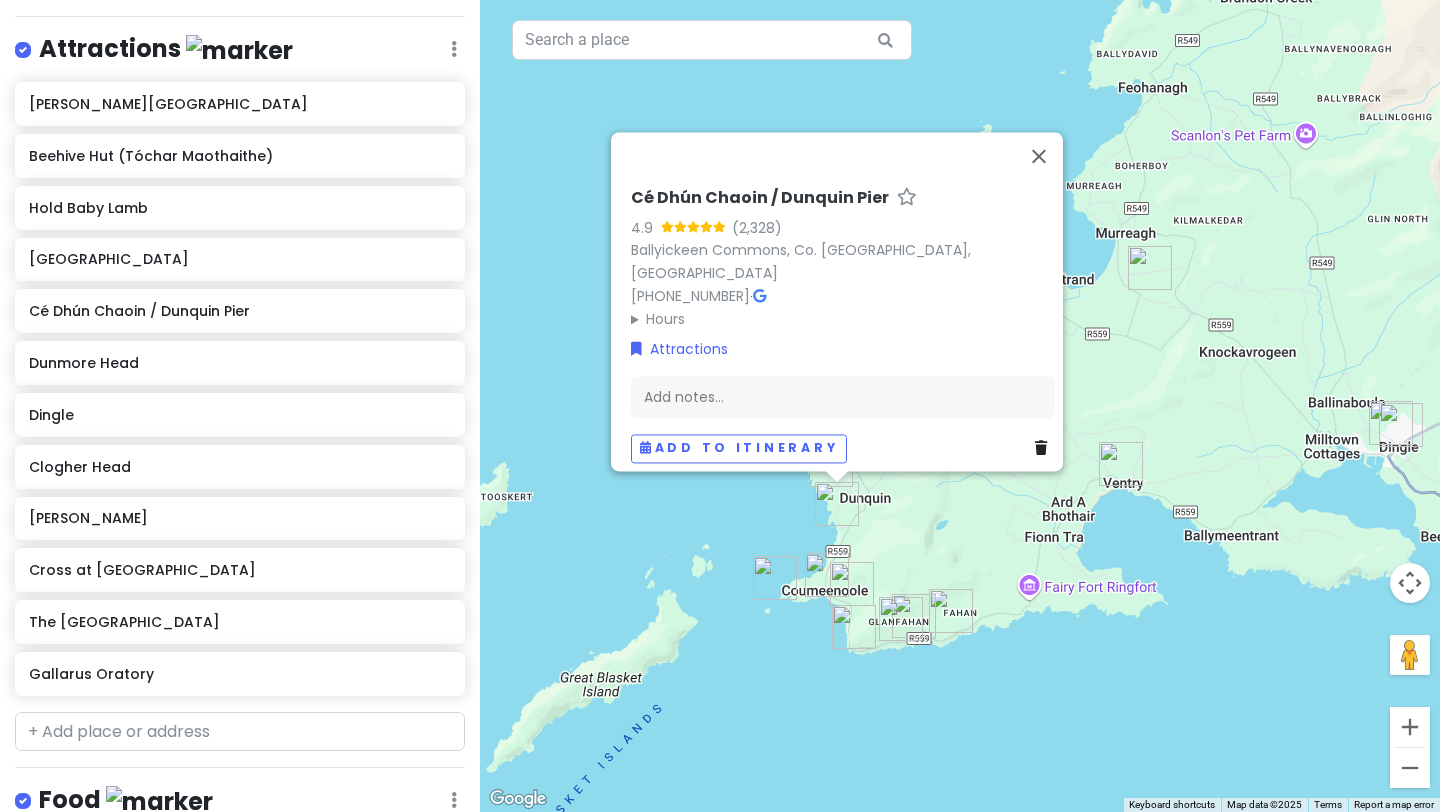 click on "Cé Dhún Chaoin / Dunquin Pier 4.9        (2,328) Ballyickeen Commons, Co. [GEOGRAPHIC_DATA], [GEOGRAPHIC_DATA] [PHONE_NUMBER]   ·   Hours [DATE]  Open 24 hours [DATE]  Open 24 hours [DATE]  Open 24 hours [DATE]  Open 24 hours [DATE]  Open 24 hours [DATE]  Open 24 hours [DATE]  Open 24 hours Attractions Add notes...  Add to itinerary" at bounding box center (960, 406) 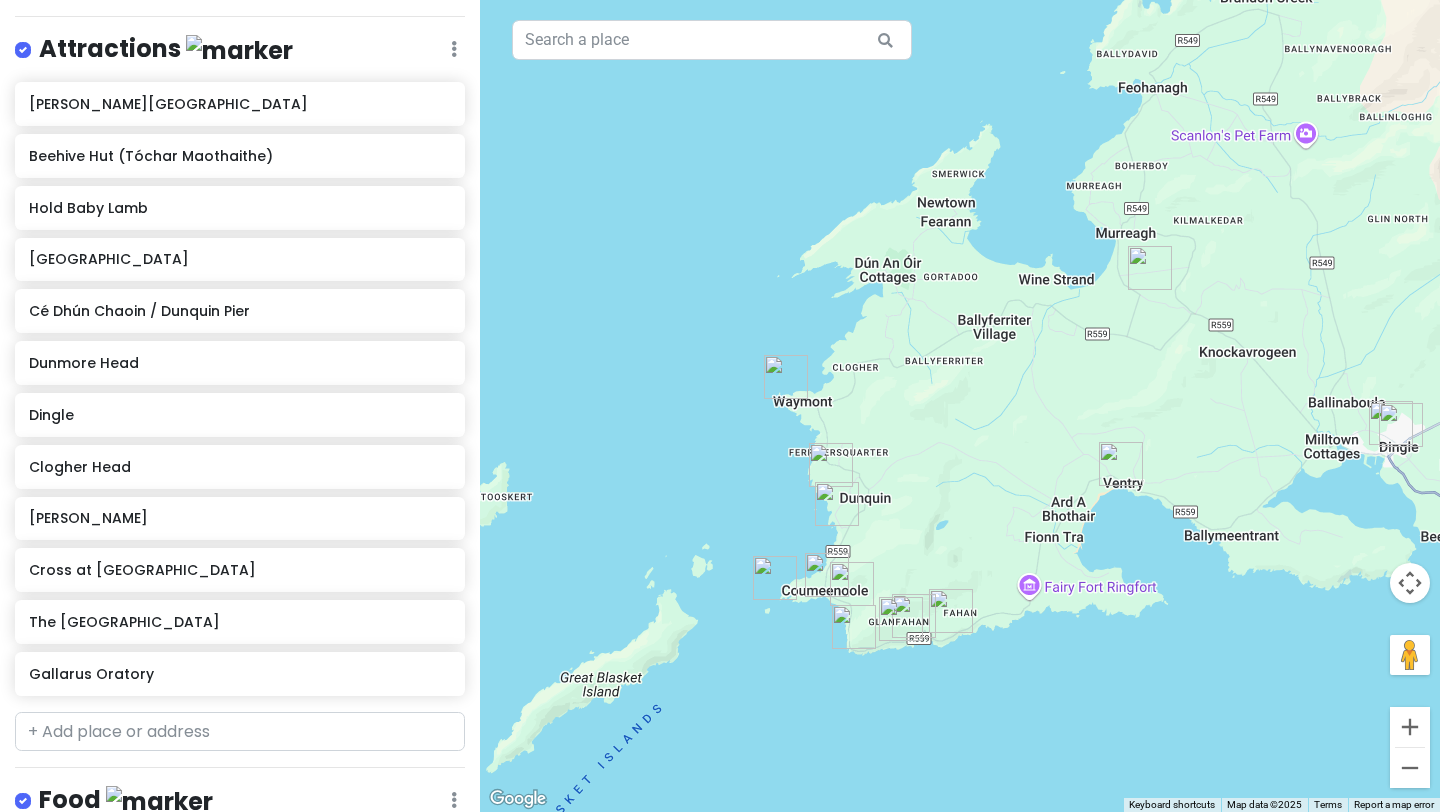 click at bounding box center (831, 465) 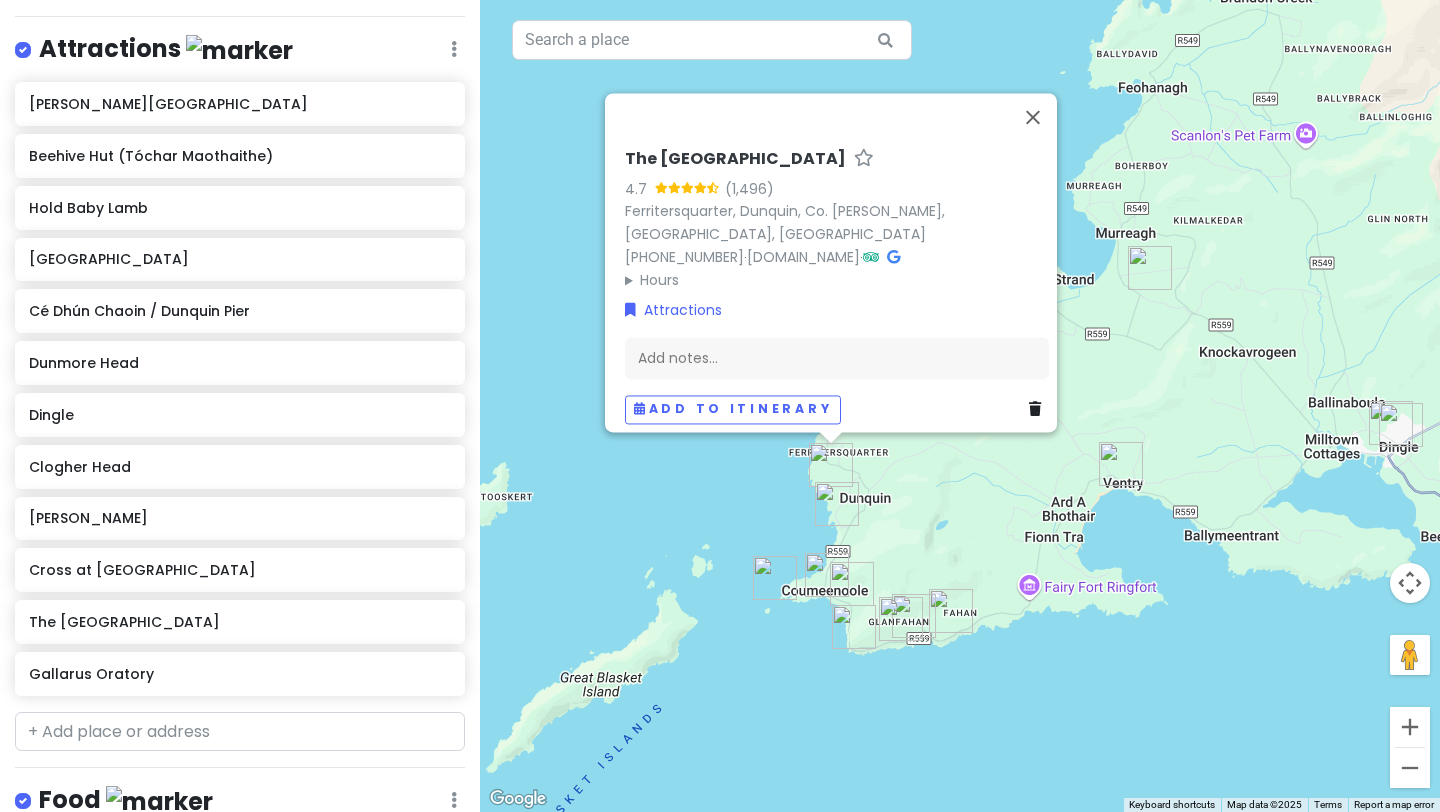 click on "The Blasket Centre 4.7        (1,496) Ferritersquarter, Dunquin, Co. [PERSON_NAME][STREET_ADDRESS] [PHONE_NUMBER]   ·   [DOMAIN_NAME]   ·   Hours [DATE]  10:00 AM – 6:00 PM [DATE]  10:00 AM – 6:00 PM [DATE]  10:00 AM – 6:00 PM [DATE]  10:00 AM – 6:00 PM [DATE]  10:00 AM – 6:00 PM [DATE]  10:00 AM – 6:00 PM [DATE]  10:00 AM – 6:00 PM Attractions Add notes...  Add to itinerary" at bounding box center [960, 406] 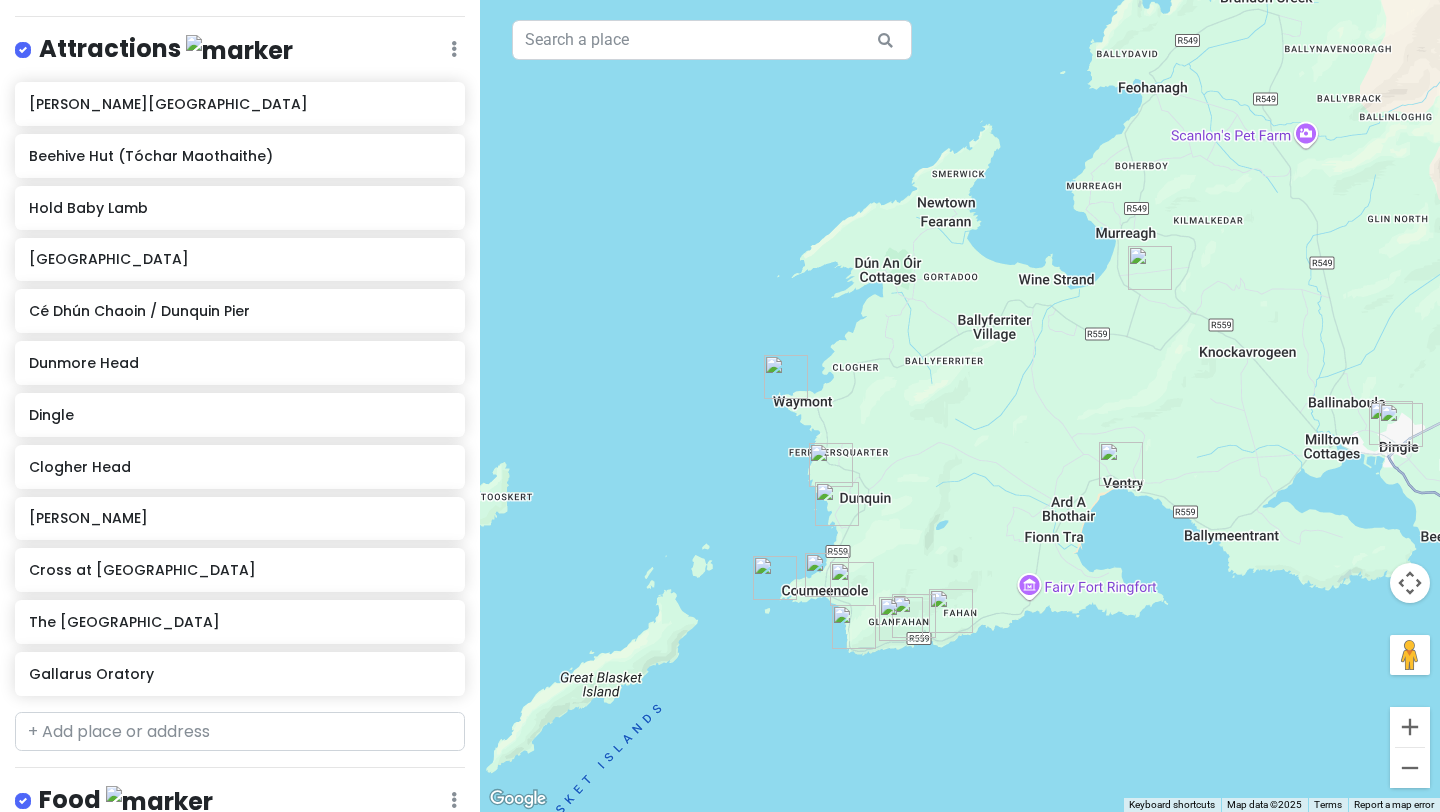 click at bounding box center (786, 377) 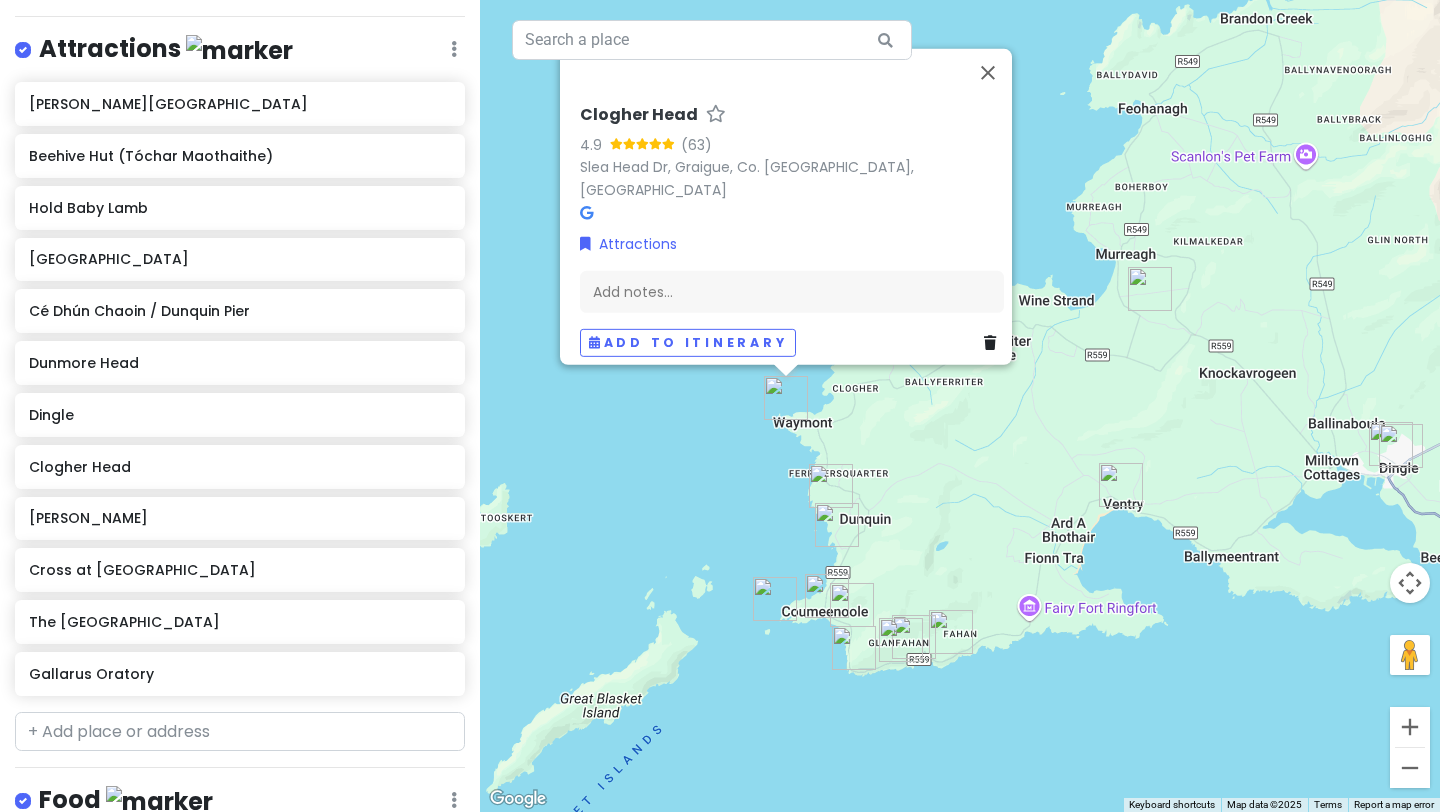 click on "Clogher Head 4.9        (63) [STREET_ADDRESS][PERSON_NAME] [GEOGRAPHIC_DATA], [GEOGRAPHIC_DATA] Attractions Add notes...  Add to itinerary" at bounding box center (960, 406) 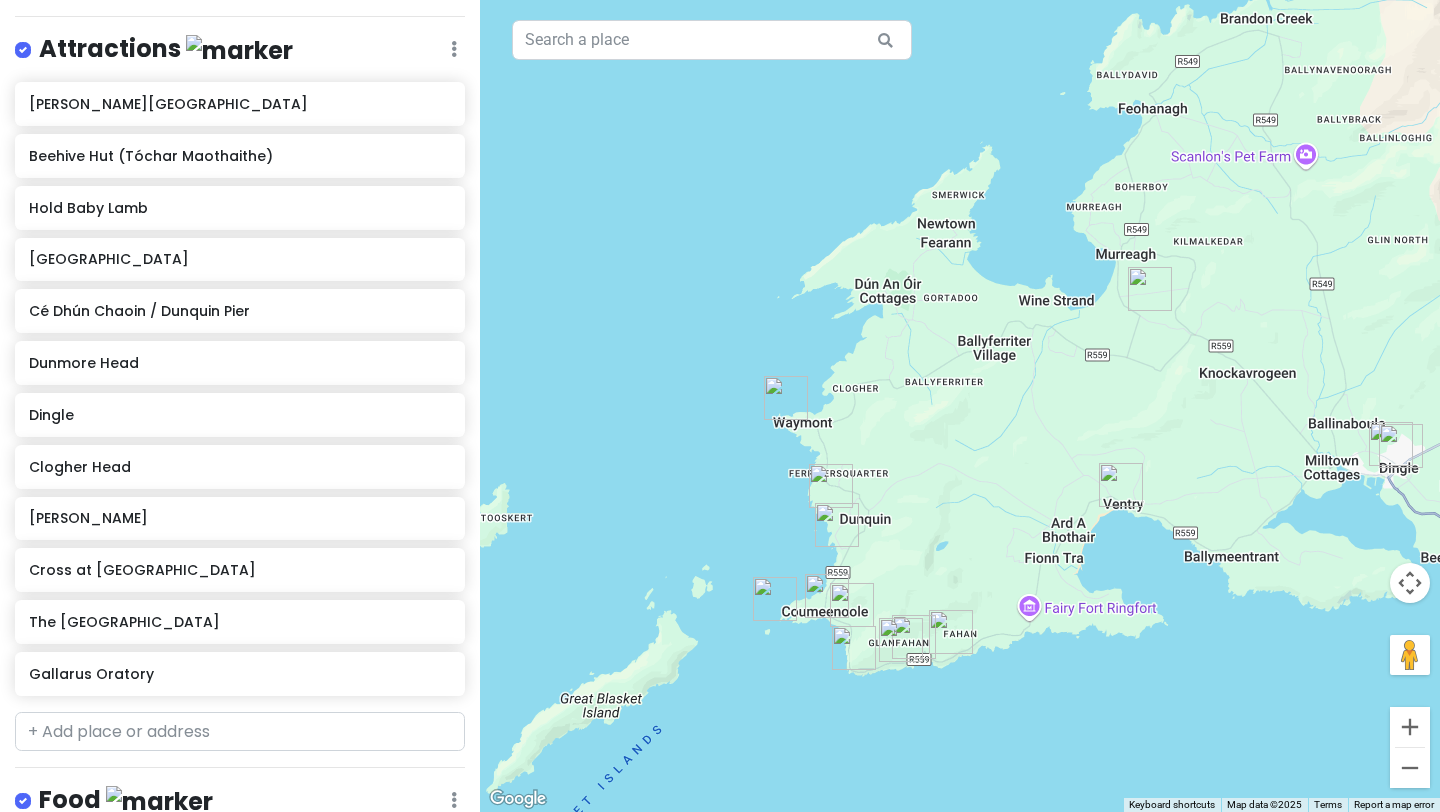 click at bounding box center [1150, 289] 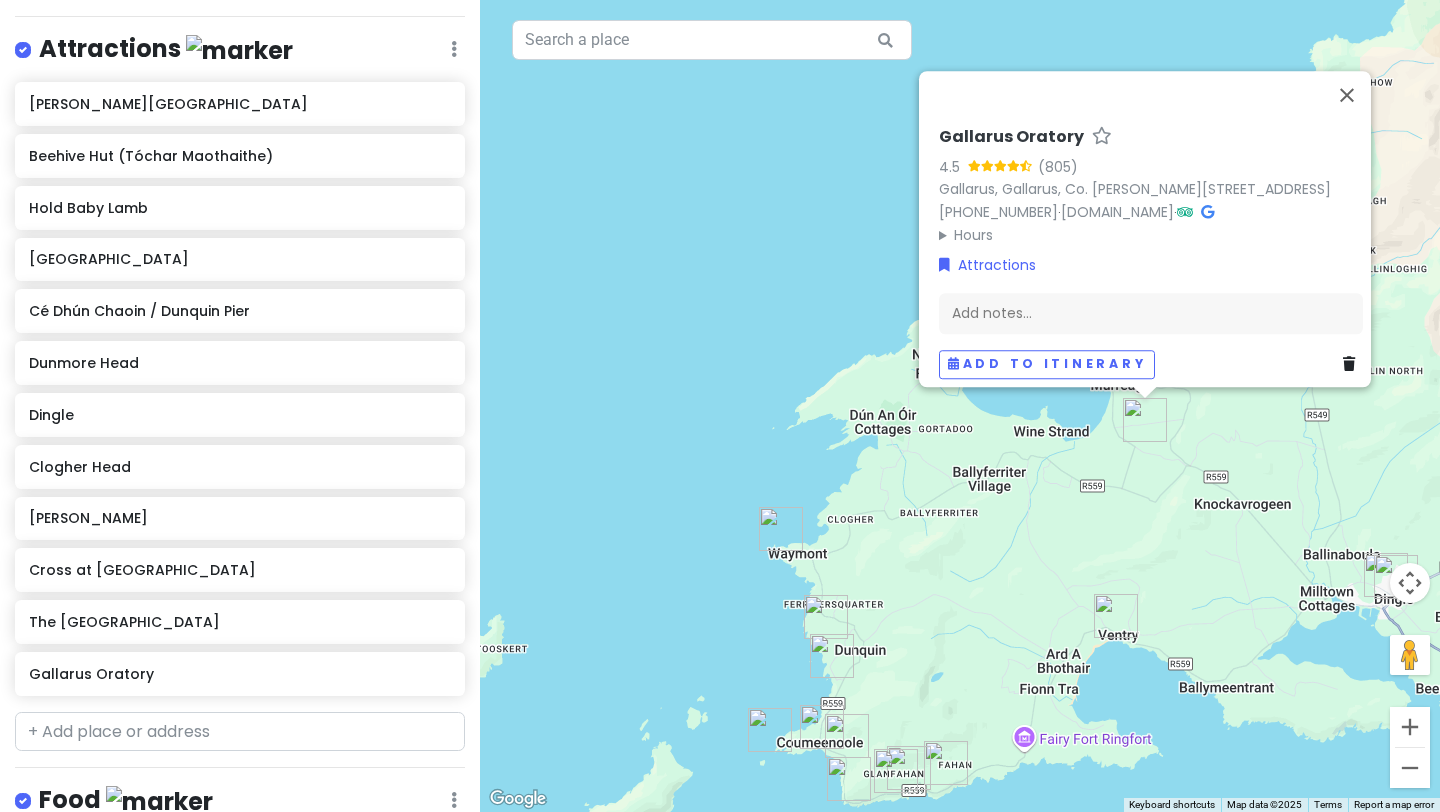 click at bounding box center (1386, 575) 